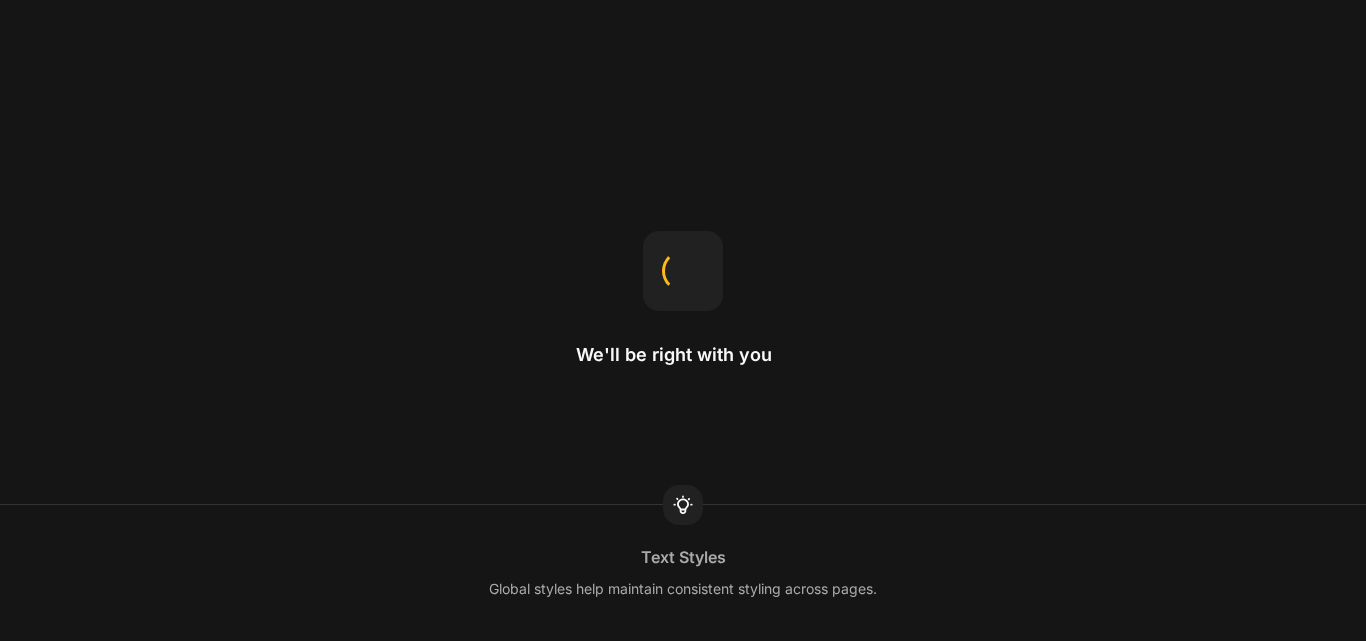 scroll, scrollTop: 0, scrollLeft: 0, axis: both 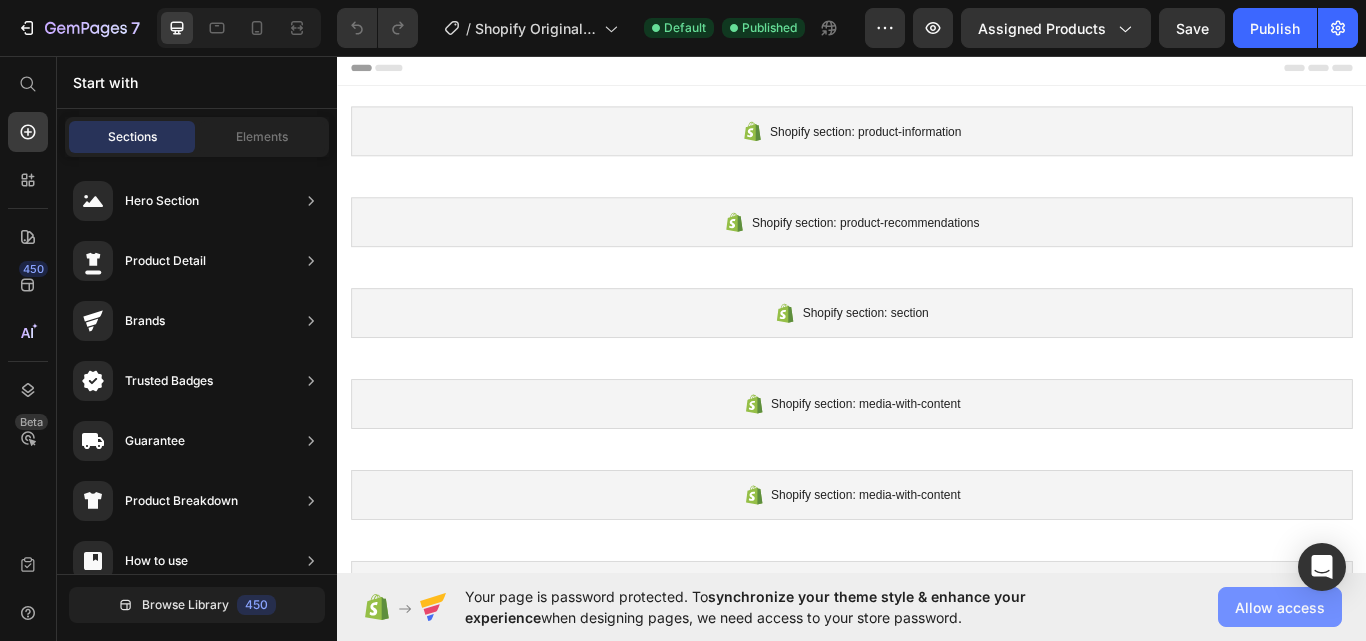 click on "Allow access" 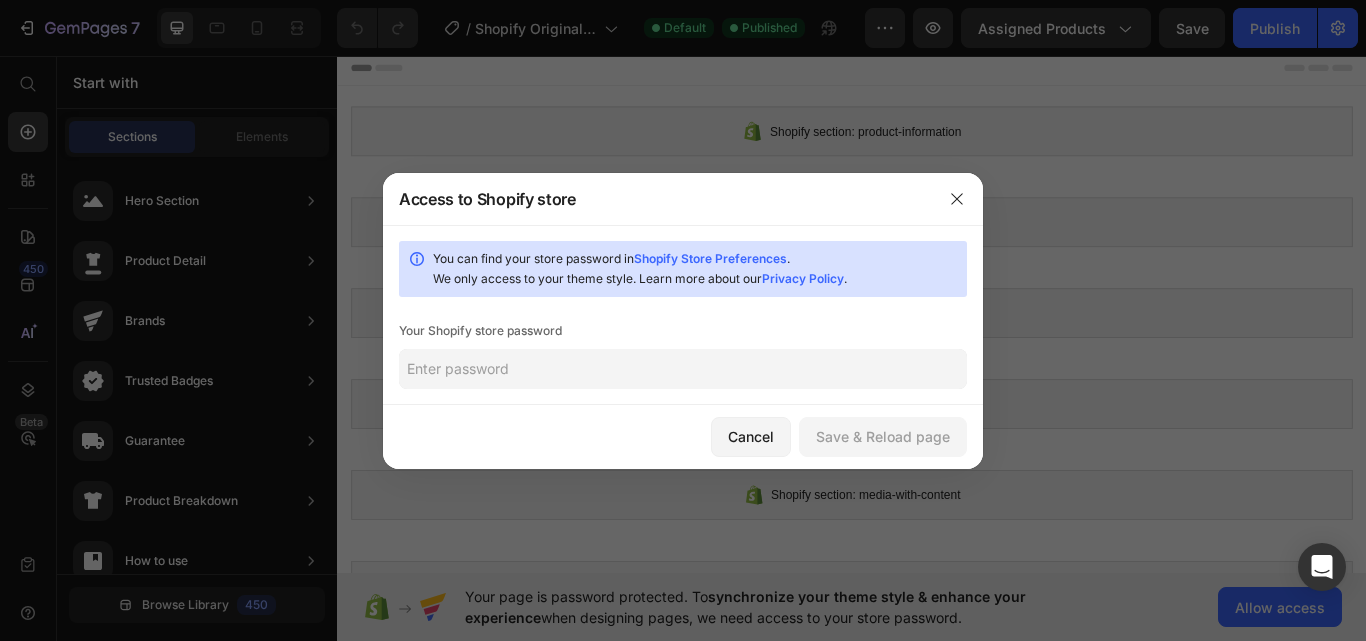 click 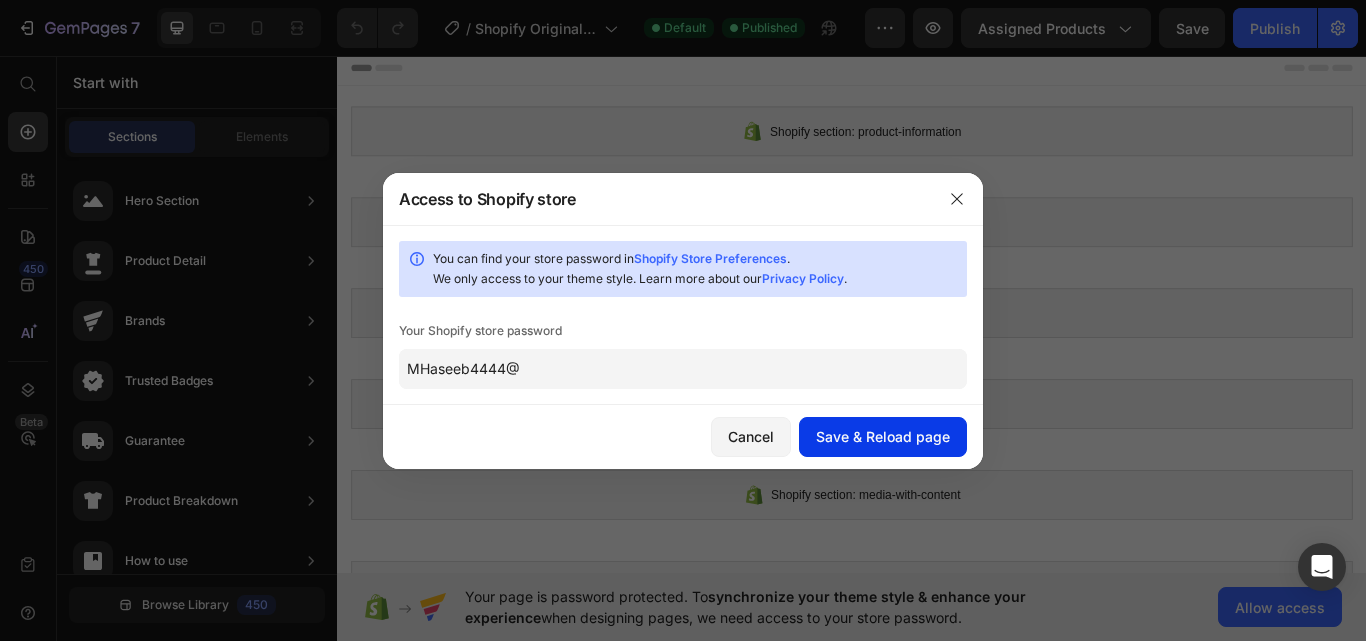 click on "Save & Reload page" at bounding box center (883, 436) 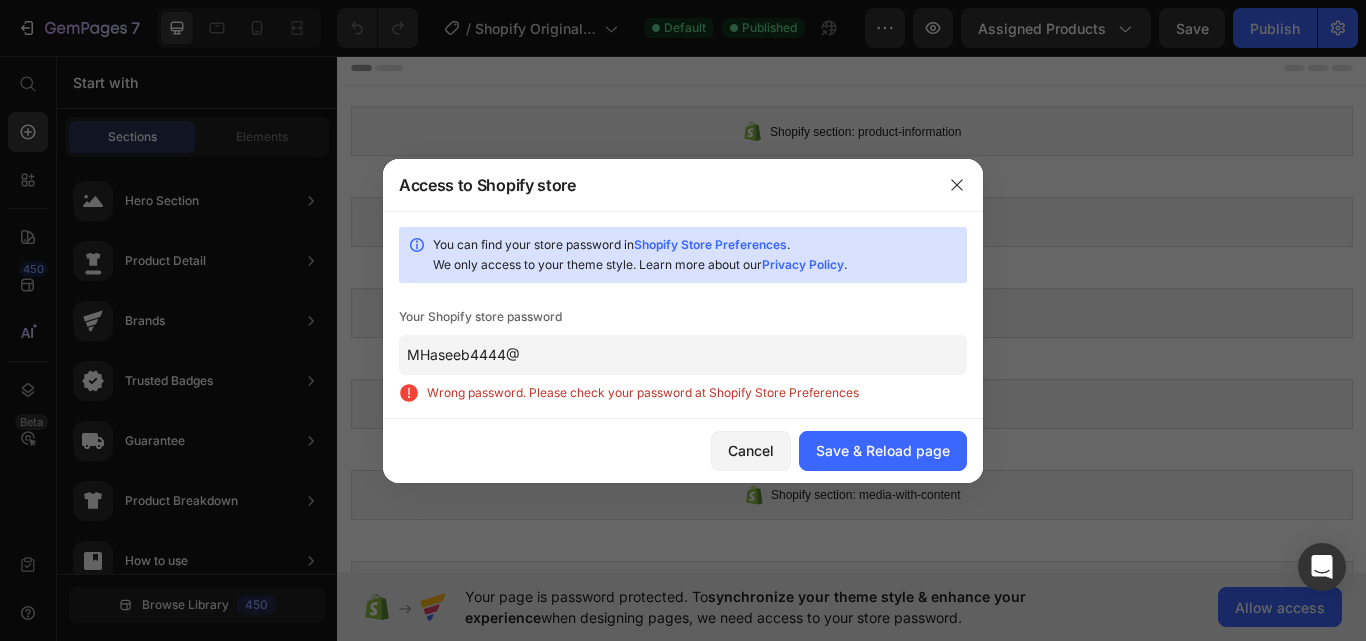 click on "MHaseeb4444@" 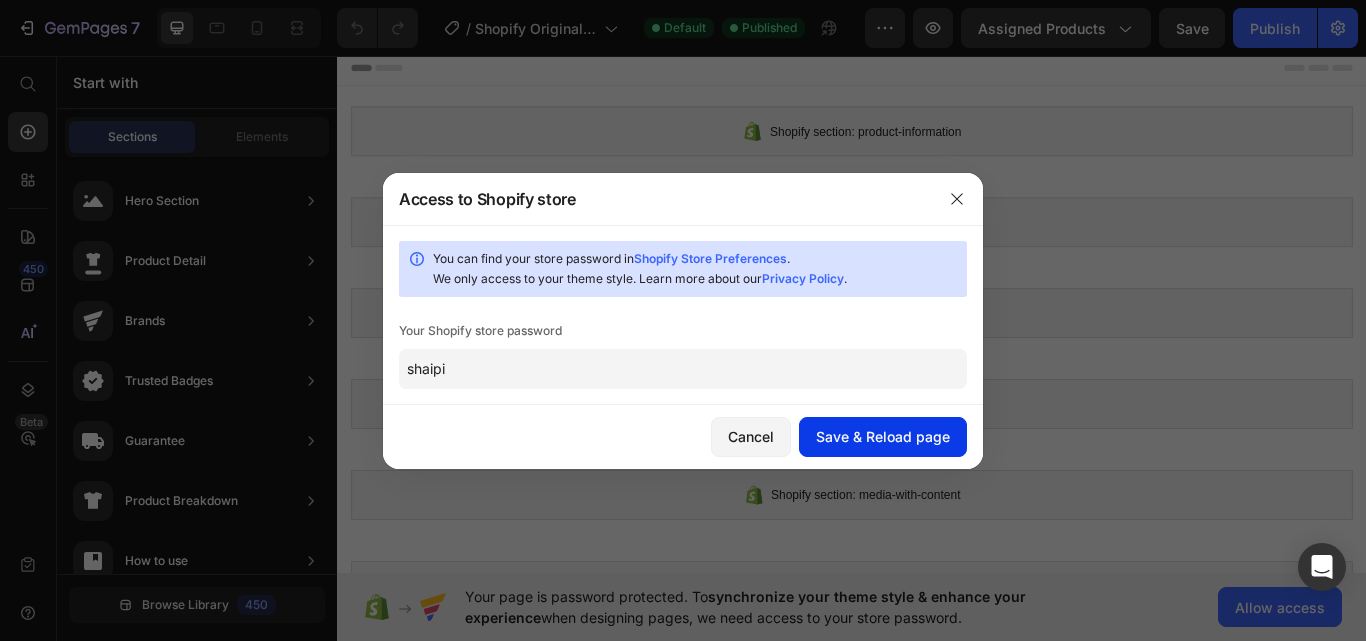 type on "shaipi" 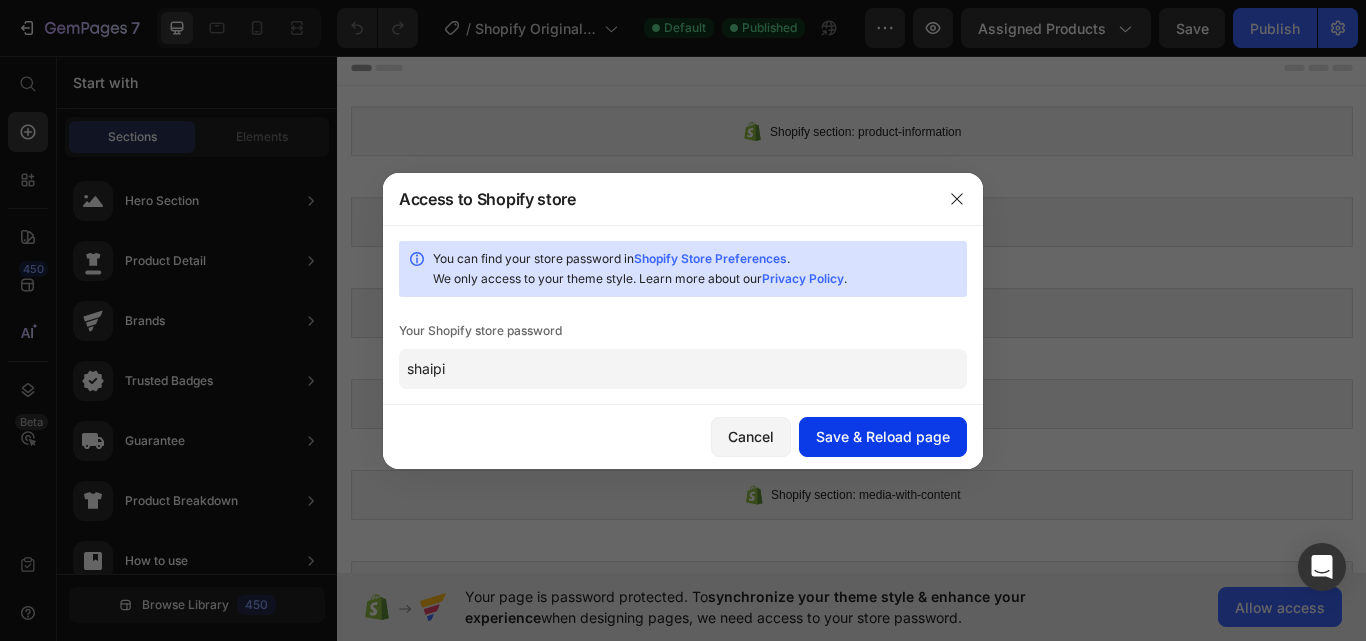 click on "Save & Reload page" at bounding box center (883, 436) 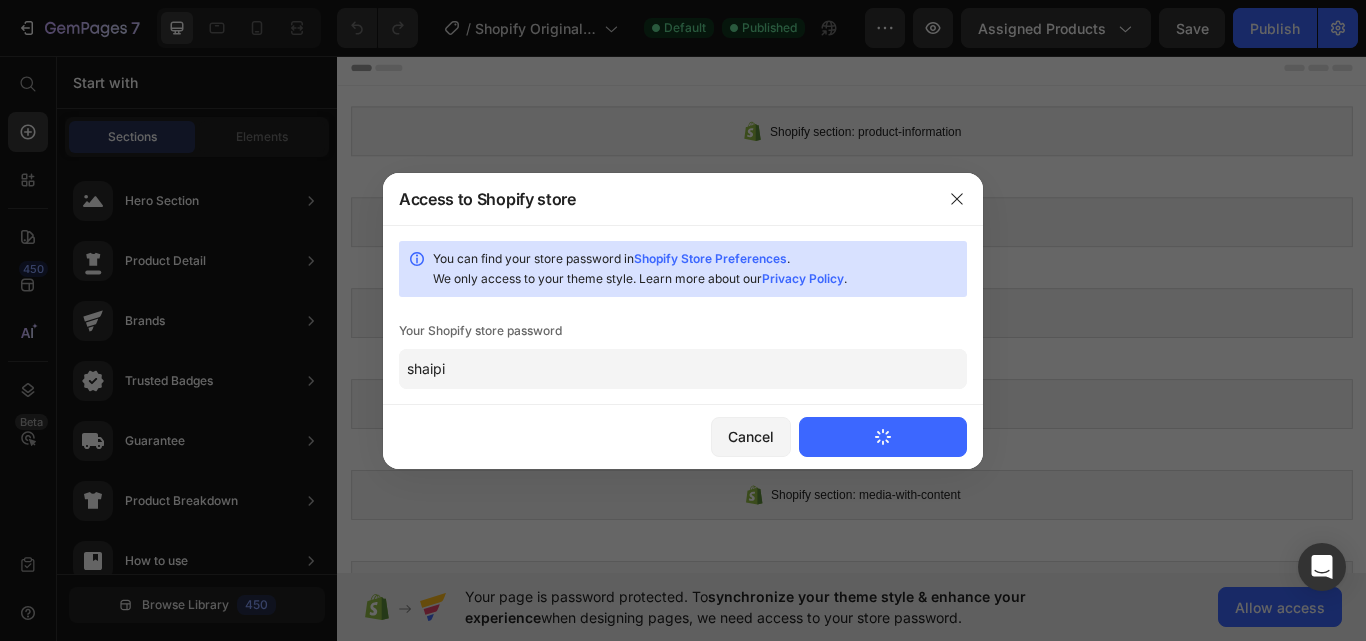 type 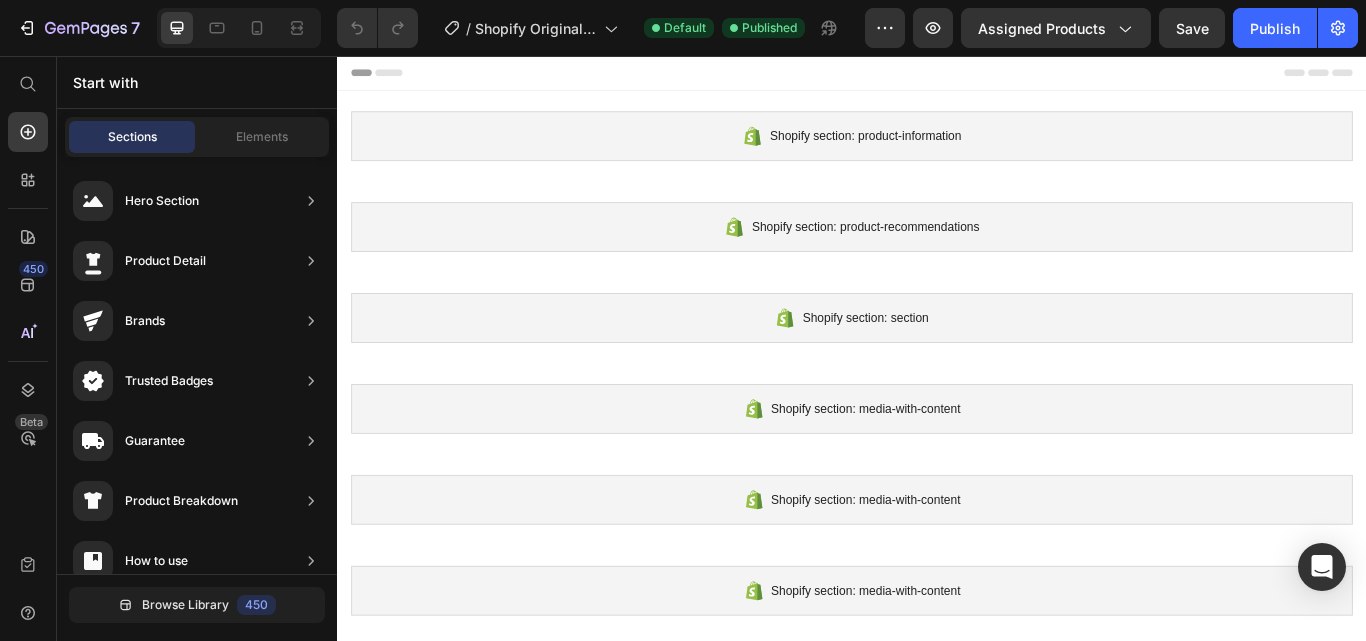 scroll, scrollTop: 0, scrollLeft: 0, axis: both 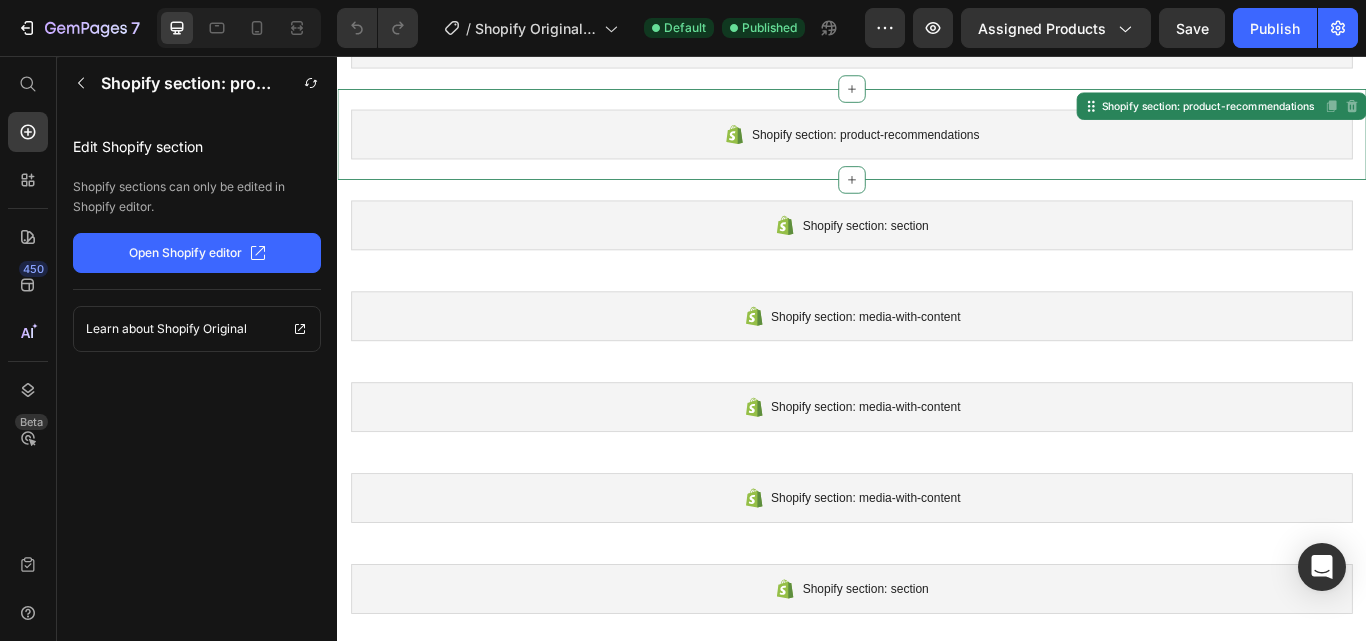 click on "Shopify section: product-recommendations" at bounding box center [937, 148] 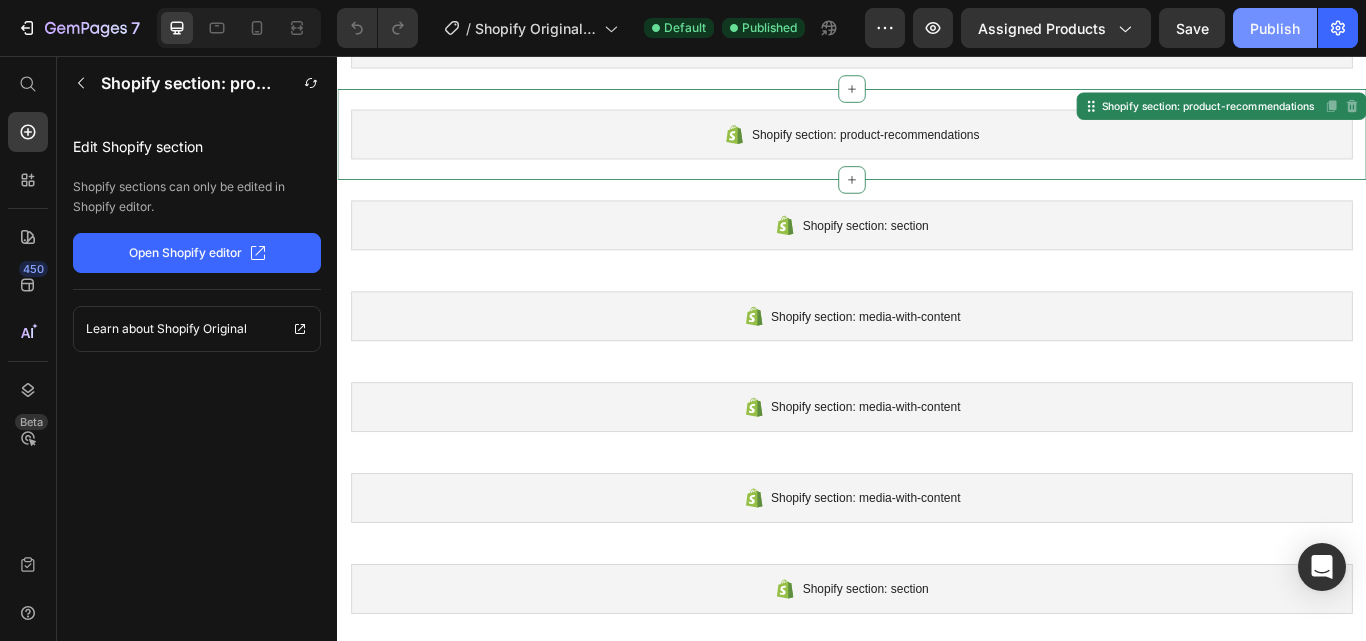click on "Publish" at bounding box center (1275, 28) 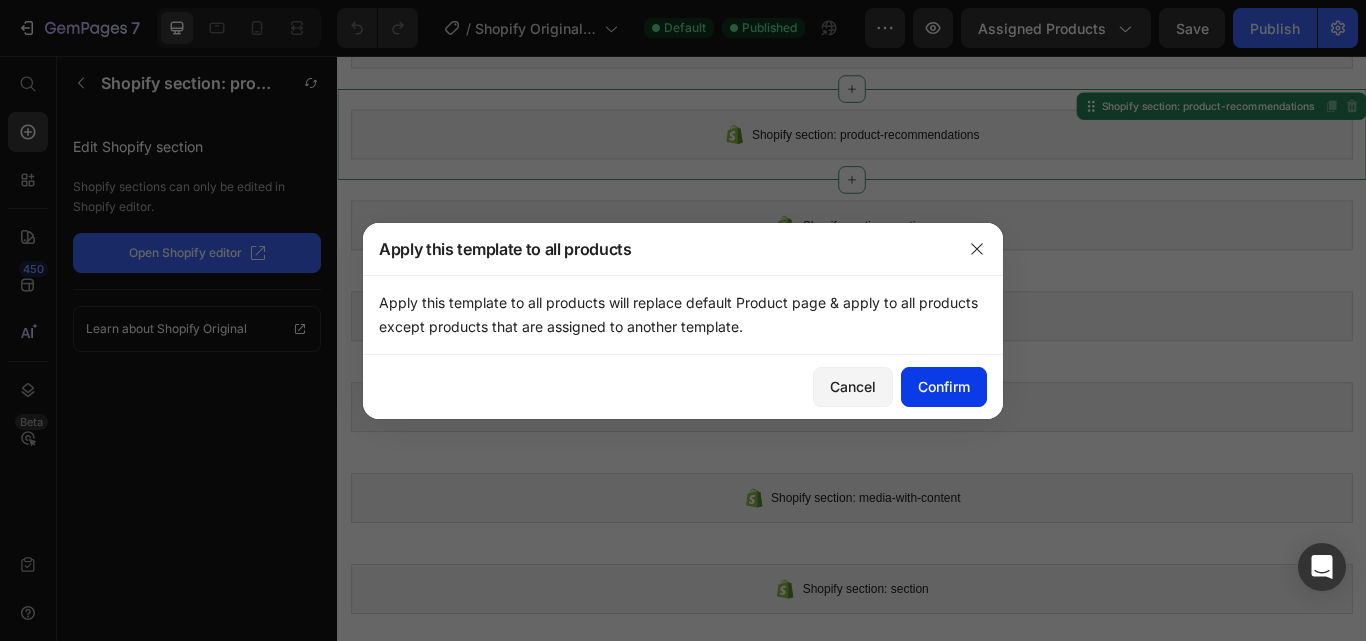 click on "Confirm" at bounding box center [944, 386] 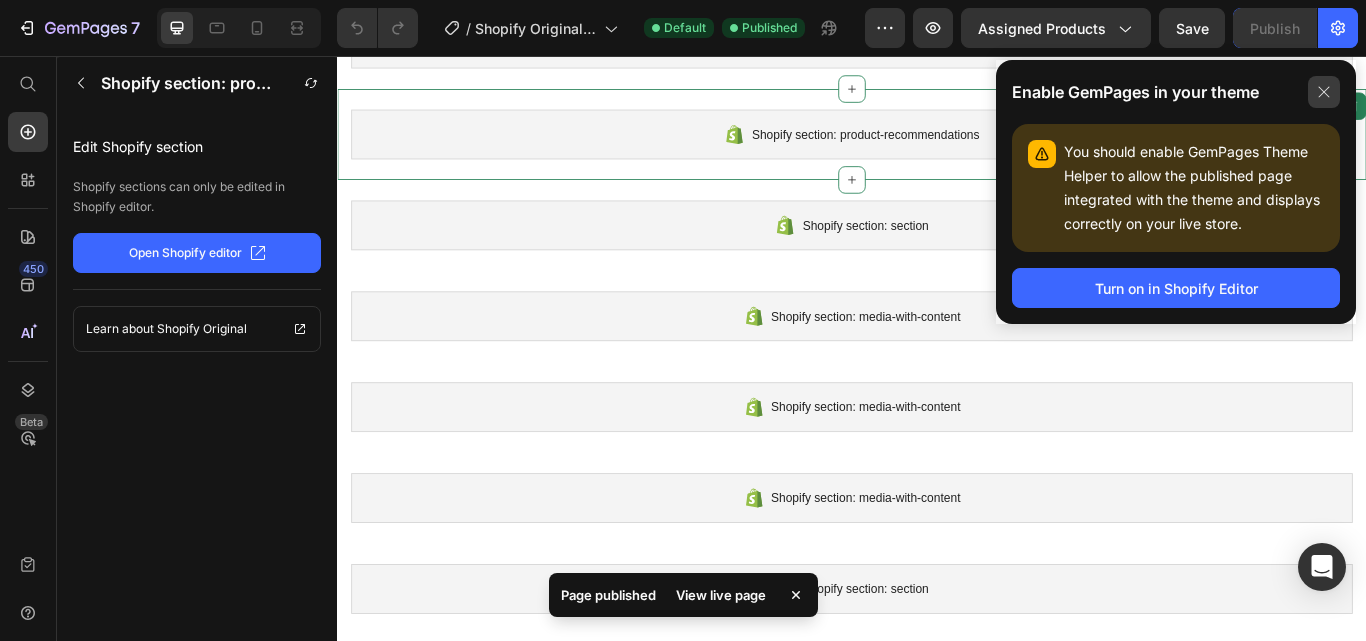 click 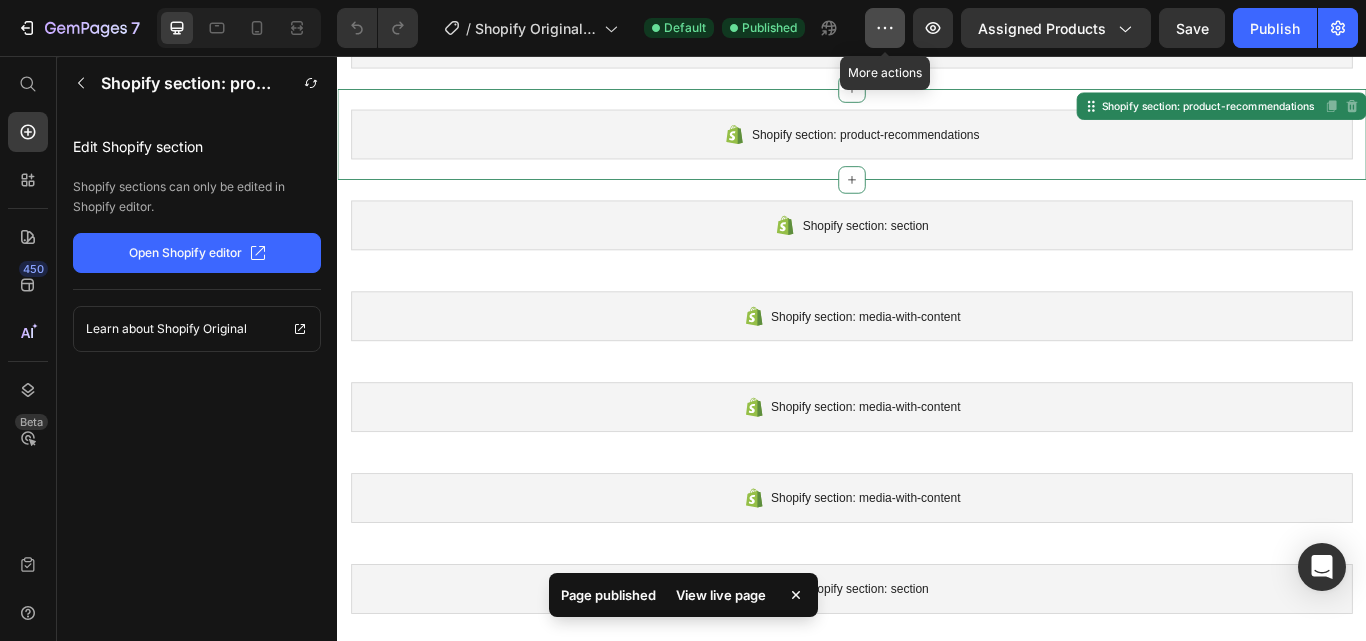 click 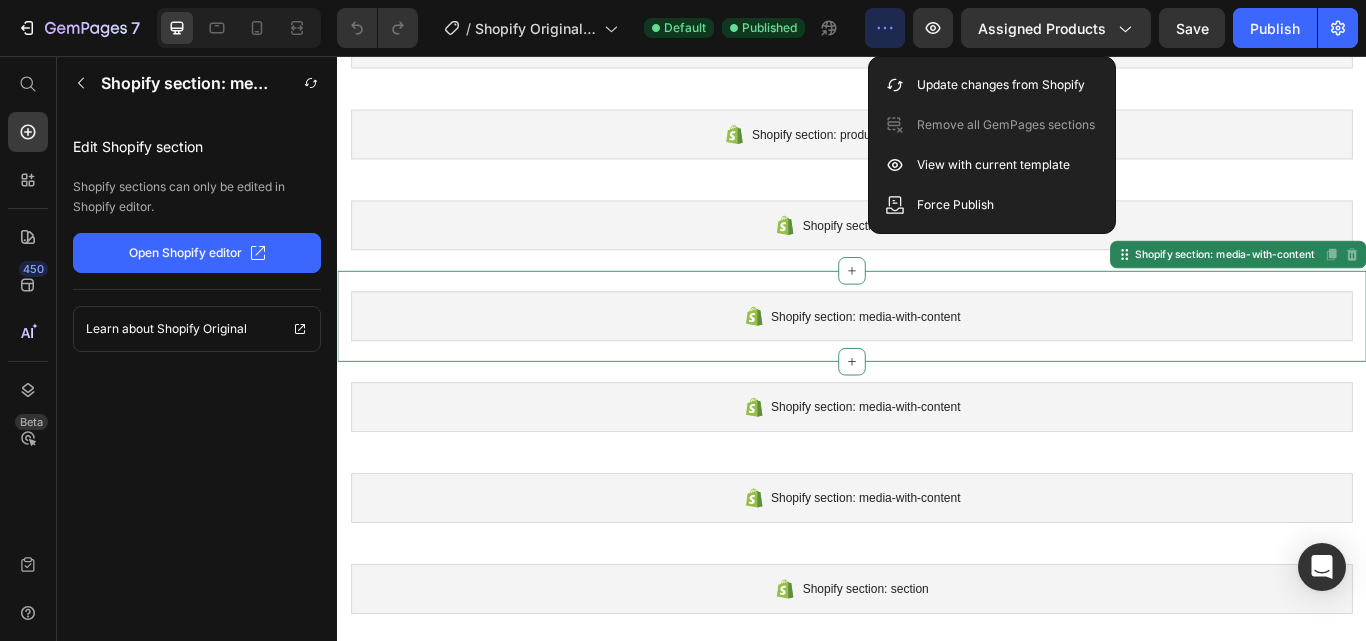 click on "Shopify section: media-with-content" at bounding box center (937, 360) 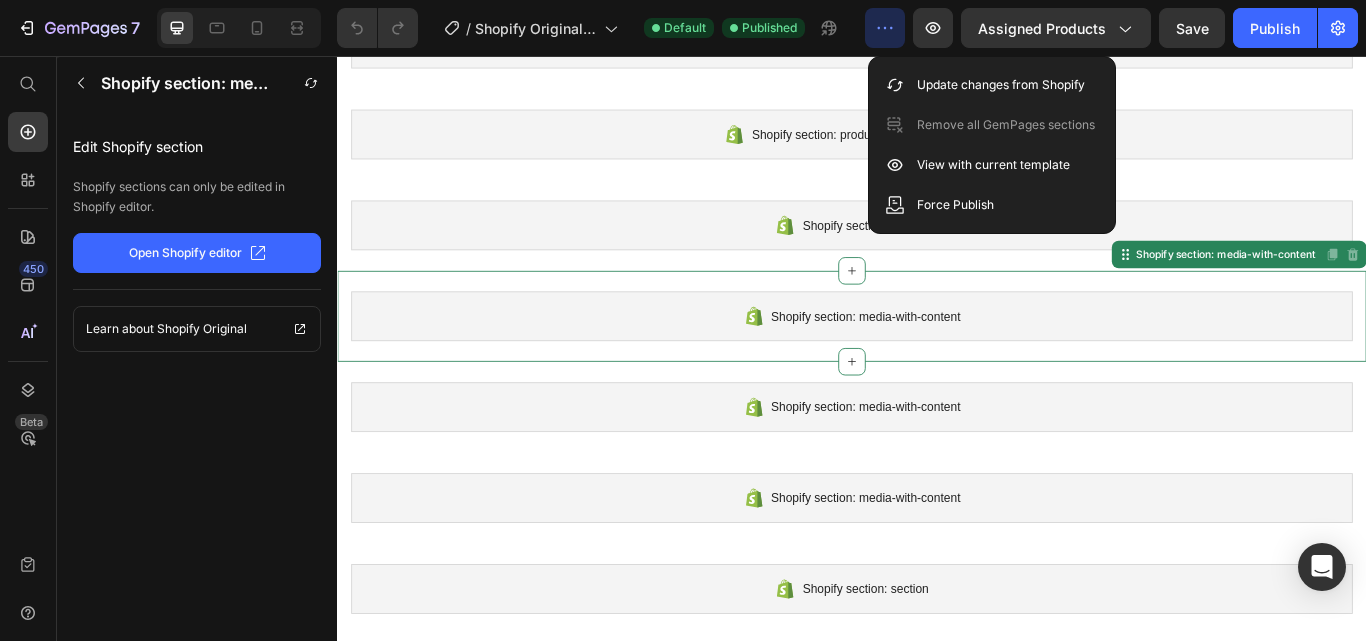 click on "Shopify section: media-with-content" at bounding box center (953, 360) 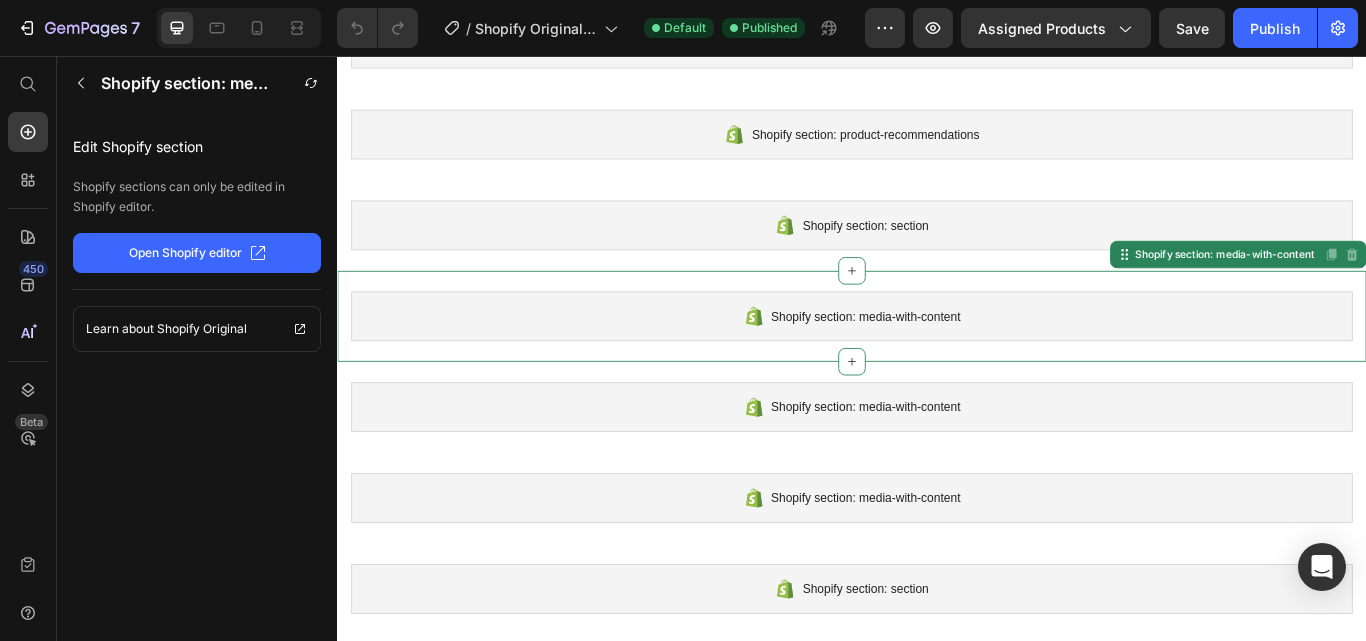 click on "Open Shopify editor" 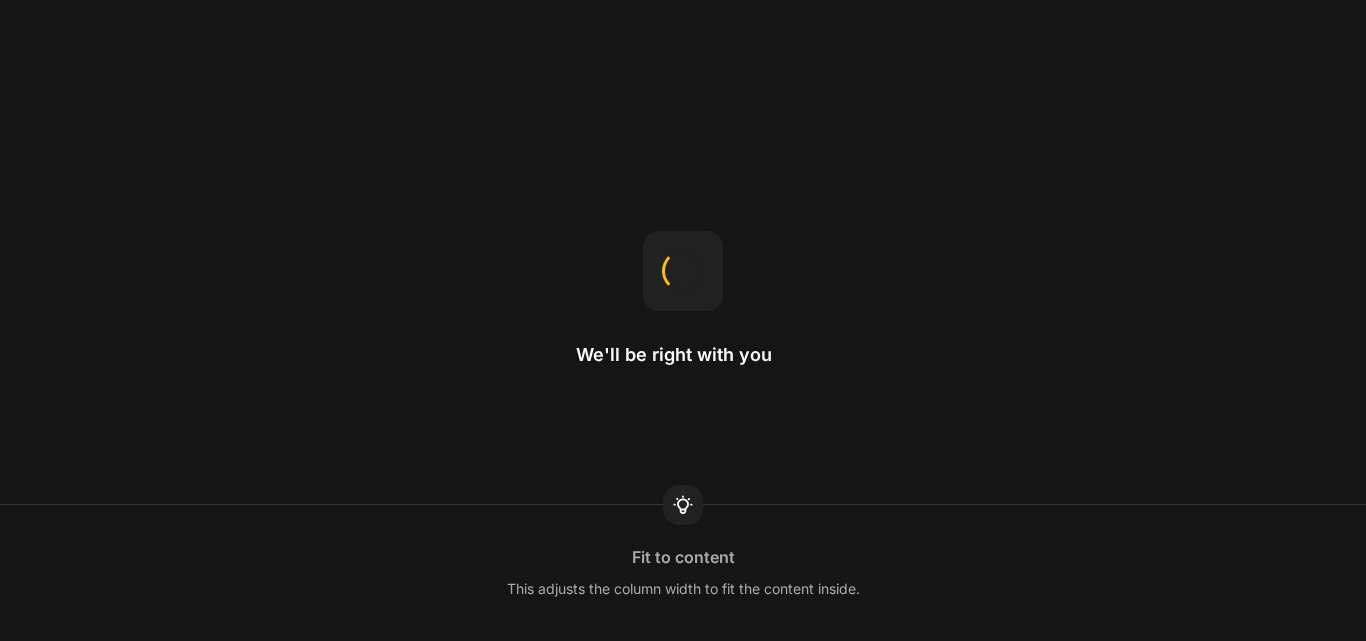 scroll, scrollTop: 0, scrollLeft: 0, axis: both 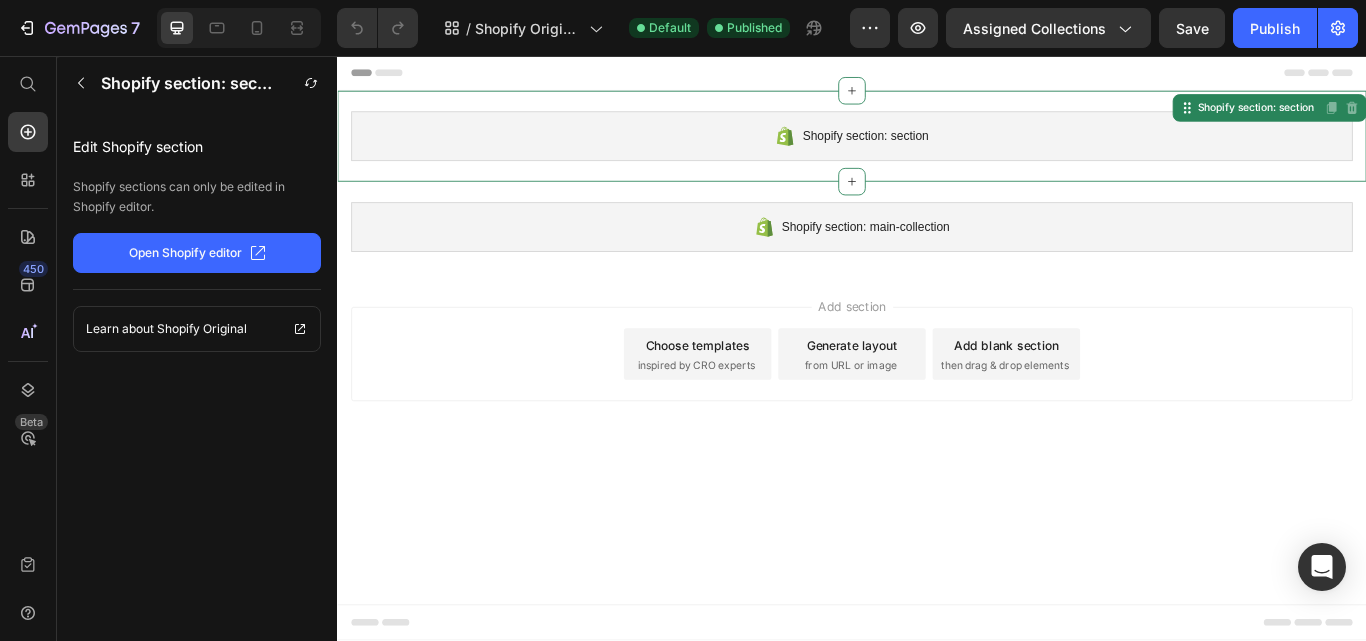 click on "Shopify section: section" at bounding box center (952, 150) 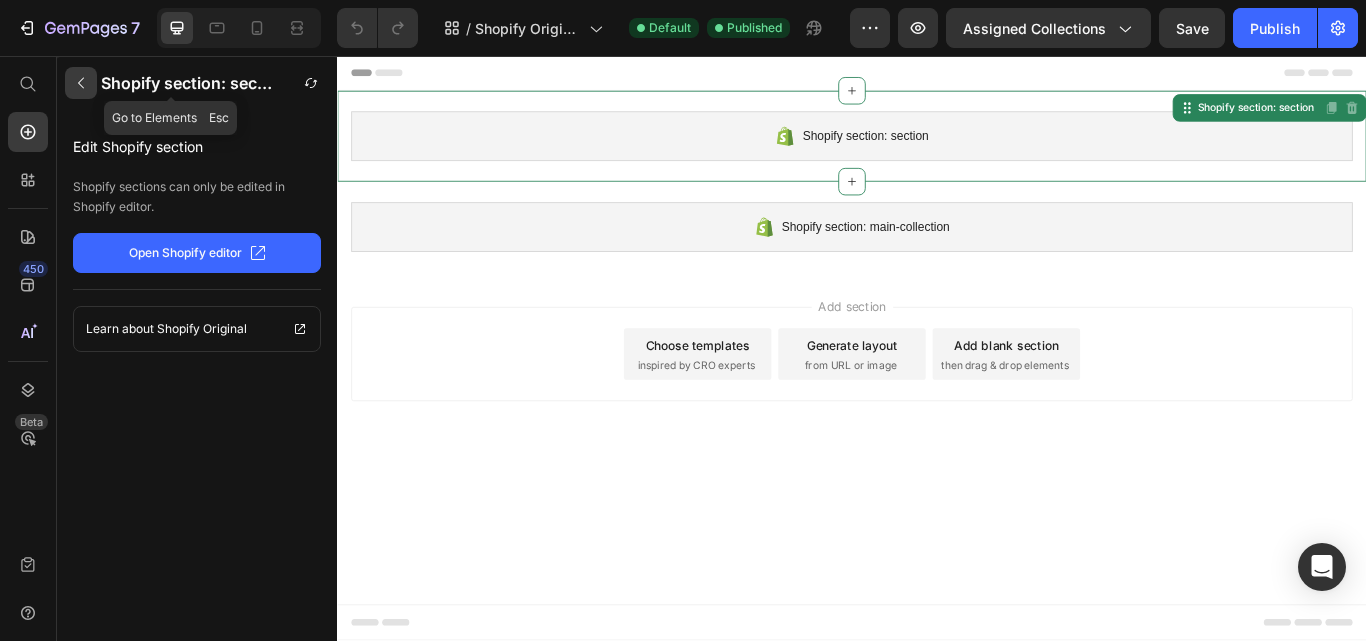 click 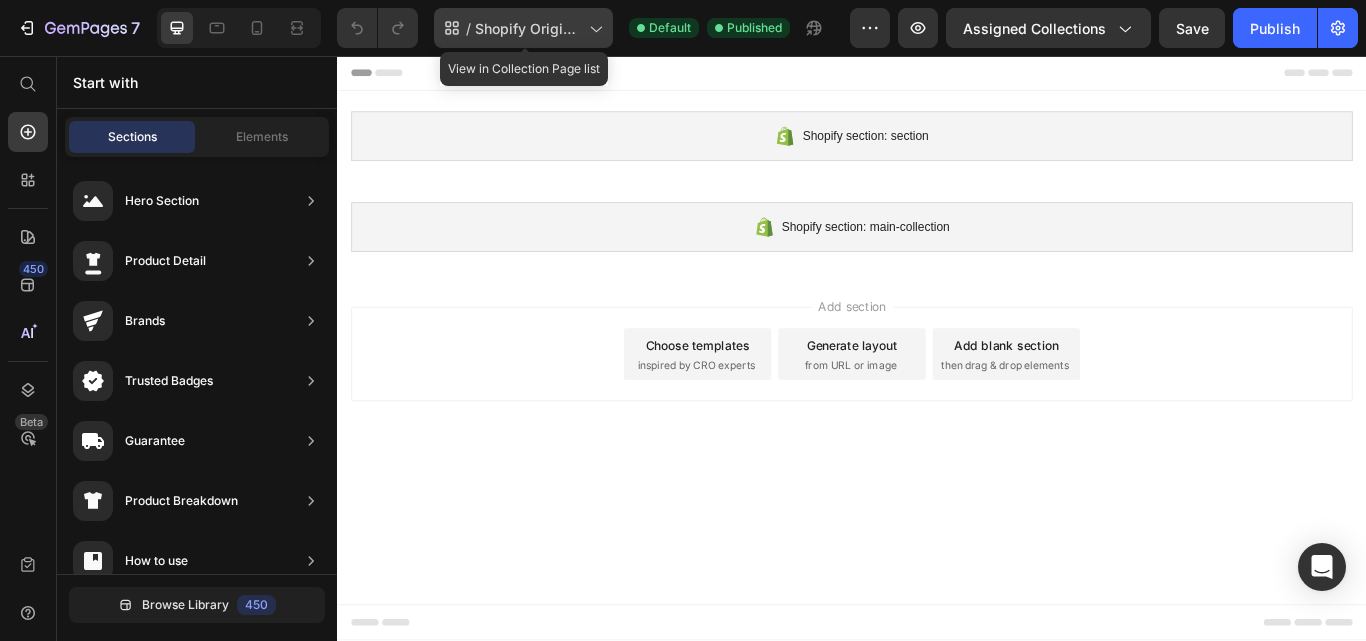 click 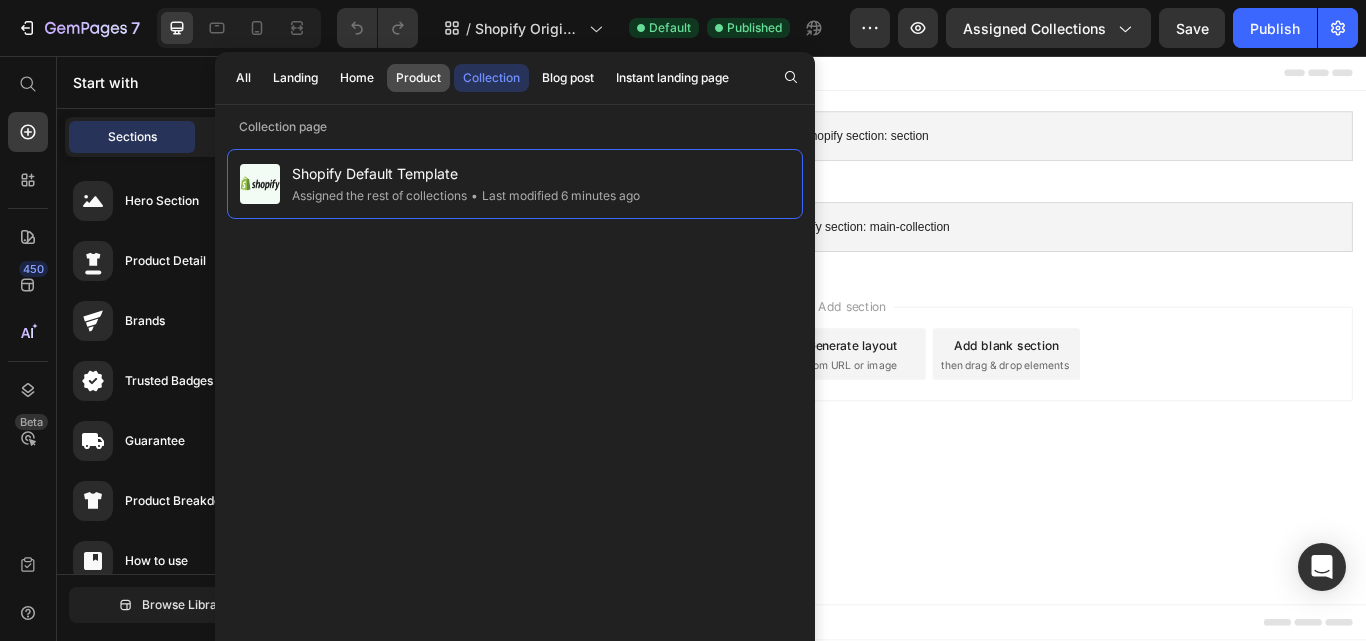 click on "Product" at bounding box center [418, 78] 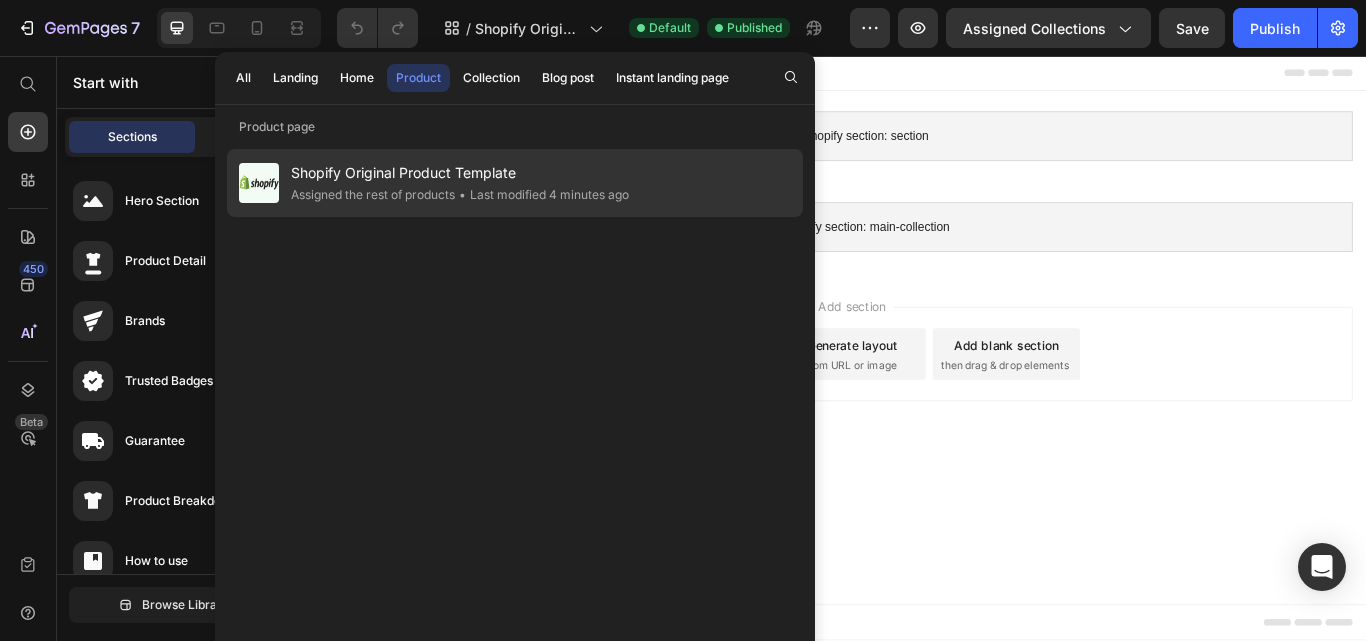 click on "Shopify Original Product Template Assigned the rest of products • Last modified 4 minutes ago" 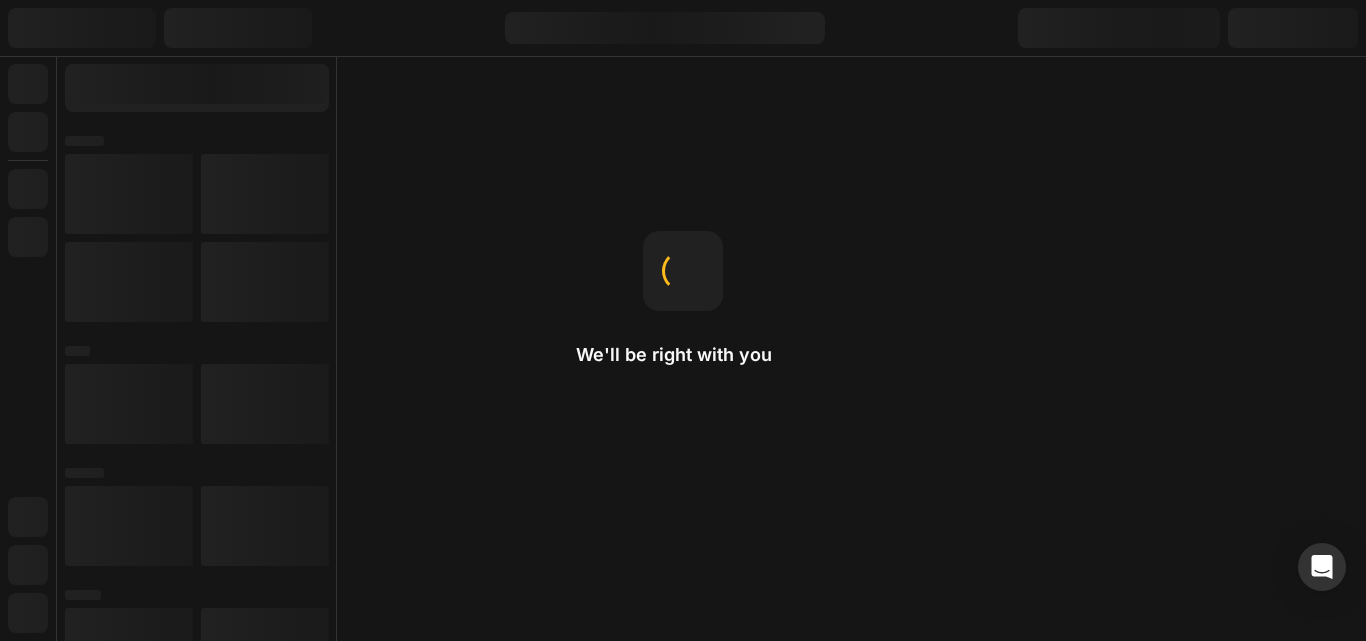 scroll, scrollTop: 0, scrollLeft: 0, axis: both 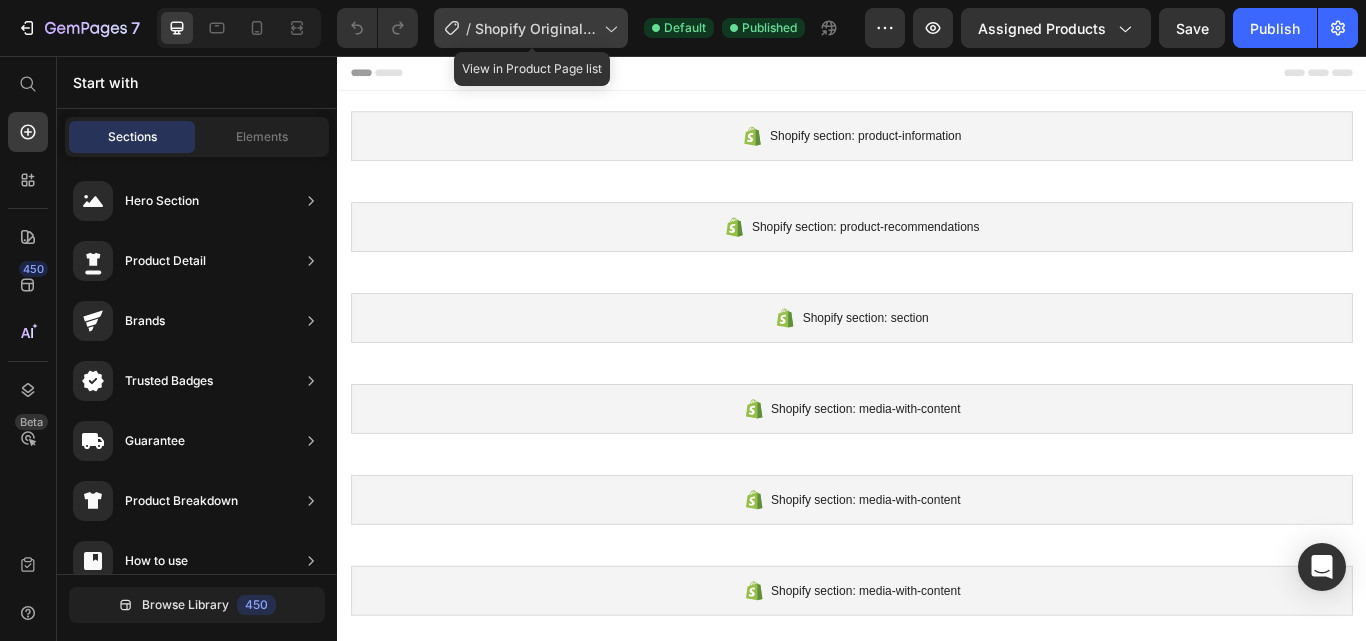 click on "/  Shopify Original Product Template" 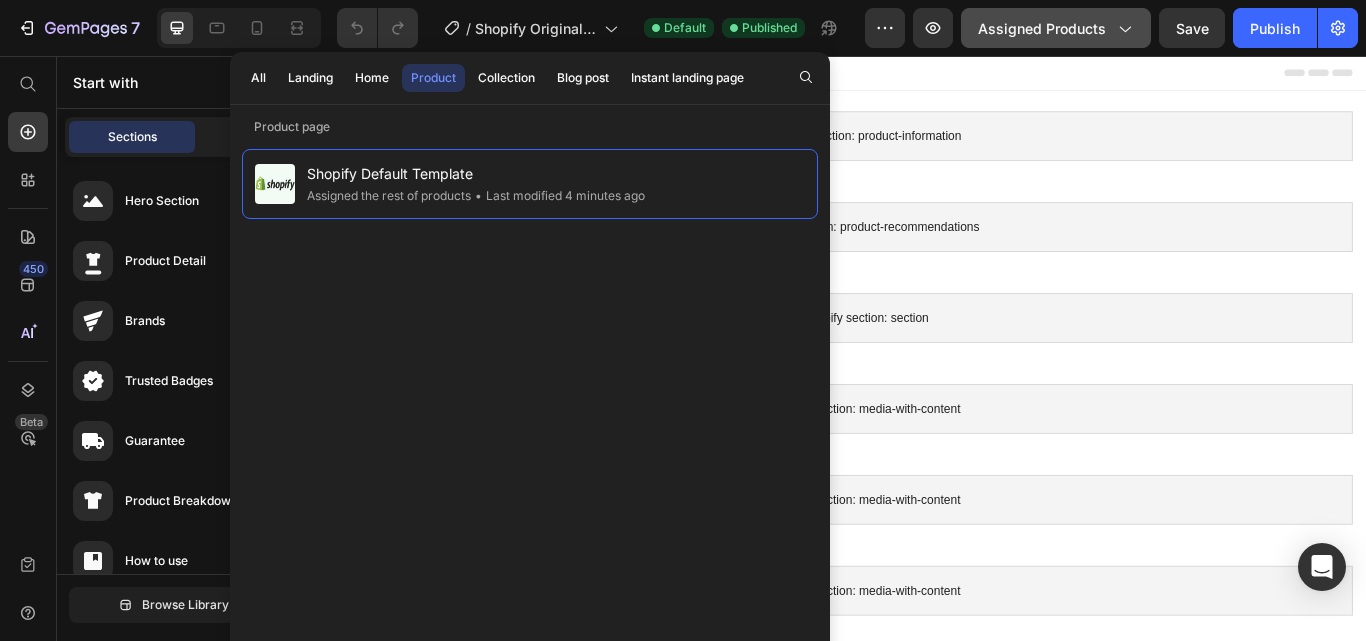click 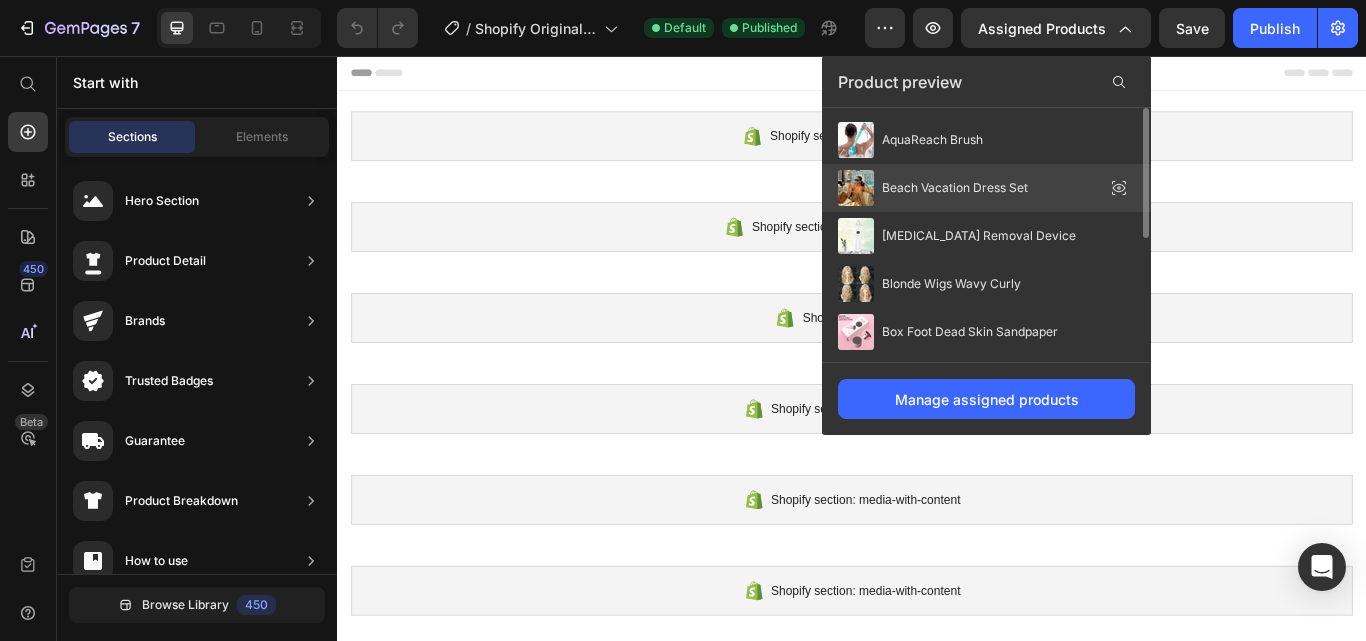 click on "Beach Vacation Dress Set" at bounding box center [955, 188] 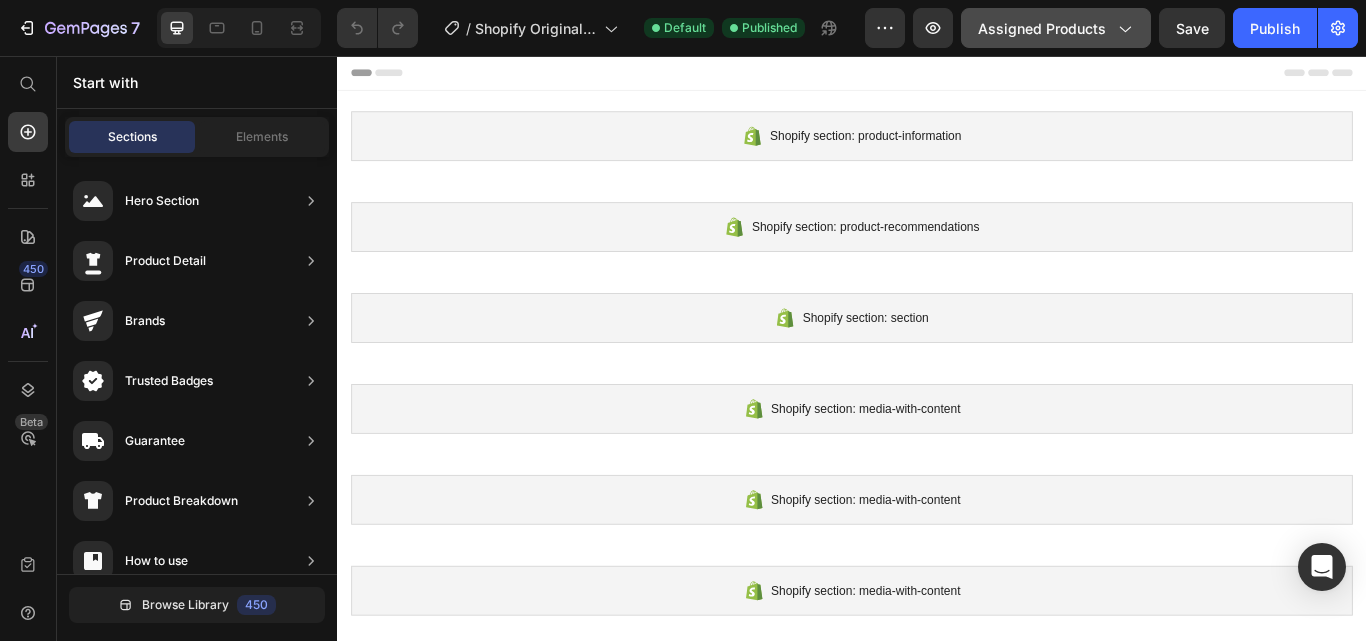 click on "Assigned Products" 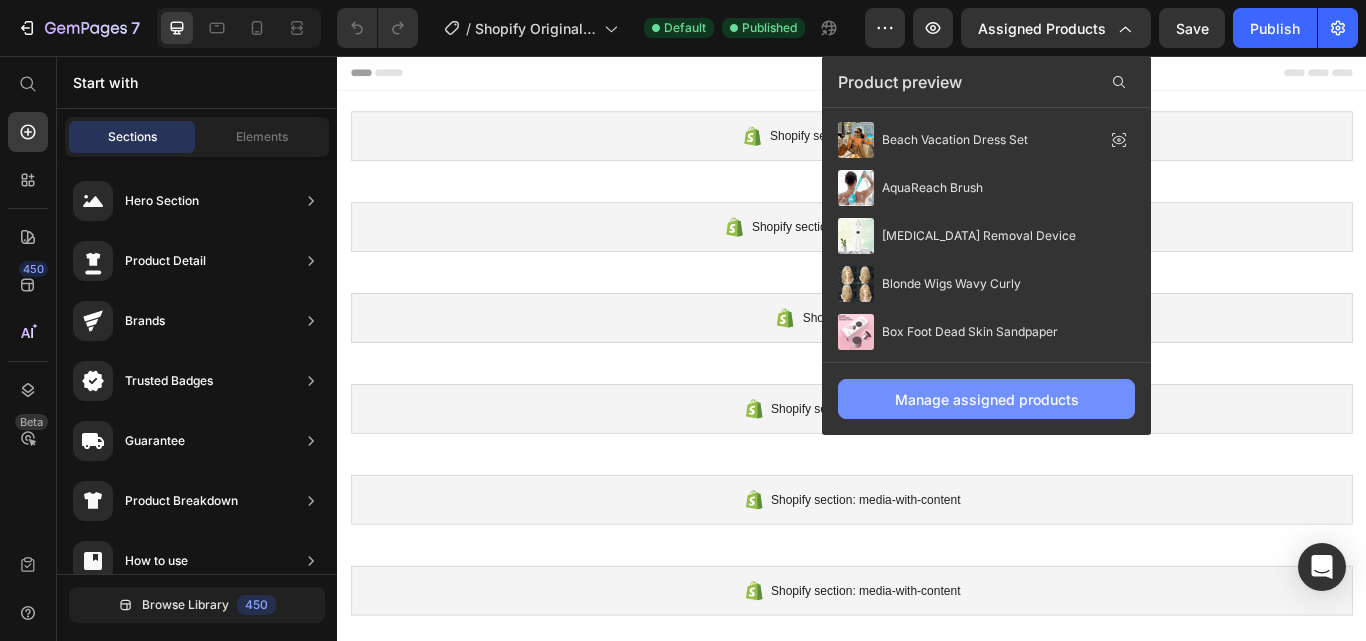 click on "Manage assigned products" at bounding box center [987, 399] 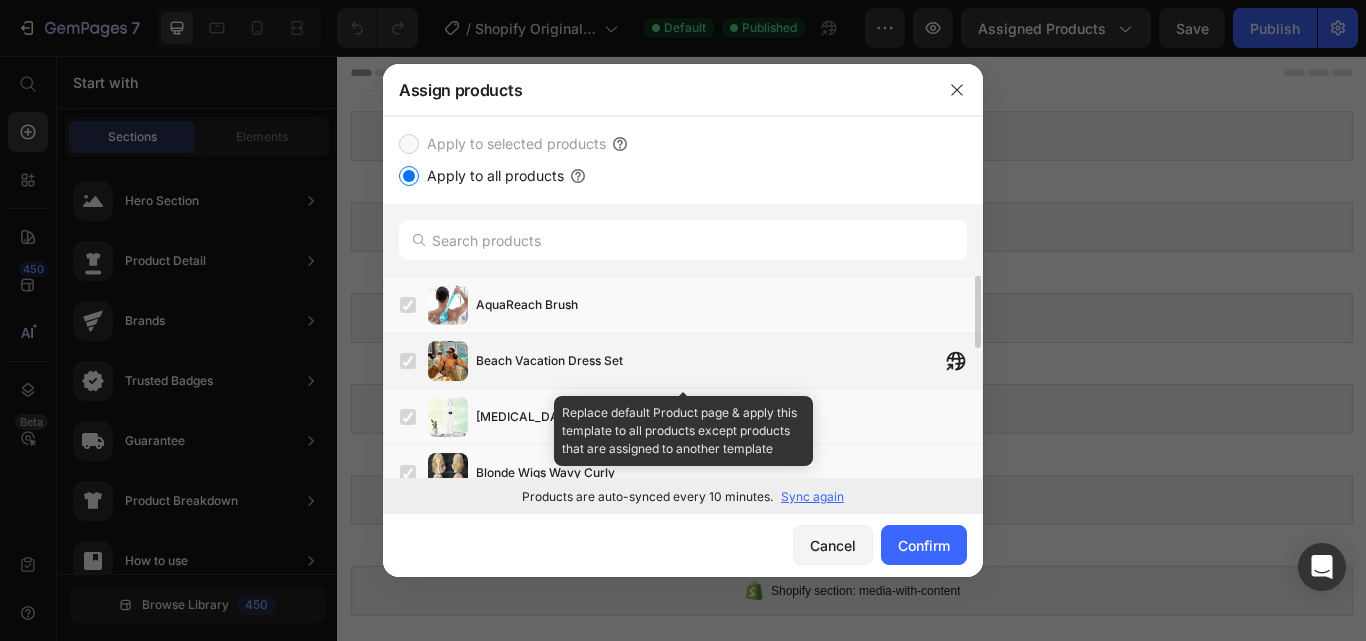 click at bounding box center [448, 361] 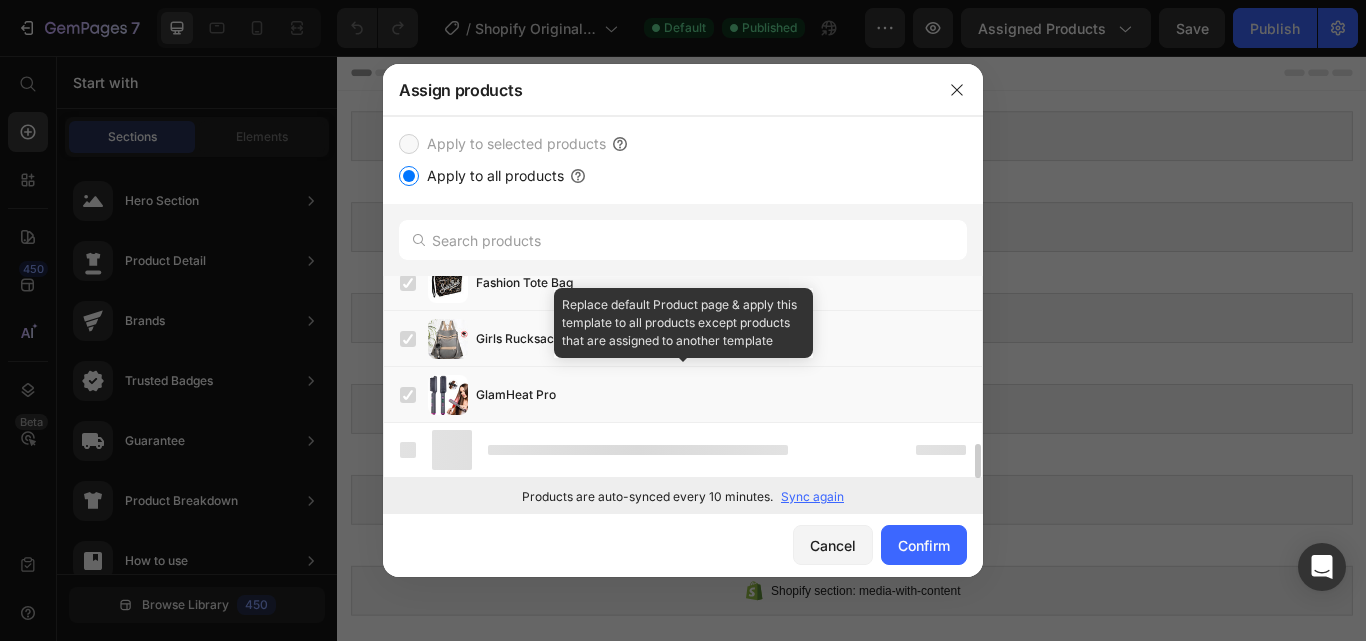 scroll, scrollTop: 1478, scrollLeft: 0, axis: vertical 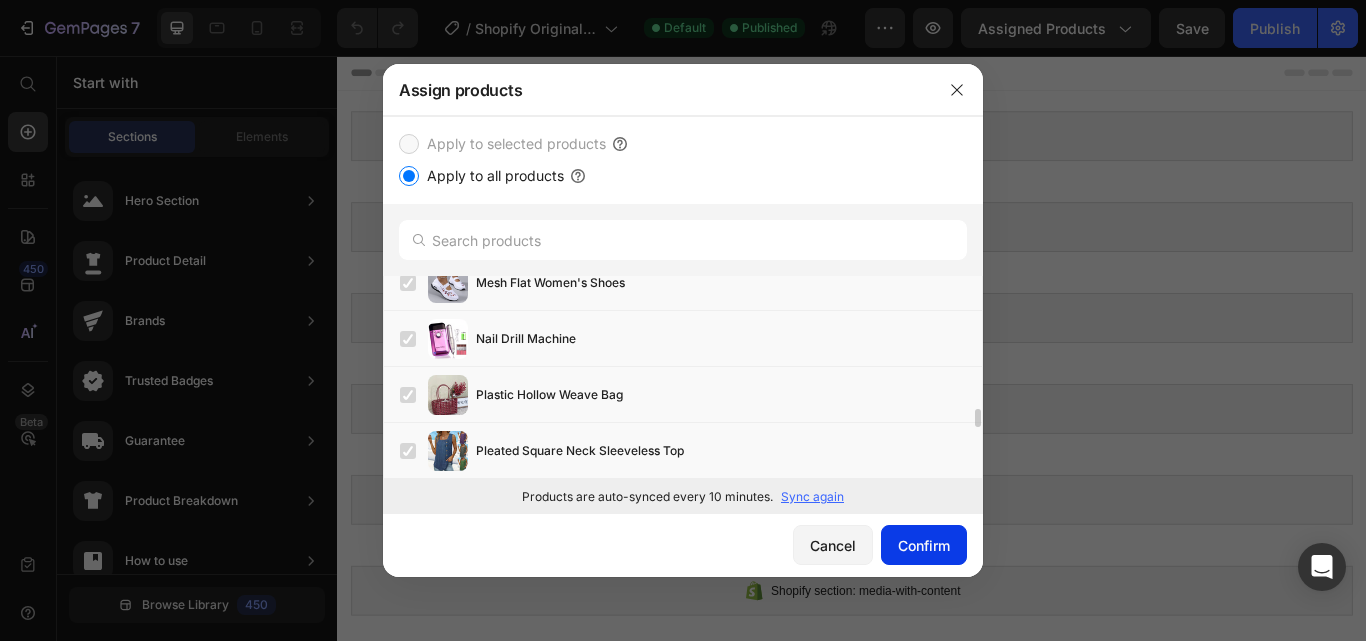 click on "Confirm" at bounding box center [924, 545] 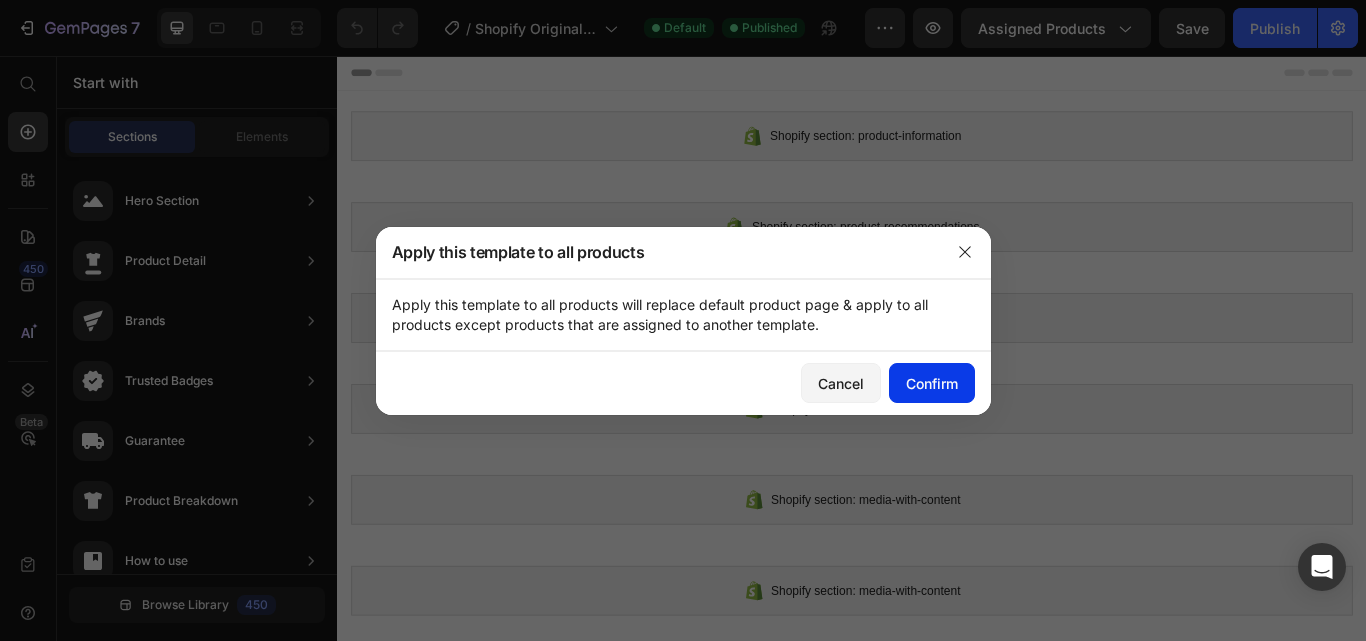 click on "Confirm" at bounding box center (932, 383) 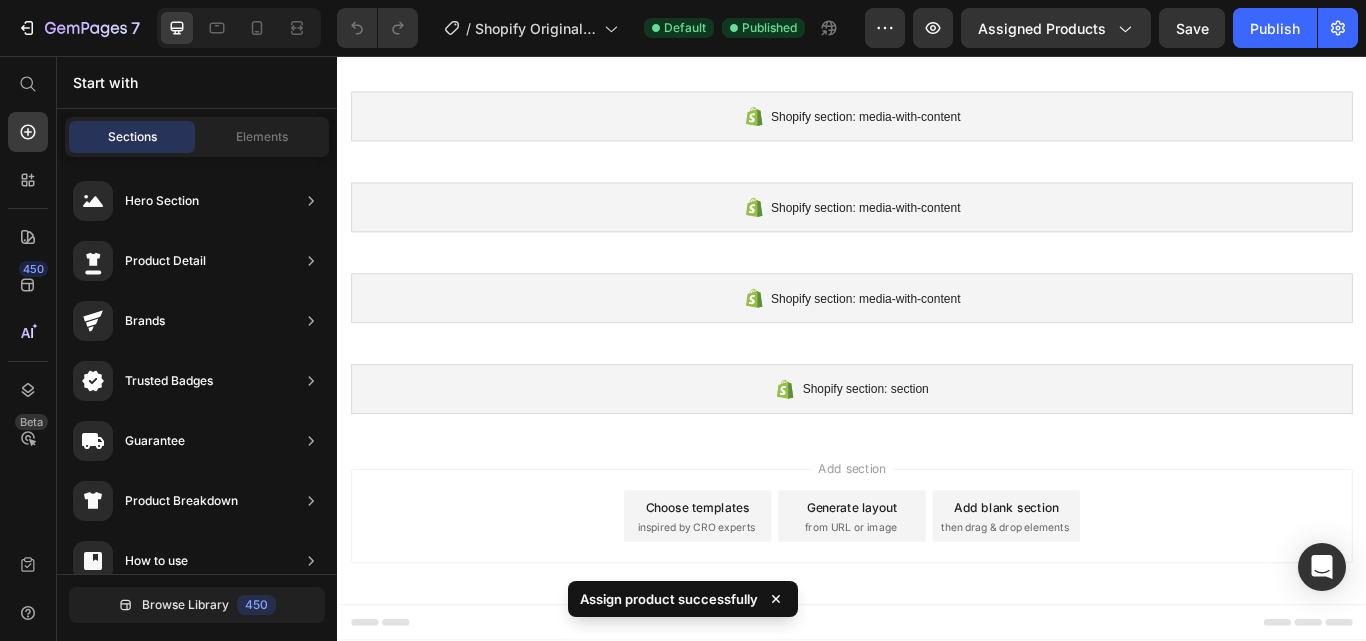 scroll, scrollTop: 0, scrollLeft: 0, axis: both 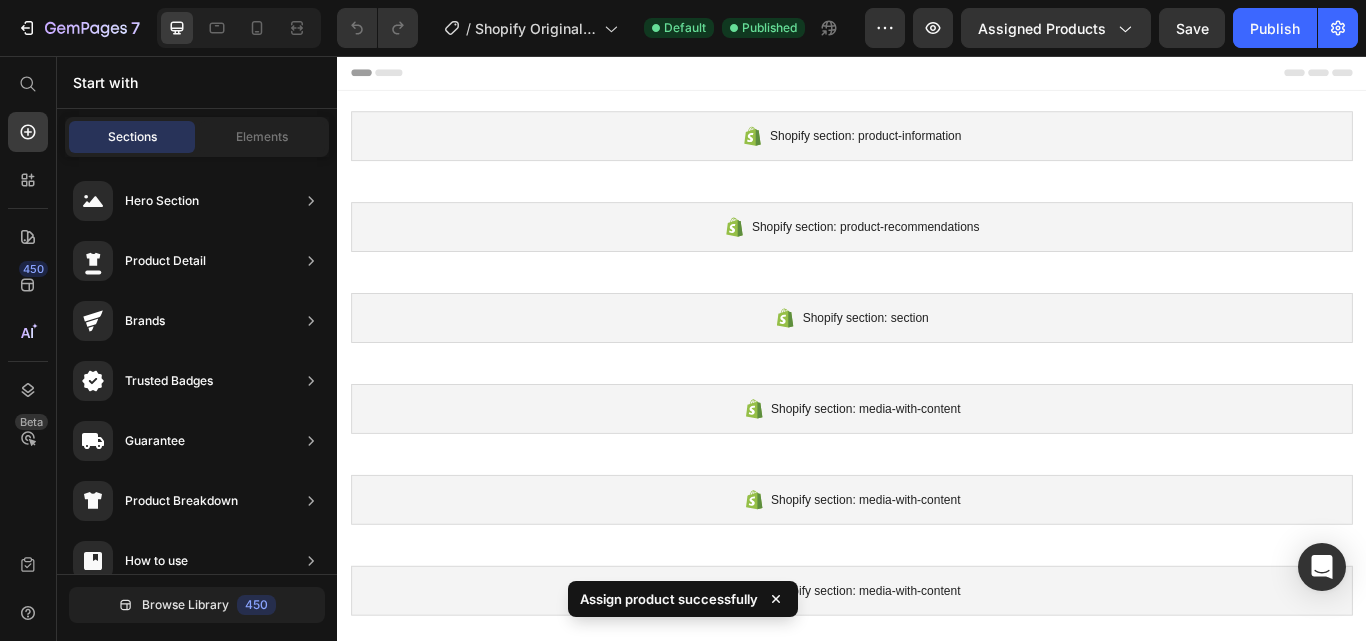 click 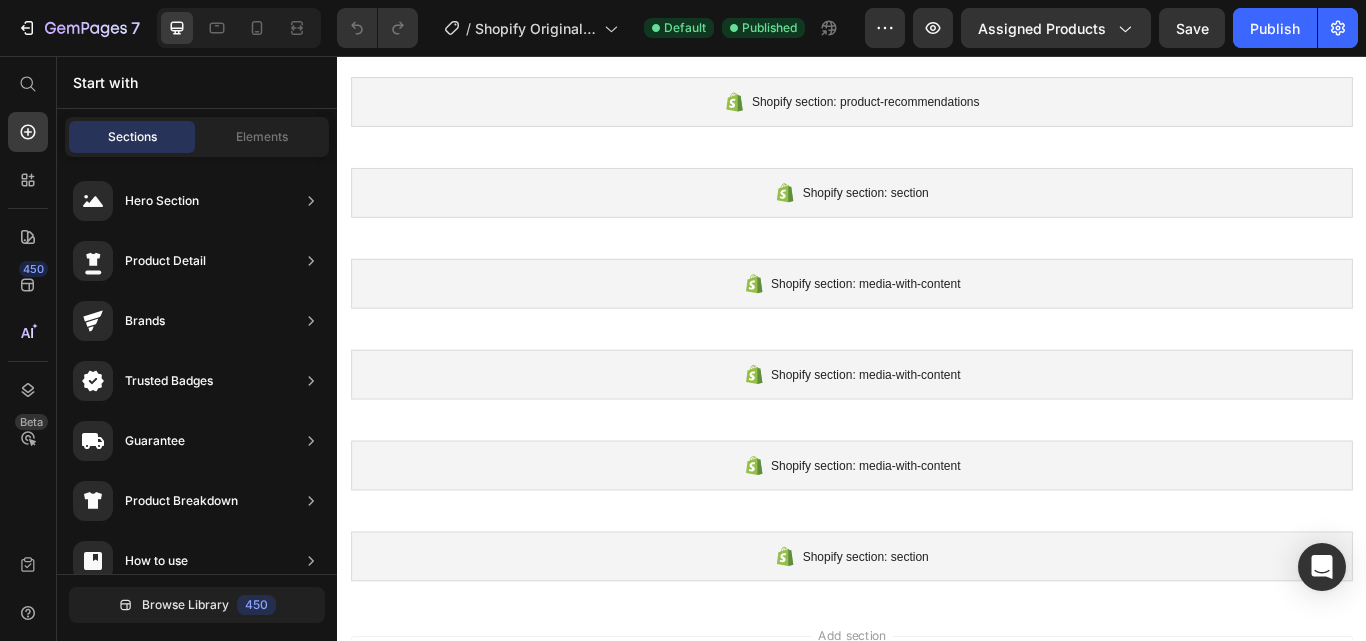 scroll, scrollTop: 0, scrollLeft: 0, axis: both 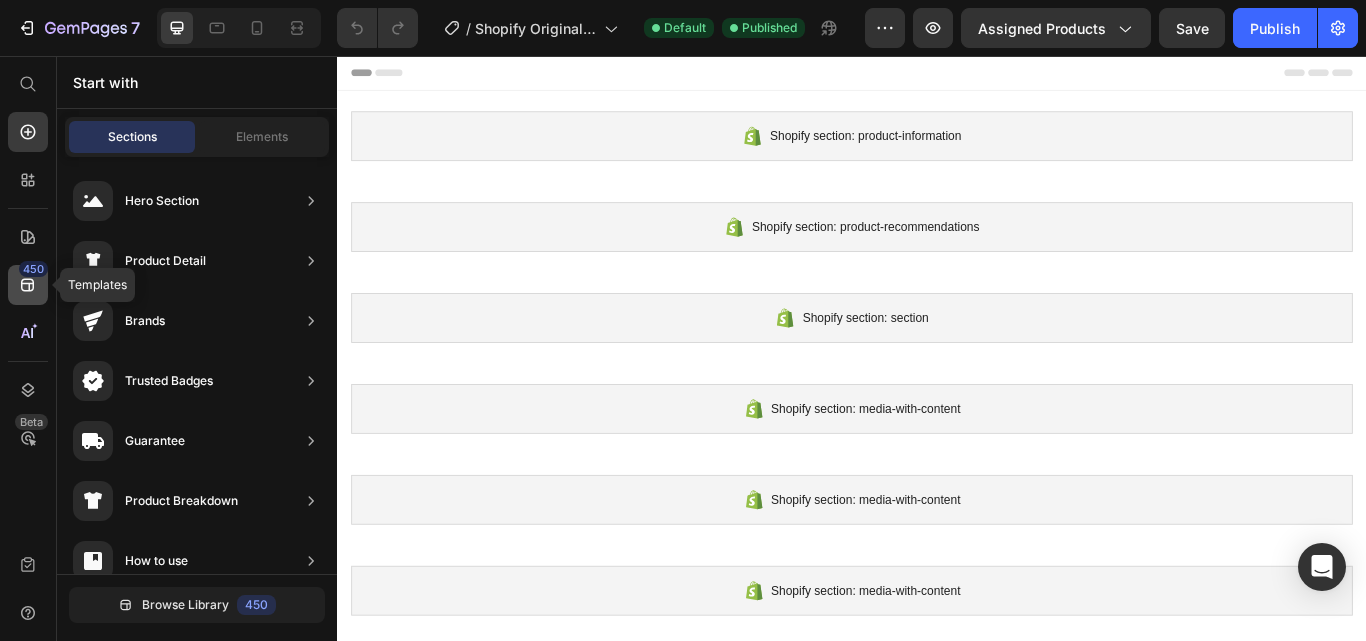click 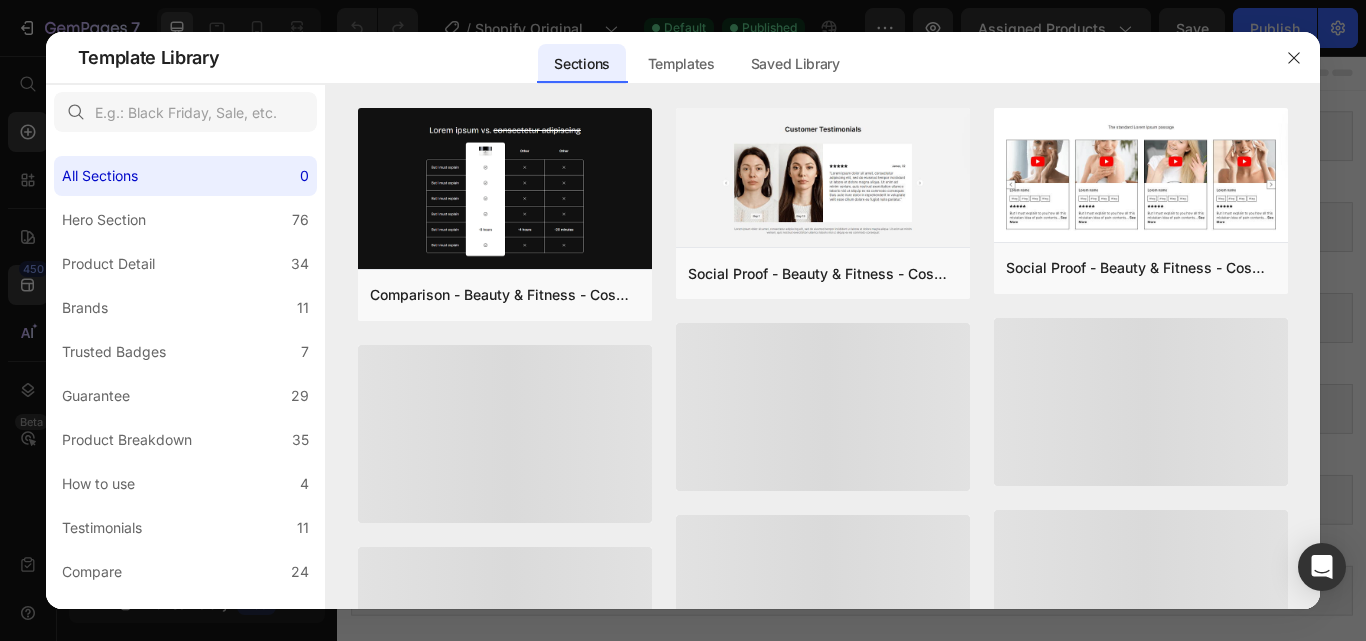 click at bounding box center (683, 320) 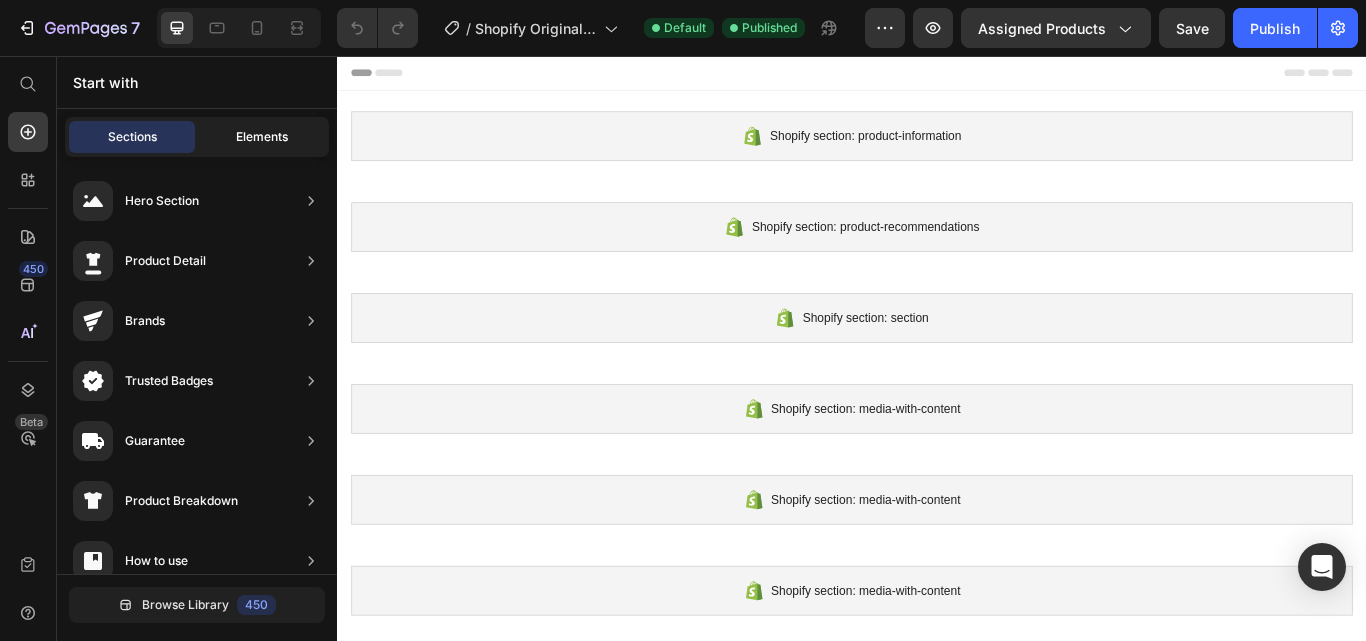 click on "Elements" at bounding box center (262, 137) 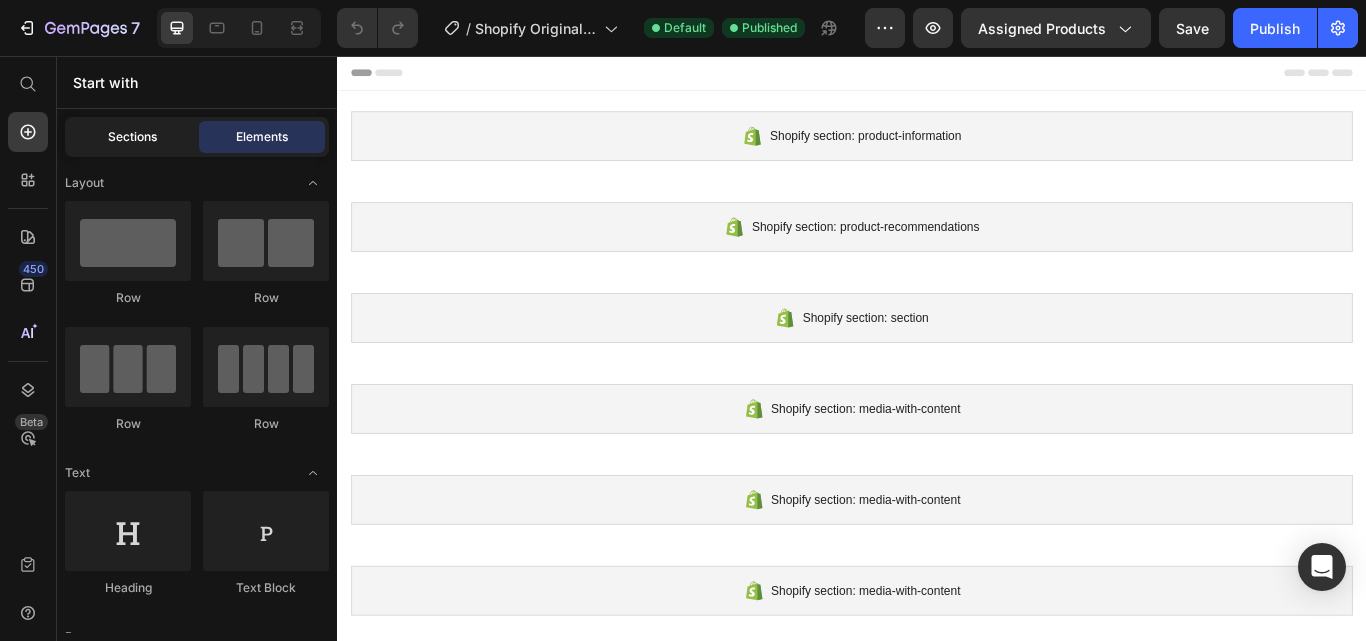 click on "Sections" at bounding box center (132, 137) 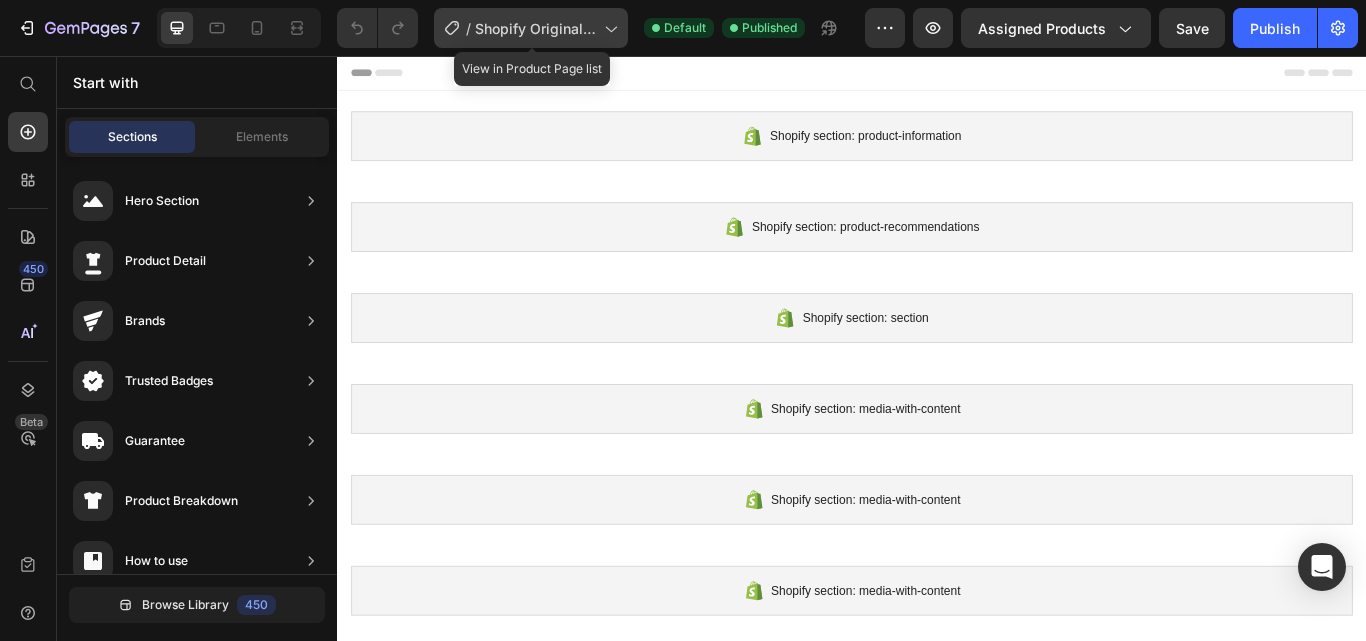click on "Shopify Original Product Template" at bounding box center (535, 28) 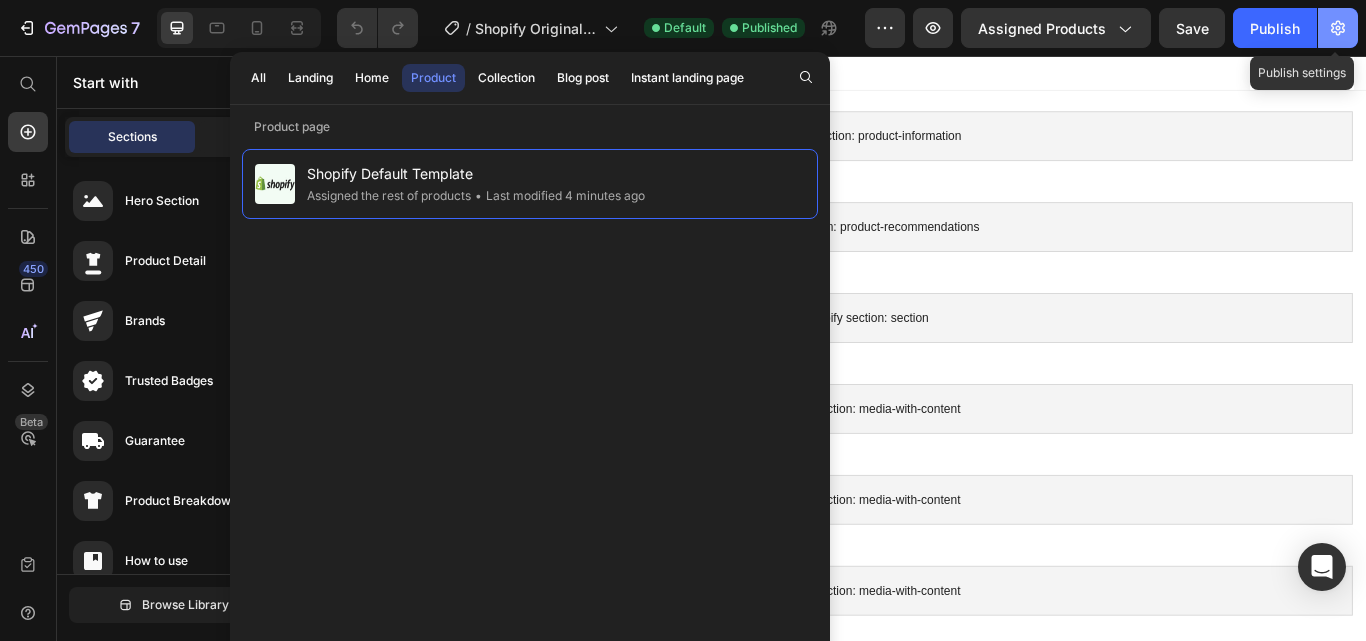 click 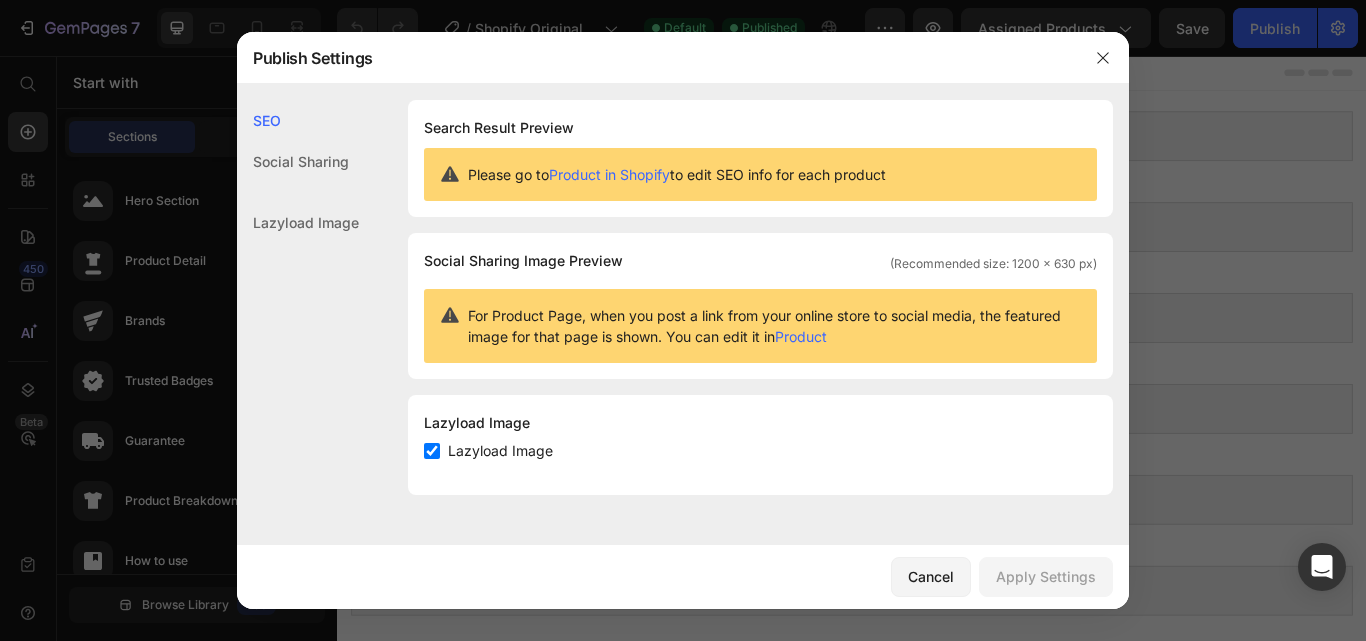click on "Product in Shopify" at bounding box center [609, 174] 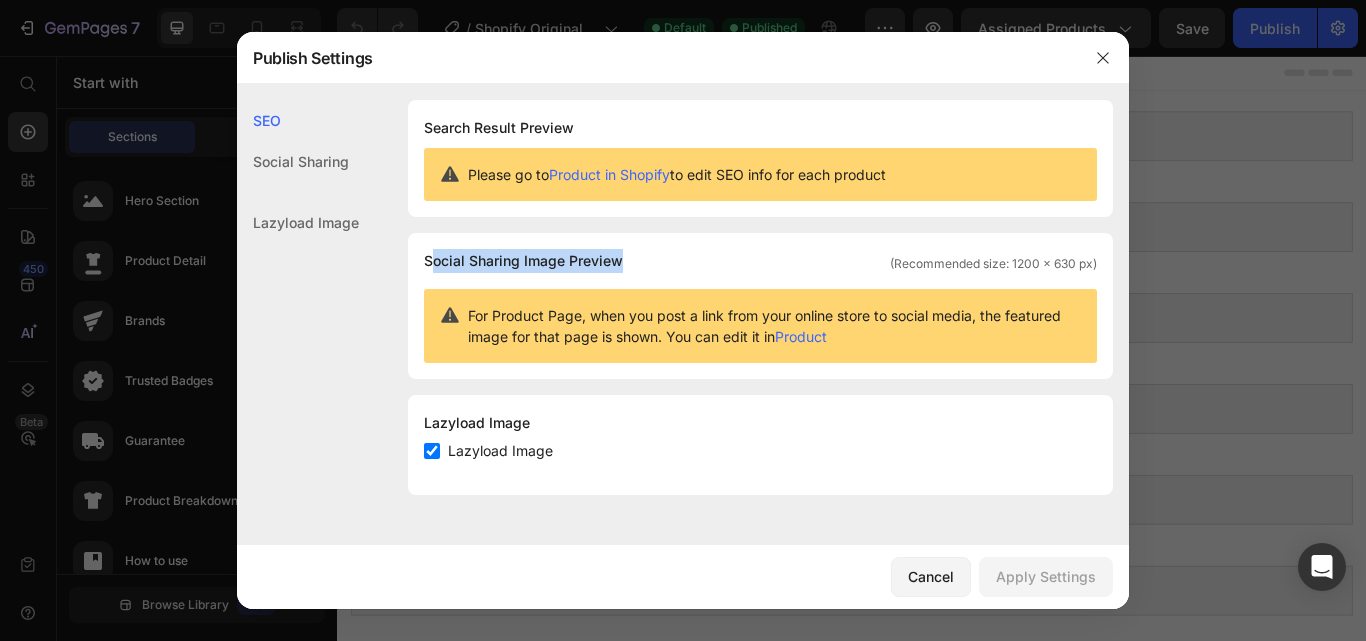 drag, startPoint x: 434, startPoint y: 260, endPoint x: 673, endPoint y: 248, distance: 239.30107 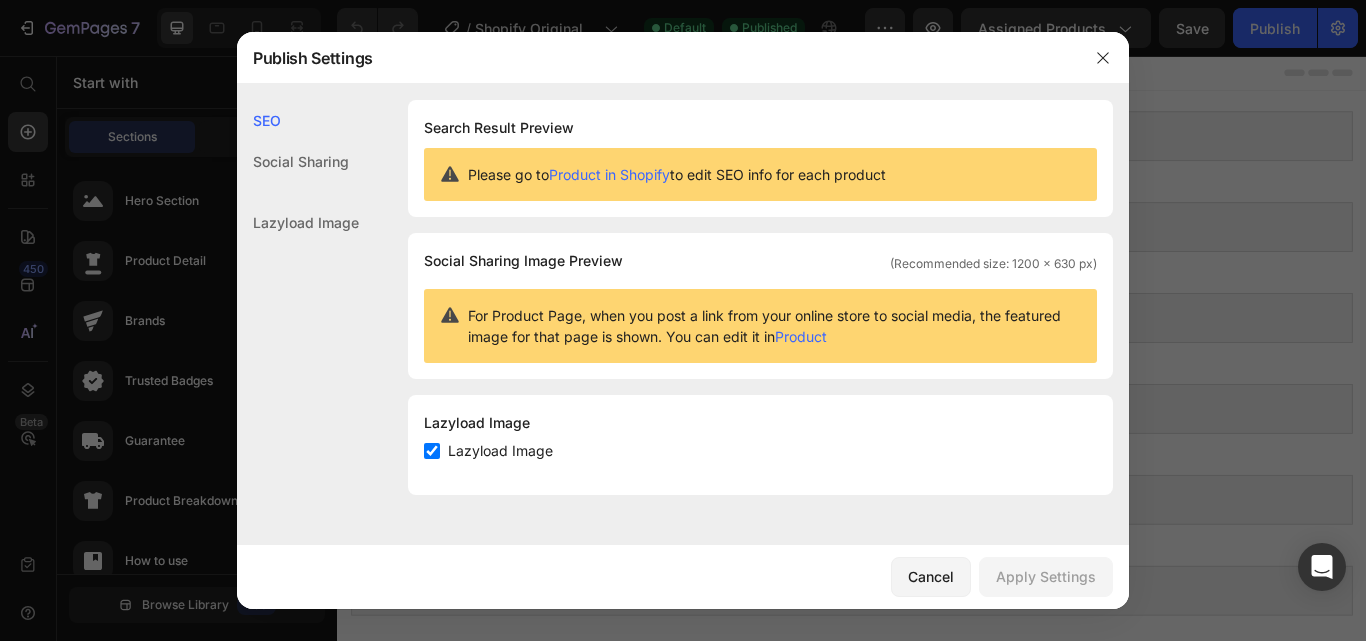click on "Social Sharing" 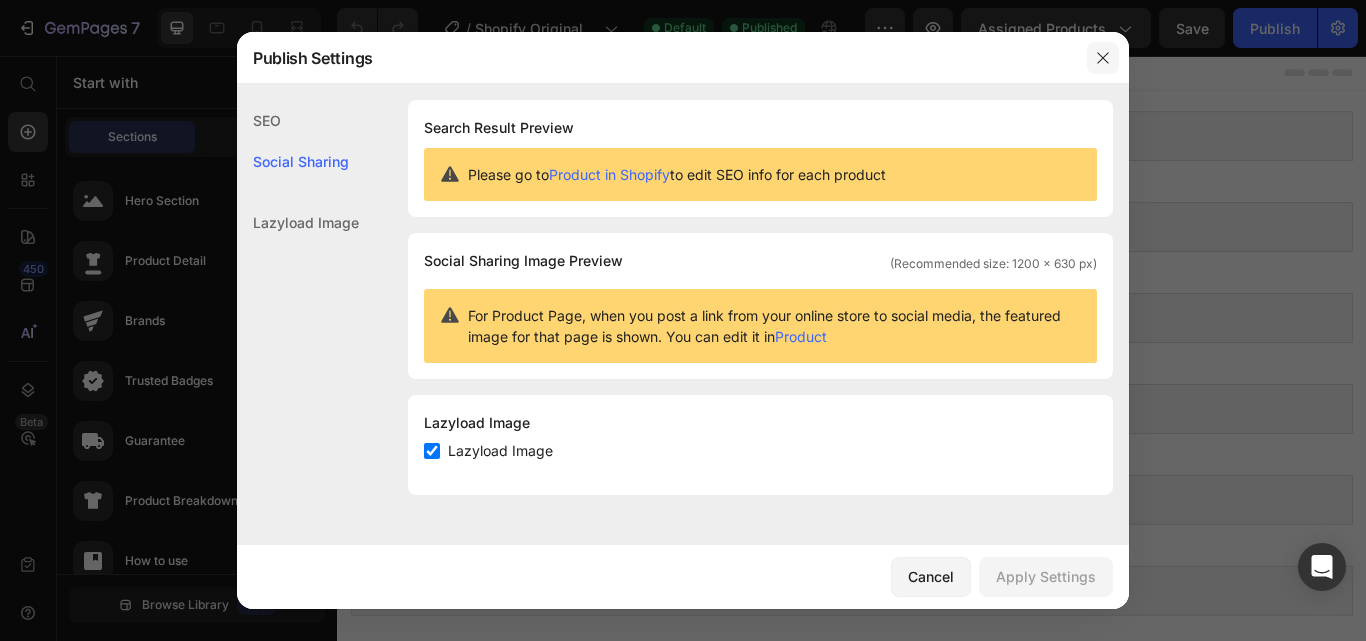 click 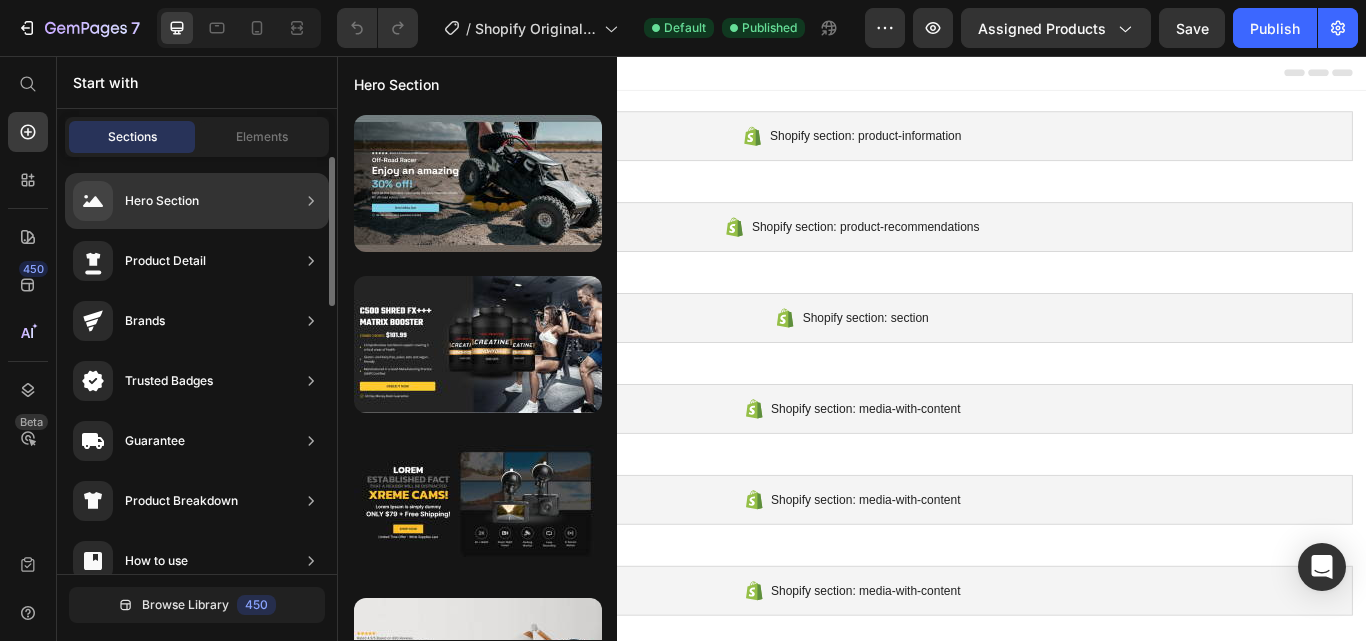 click on "Hero Section" 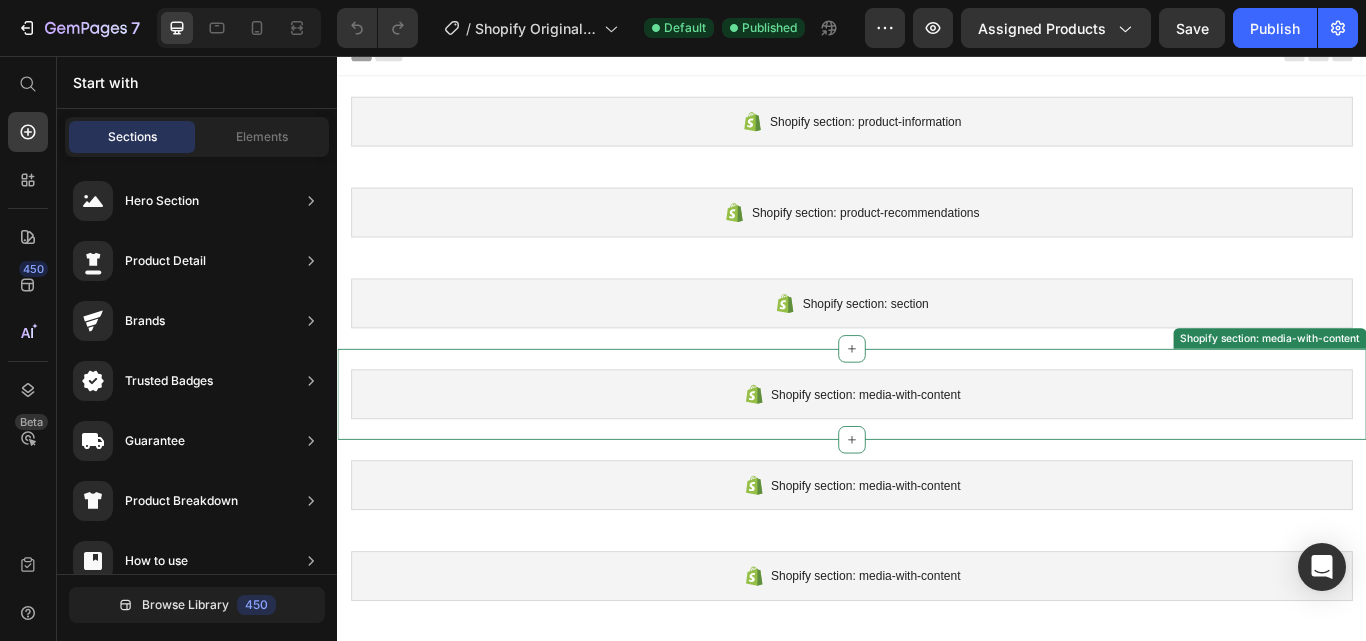 scroll, scrollTop: 0, scrollLeft: 0, axis: both 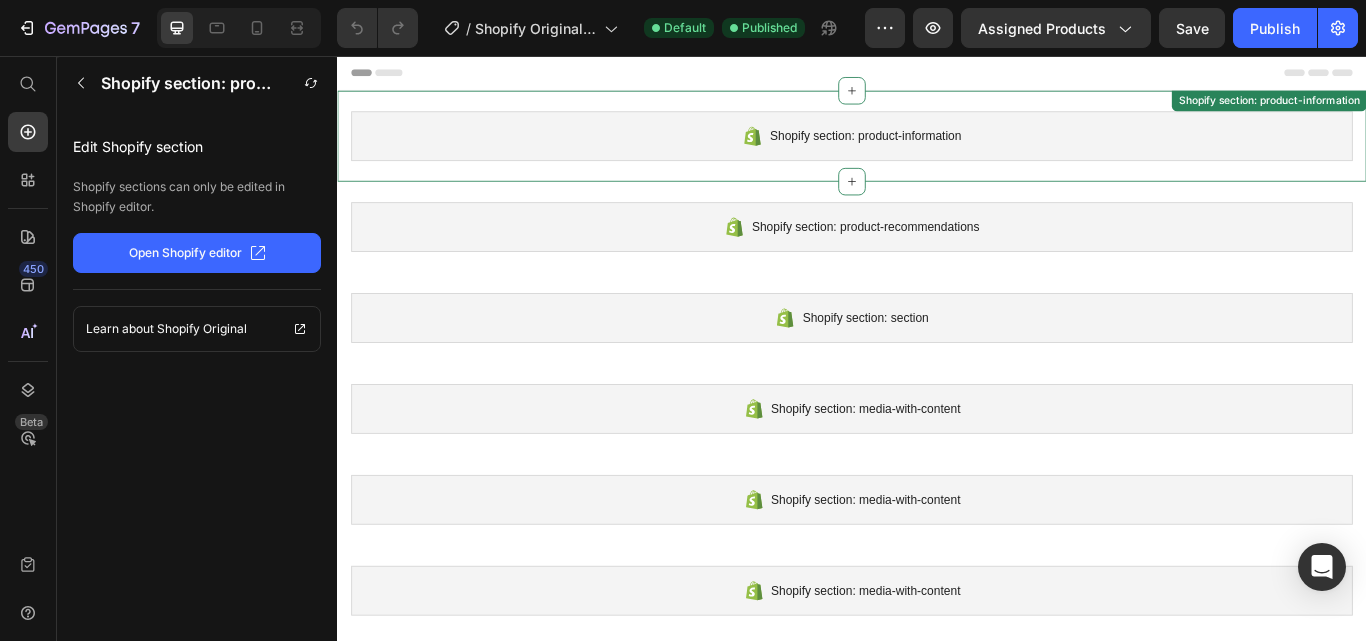 click on "Shopify section: product-information" at bounding box center [952, 150] 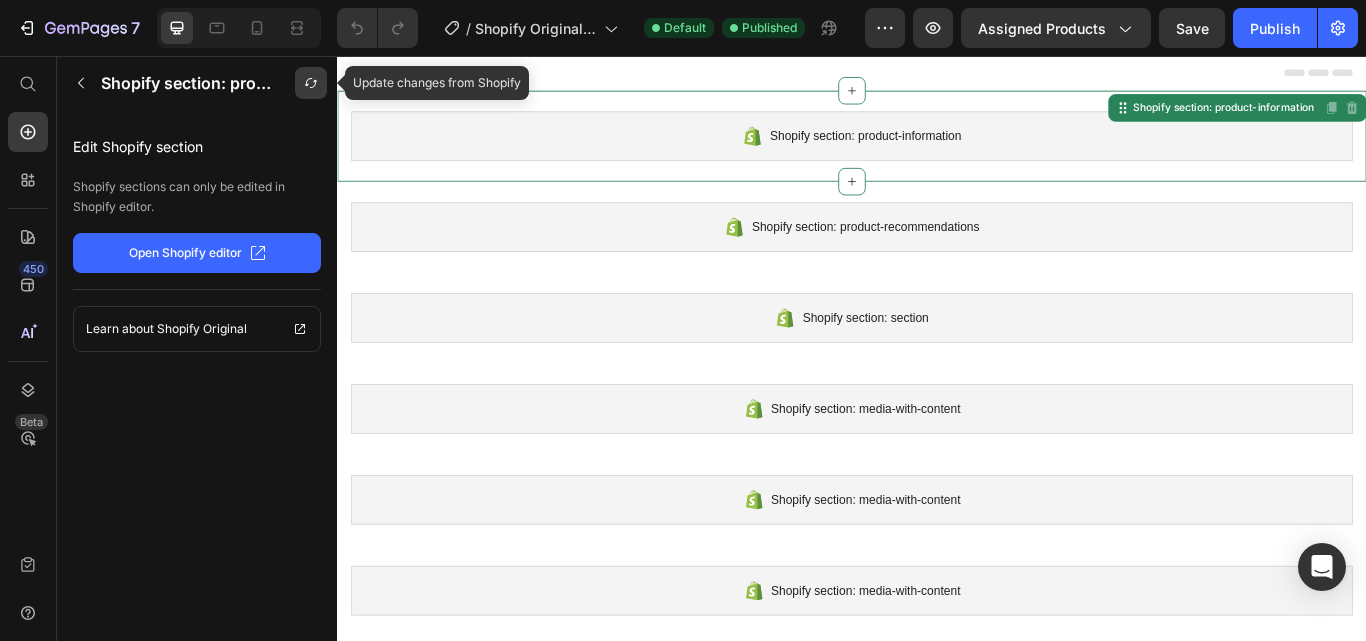 click 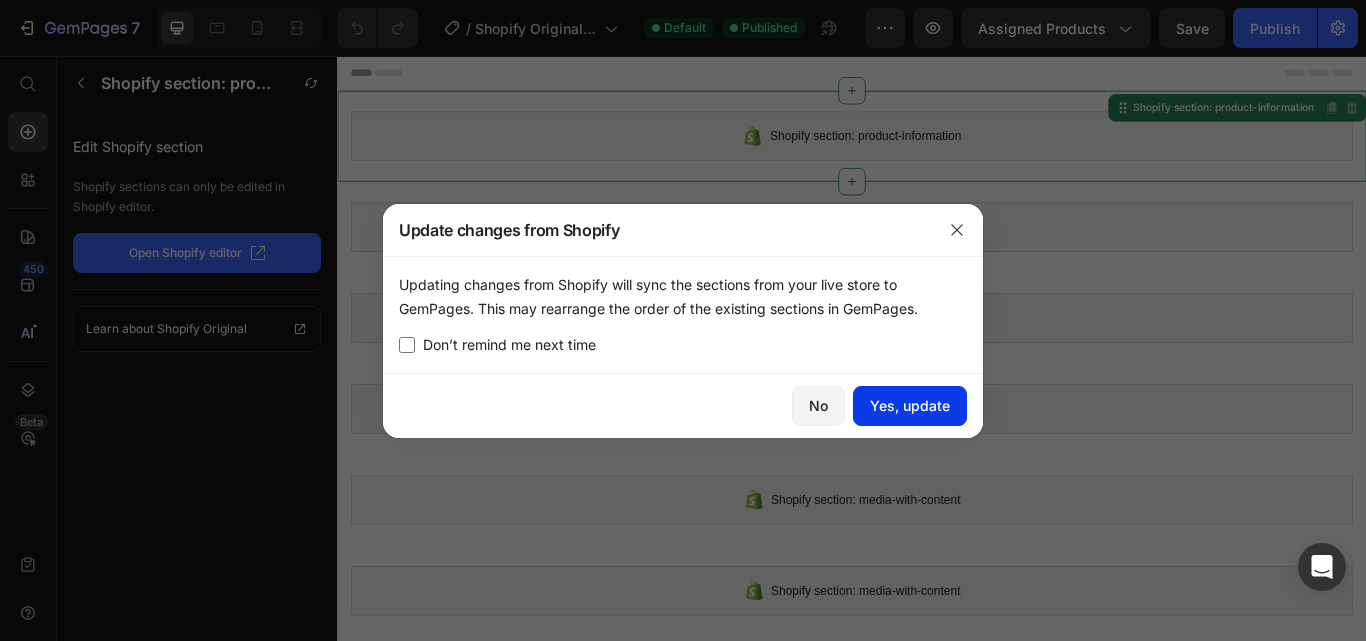 click on "Yes, update" at bounding box center (910, 405) 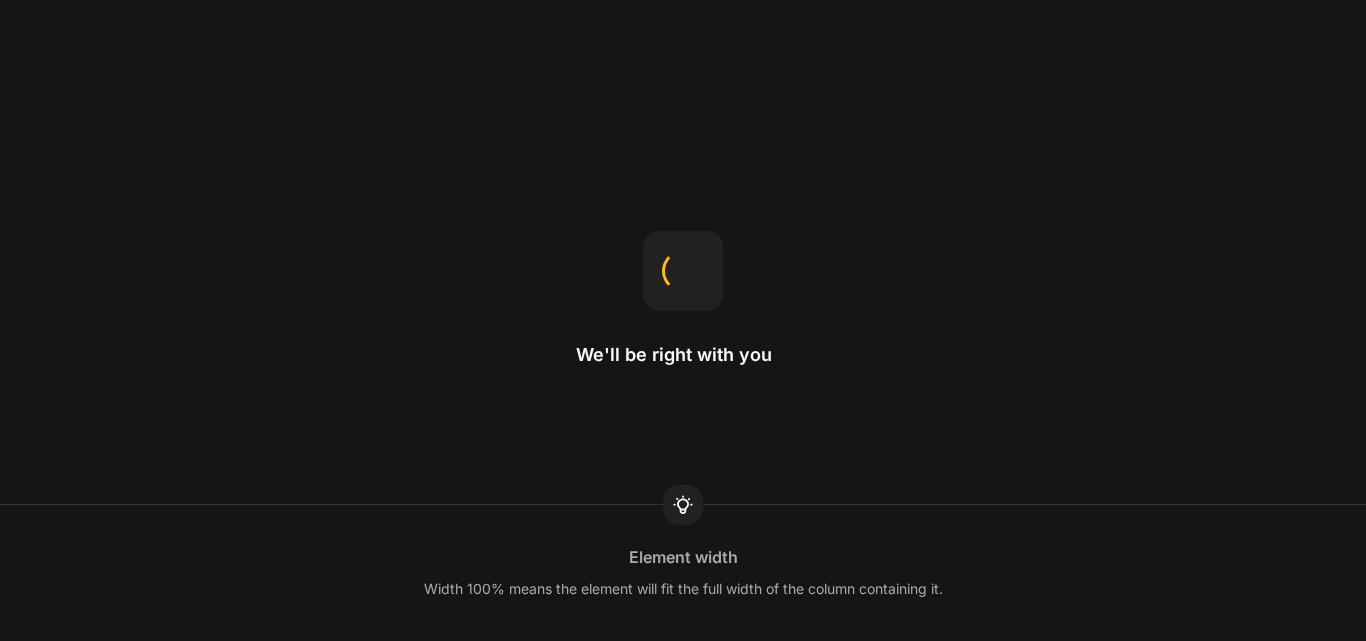 scroll, scrollTop: 0, scrollLeft: 0, axis: both 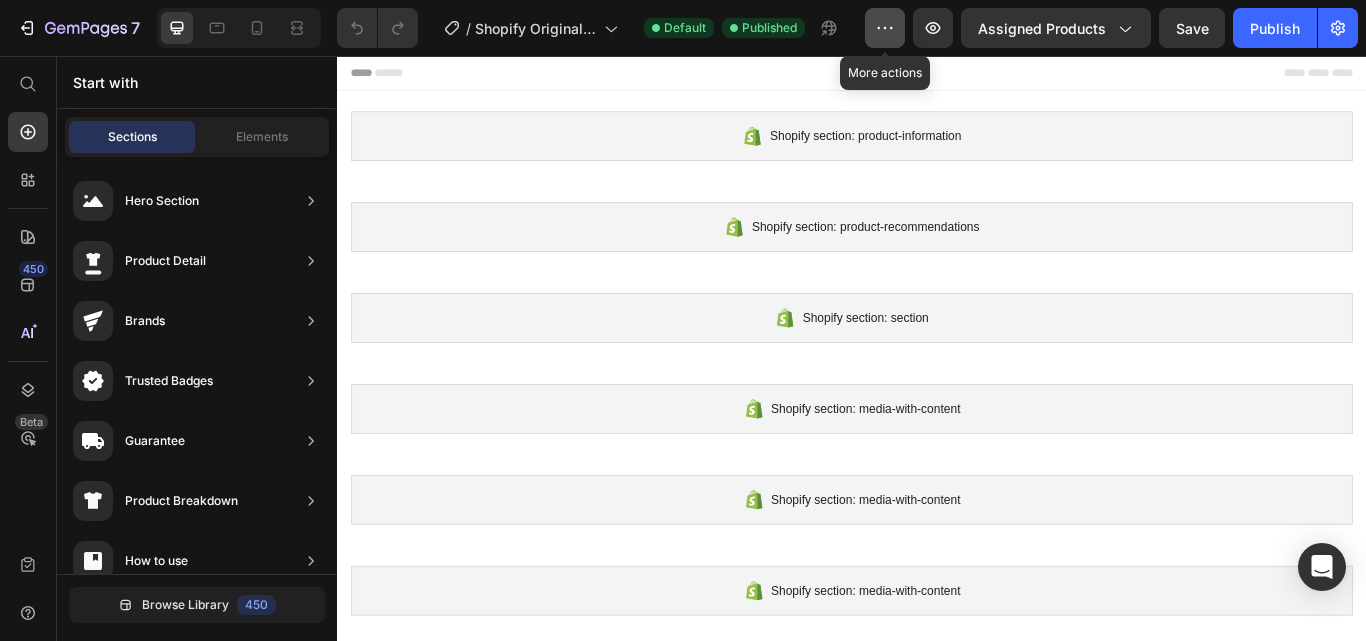 click 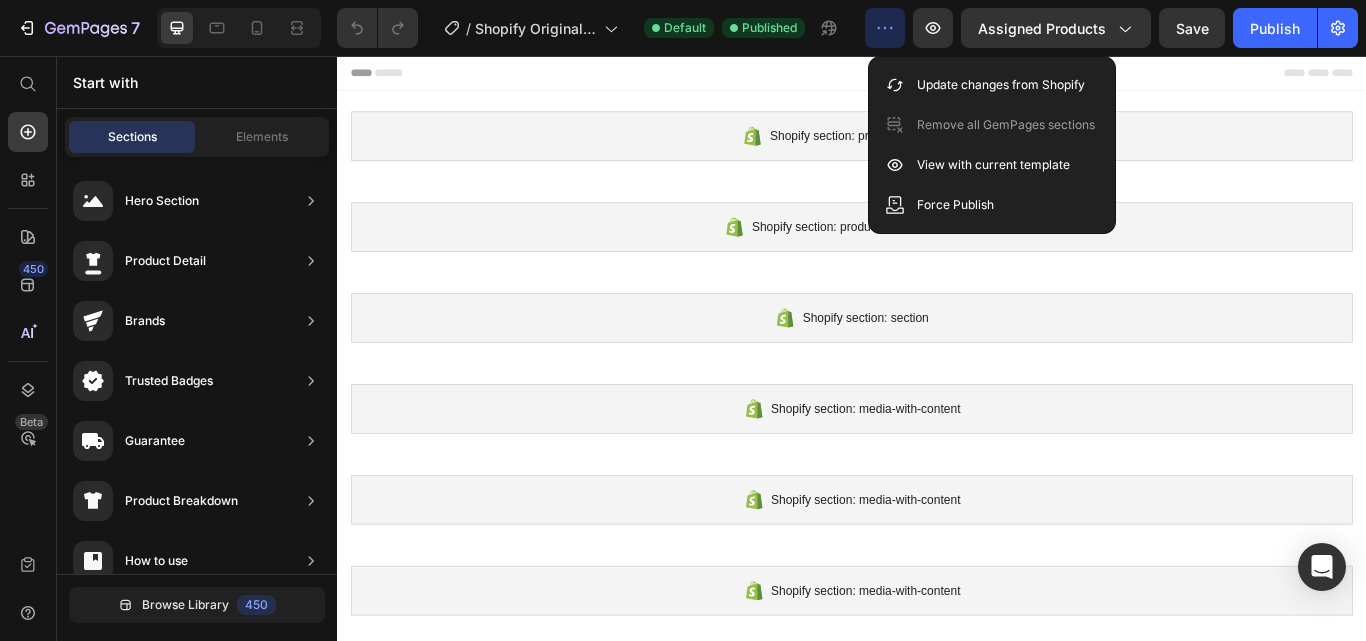 click at bounding box center (937, 76) 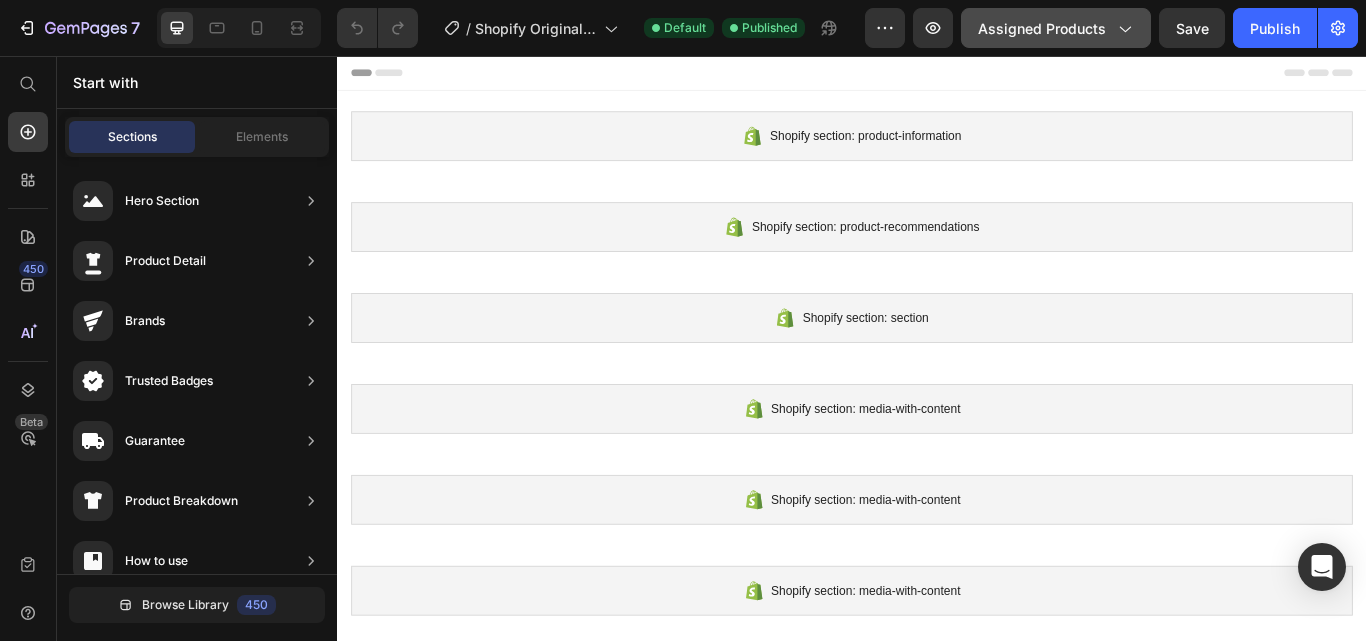 click 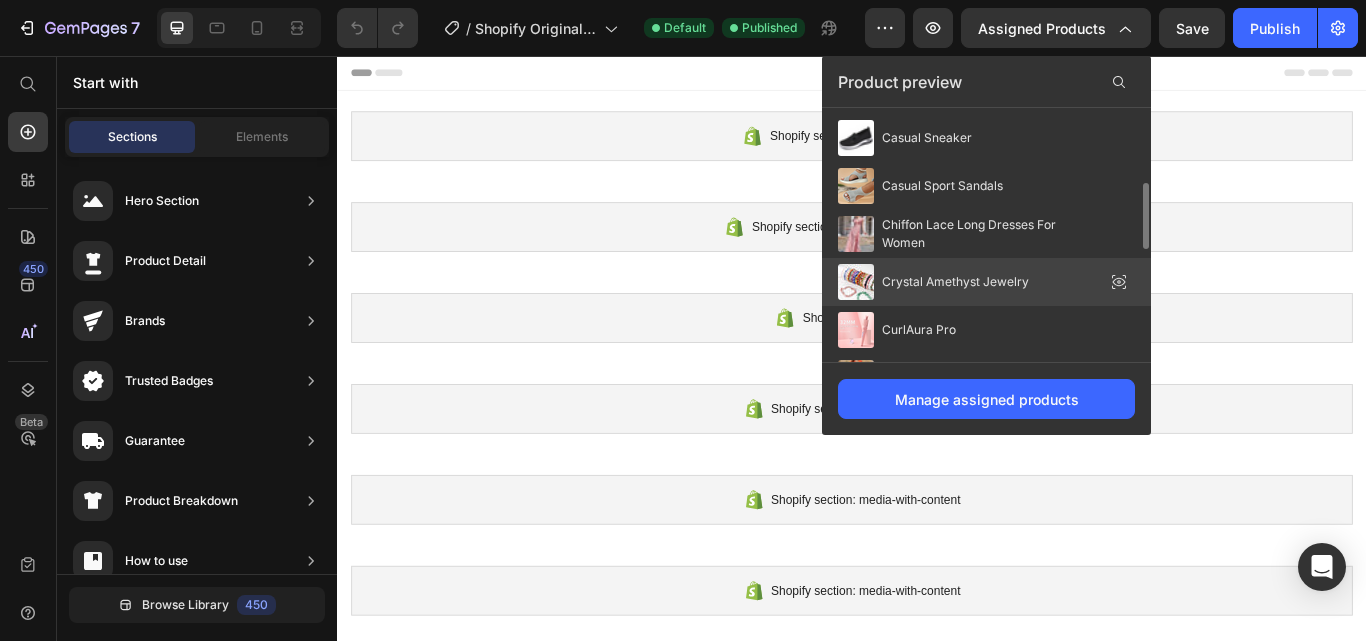 scroll, scrollTop: 523, scrollLeft: 0, axis: vertical 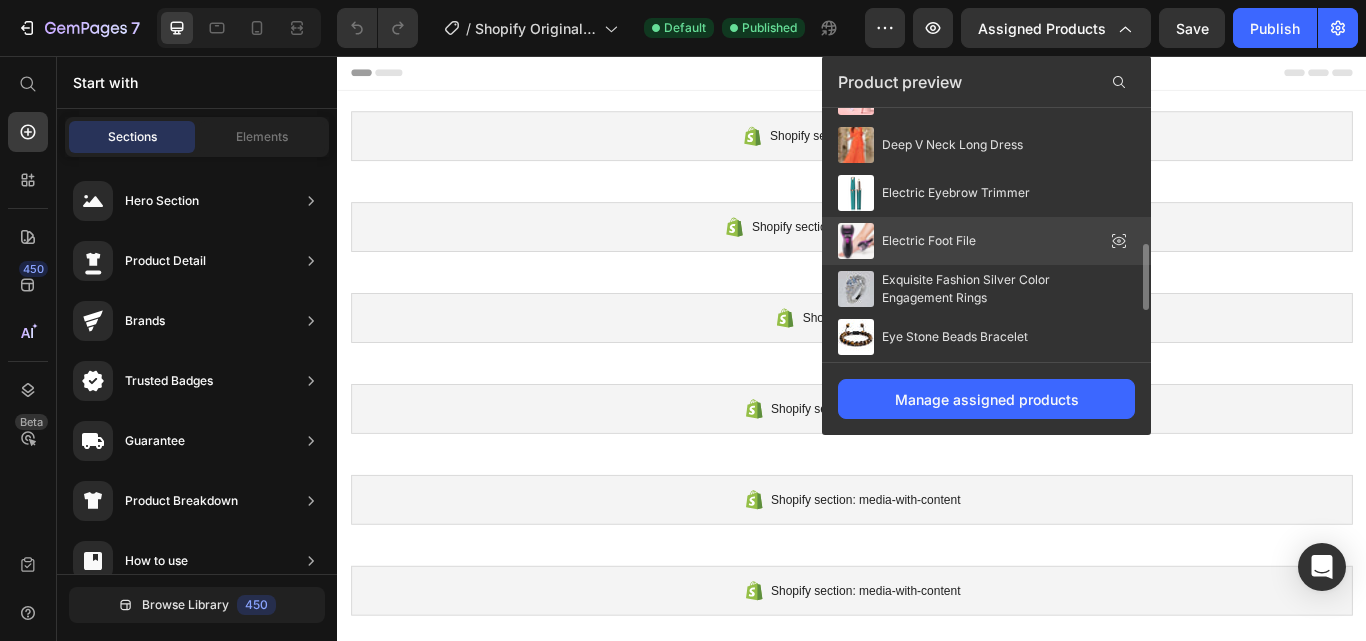 click 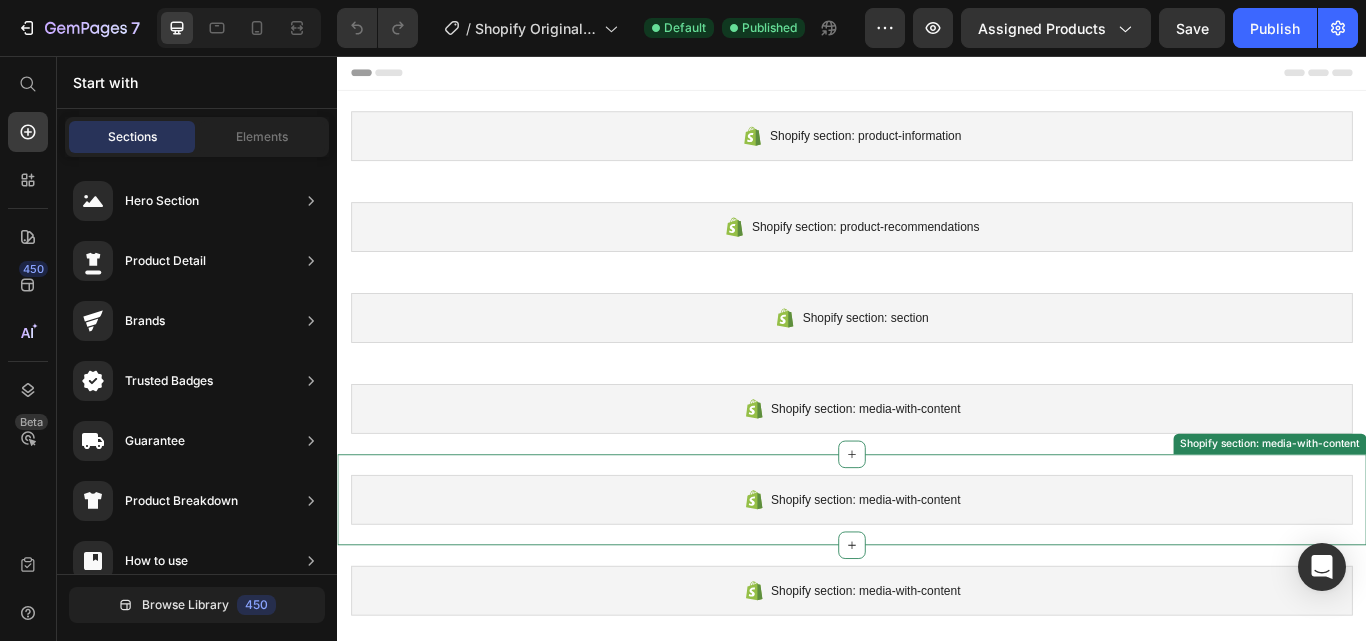 click on "Shopify section: media-with-content" at bounding box center (937, 574) 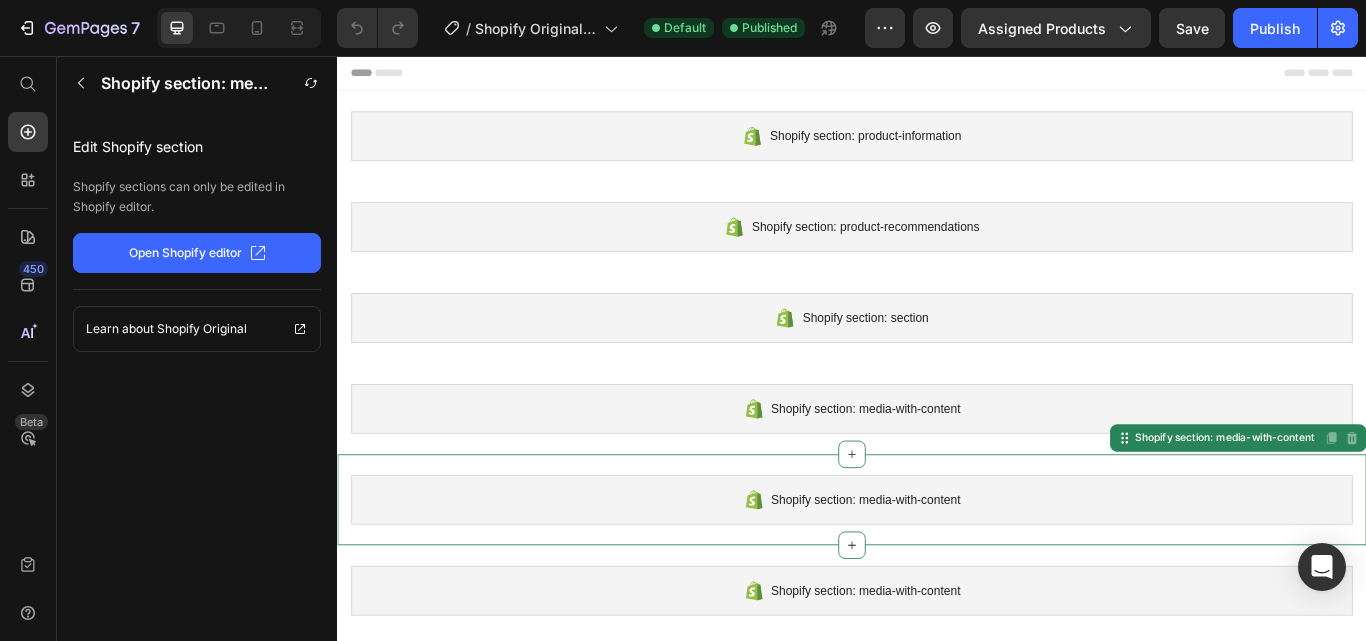 click on "Shopify section: media-with-content" at bounding box center [937, 574] 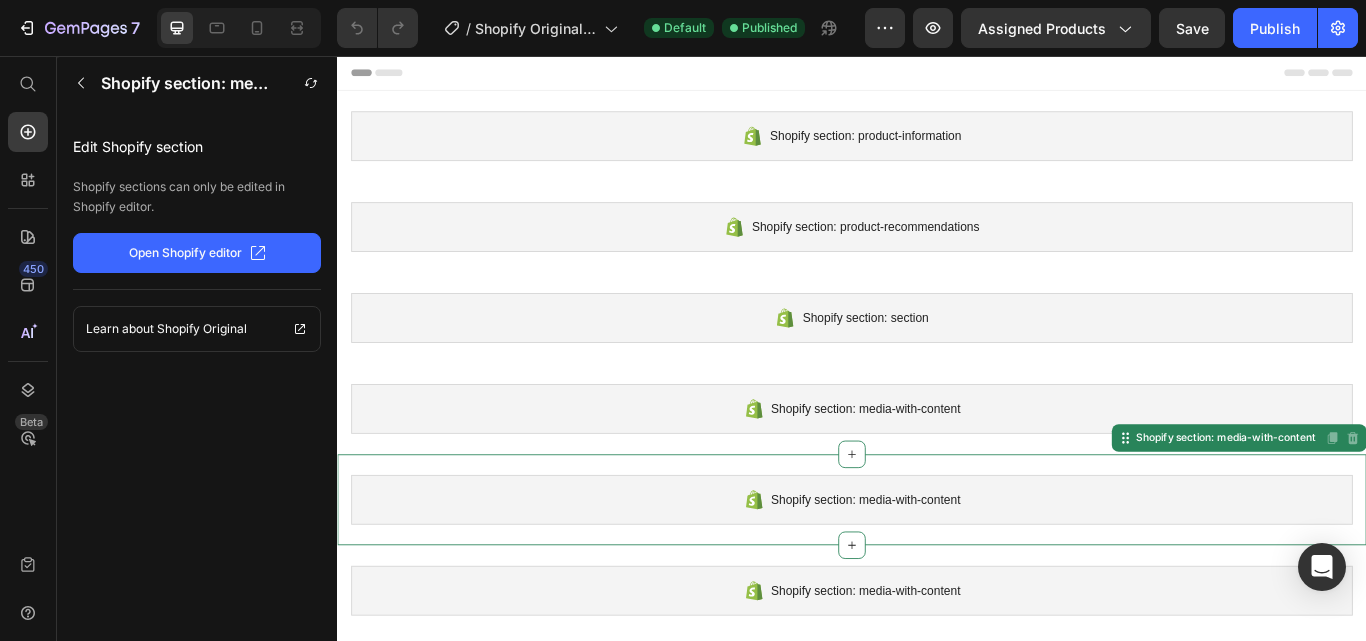 click on "Shopify section: media-with-content" at bounding box center (937, 574) 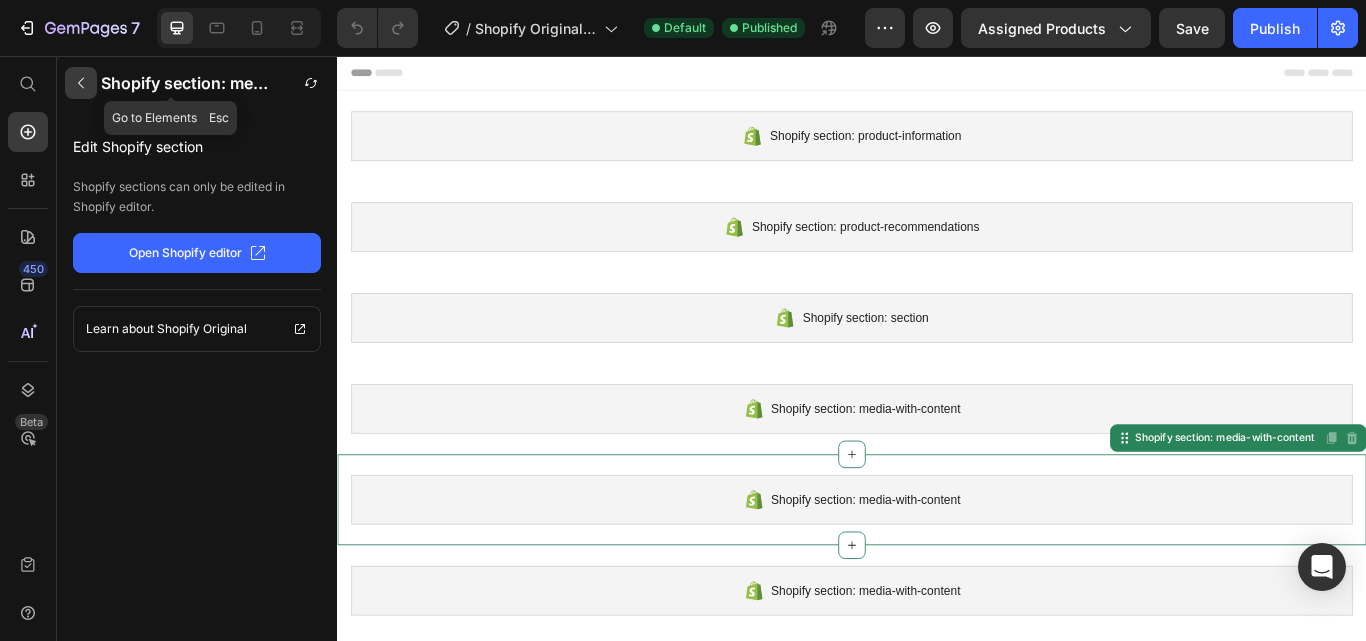 drag, startPoint x: 69, startPoint y: 72, endPoint x: 297, endPoint y: 255, distance: 292.35767 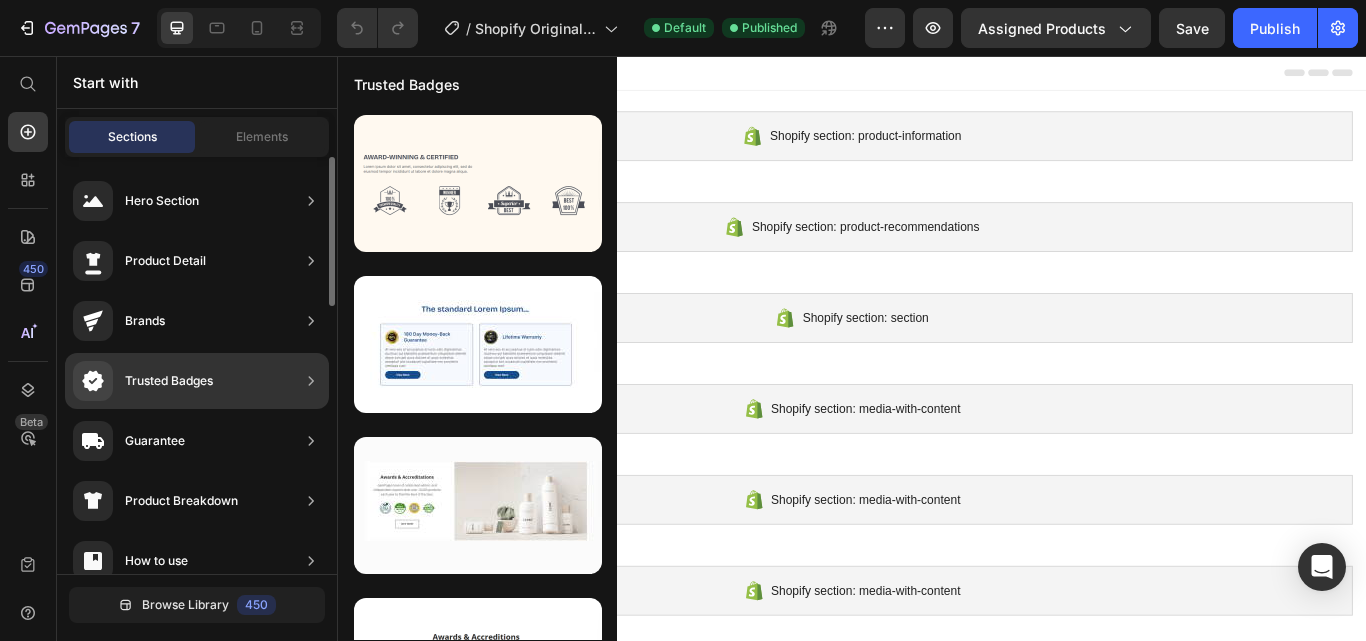 click on "Trusted Badges" 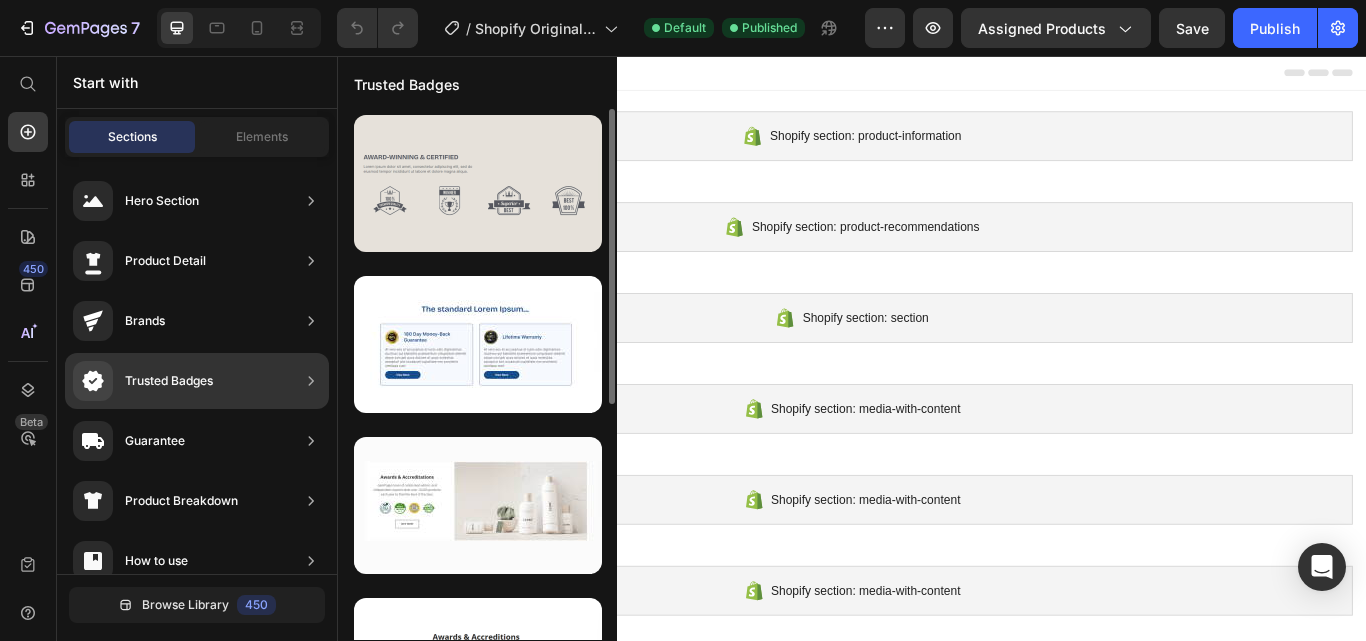 click at bounding box center [478, 183] 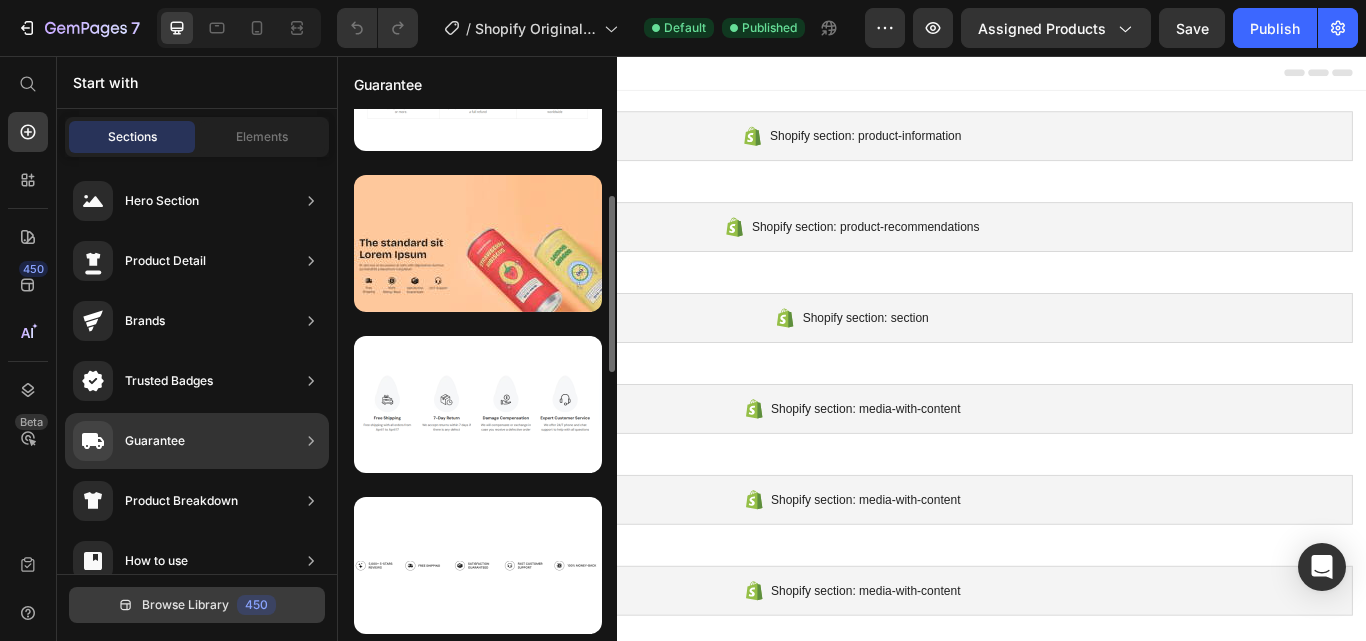 scroll, scrollTop: 0, scrollLeft: 0, axis: both 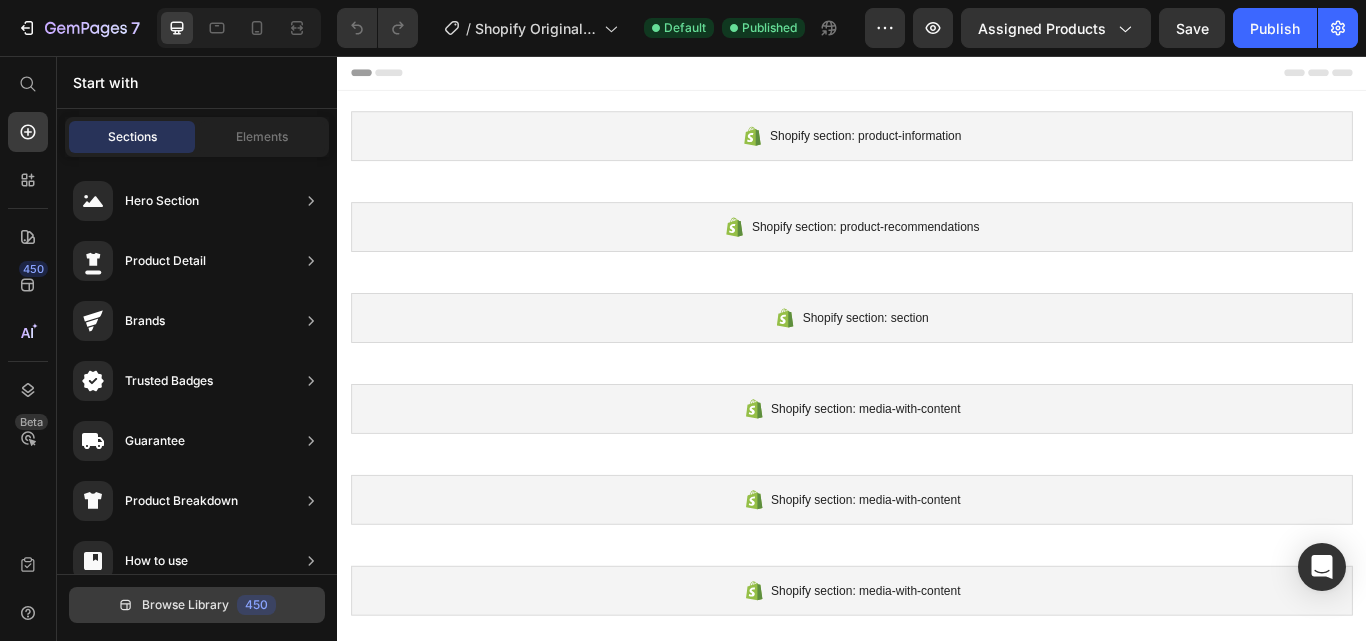 click on "Browse Library" at bounding box center (185, 605) 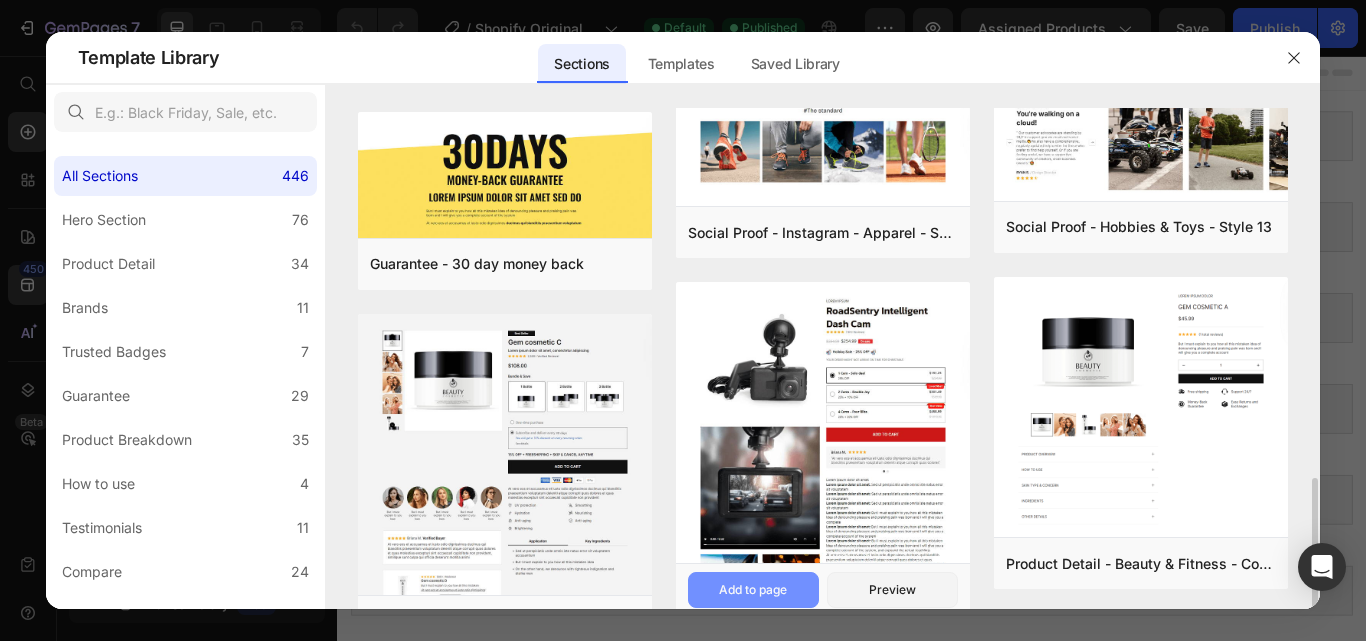 scroll, scrollTop: 466, scrollLeft: 0, axis: vertical 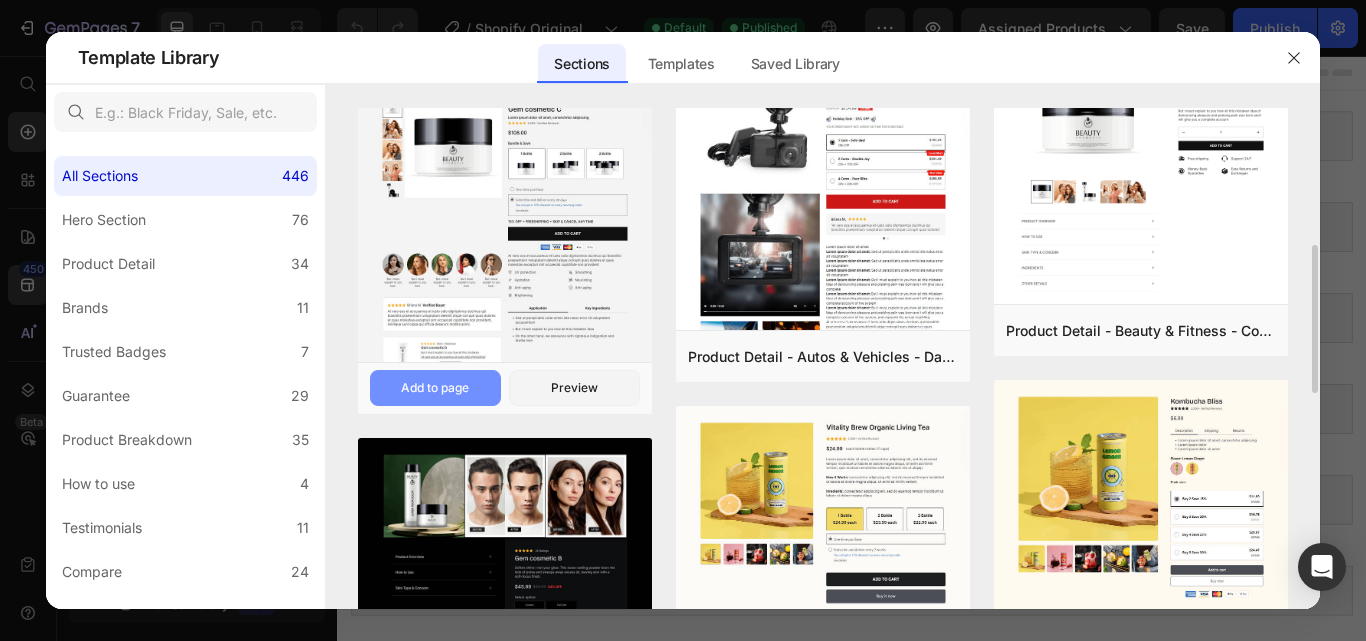 click on "Add to page" at bounding box center (435, 388) 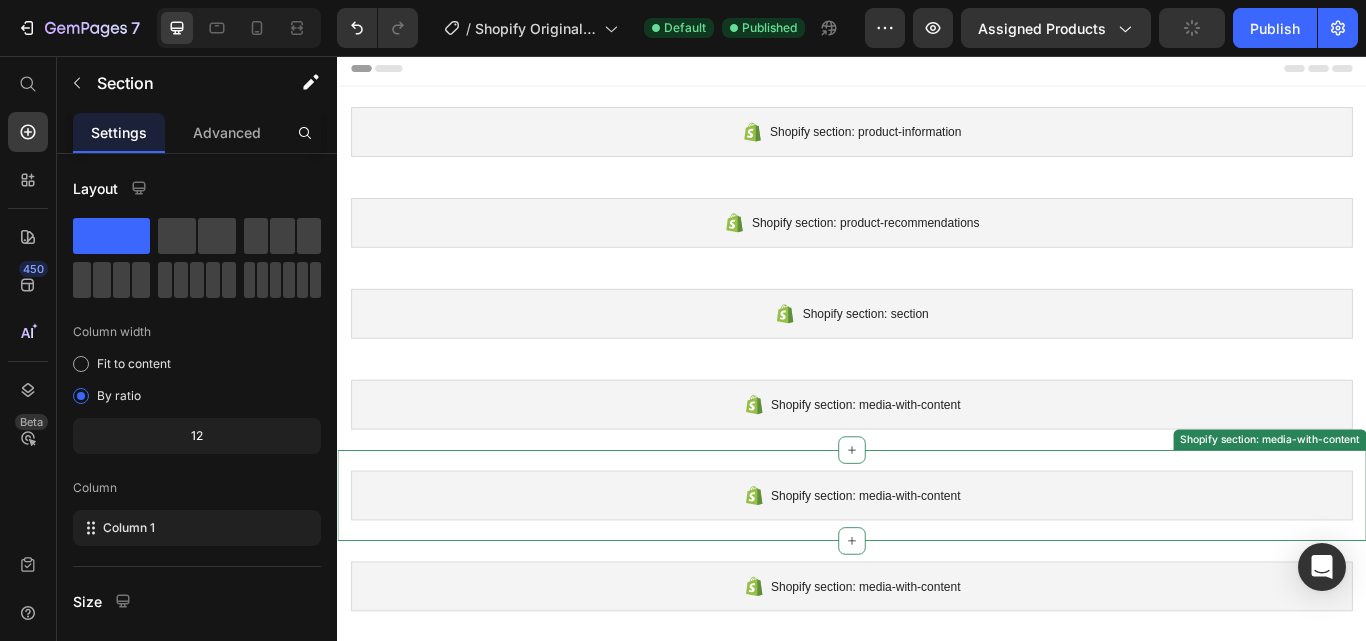 scroll, scrollTop: 0, scrollLeft: 0, axis: both 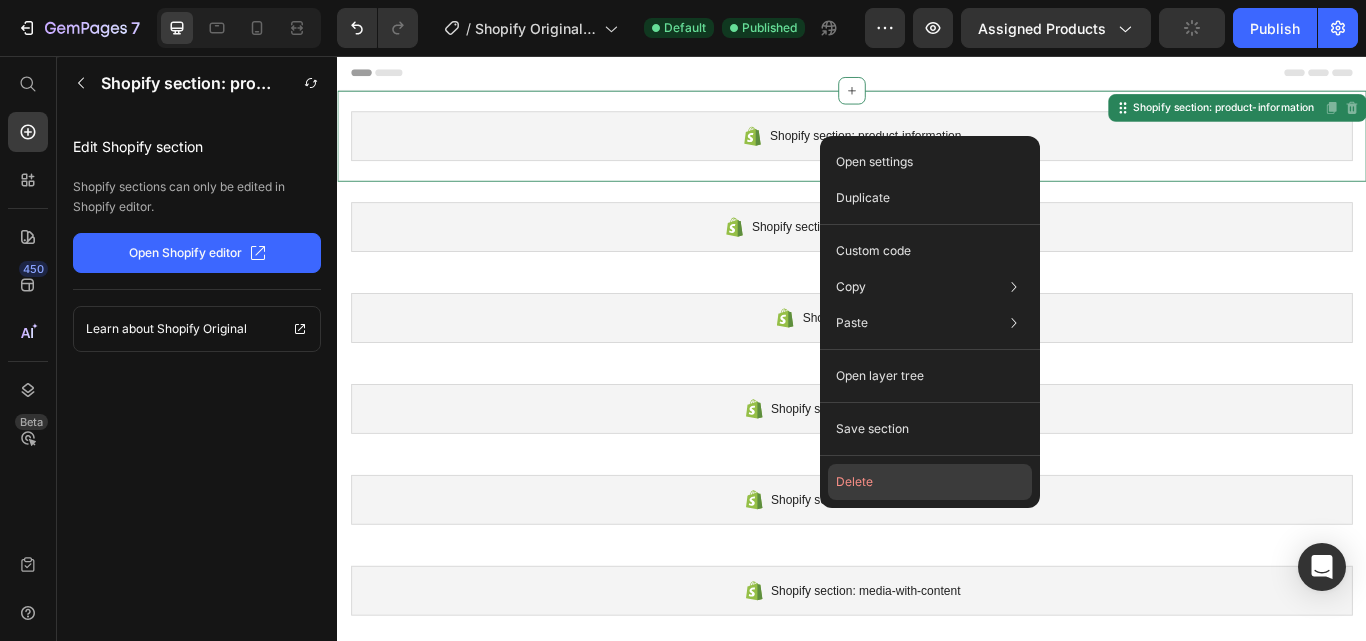 click on "Delete" 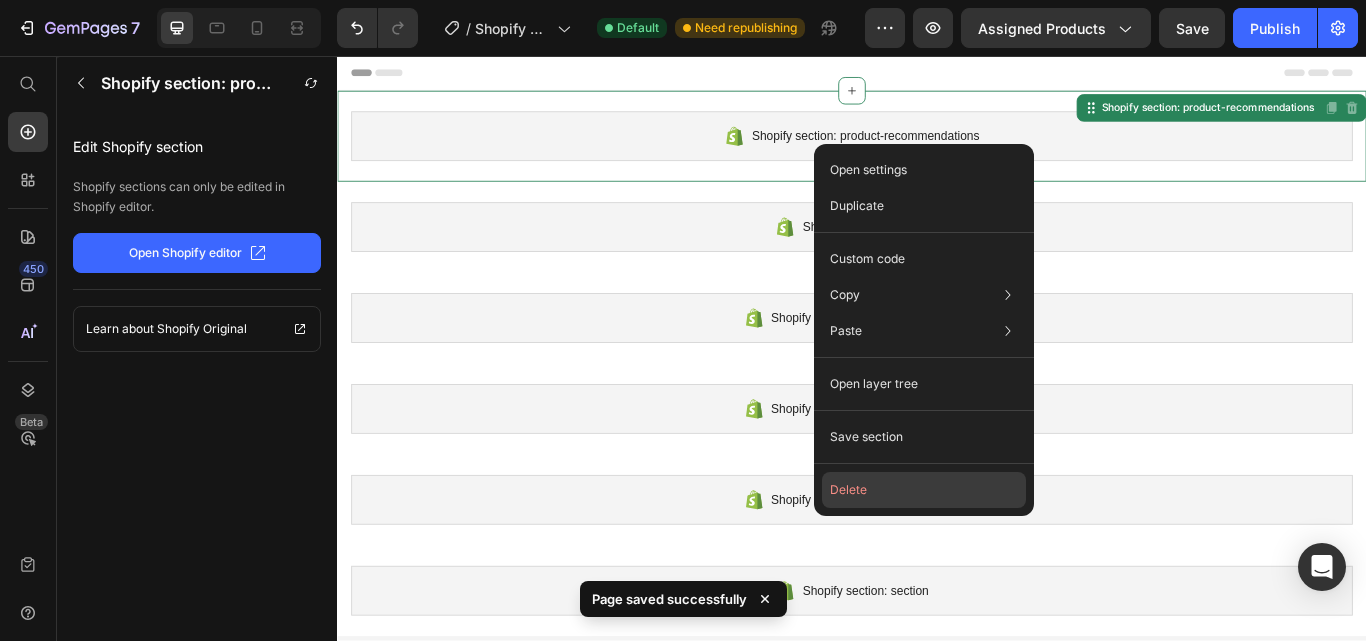 click on "Delete" 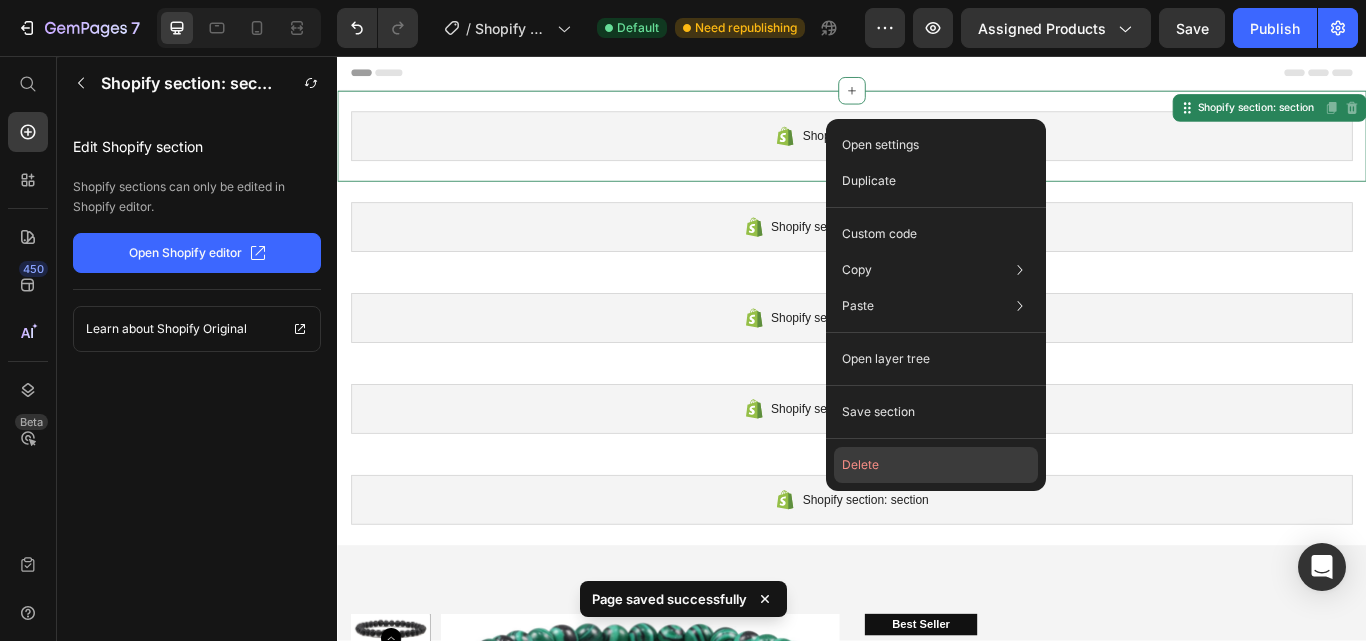 click on "Delete" 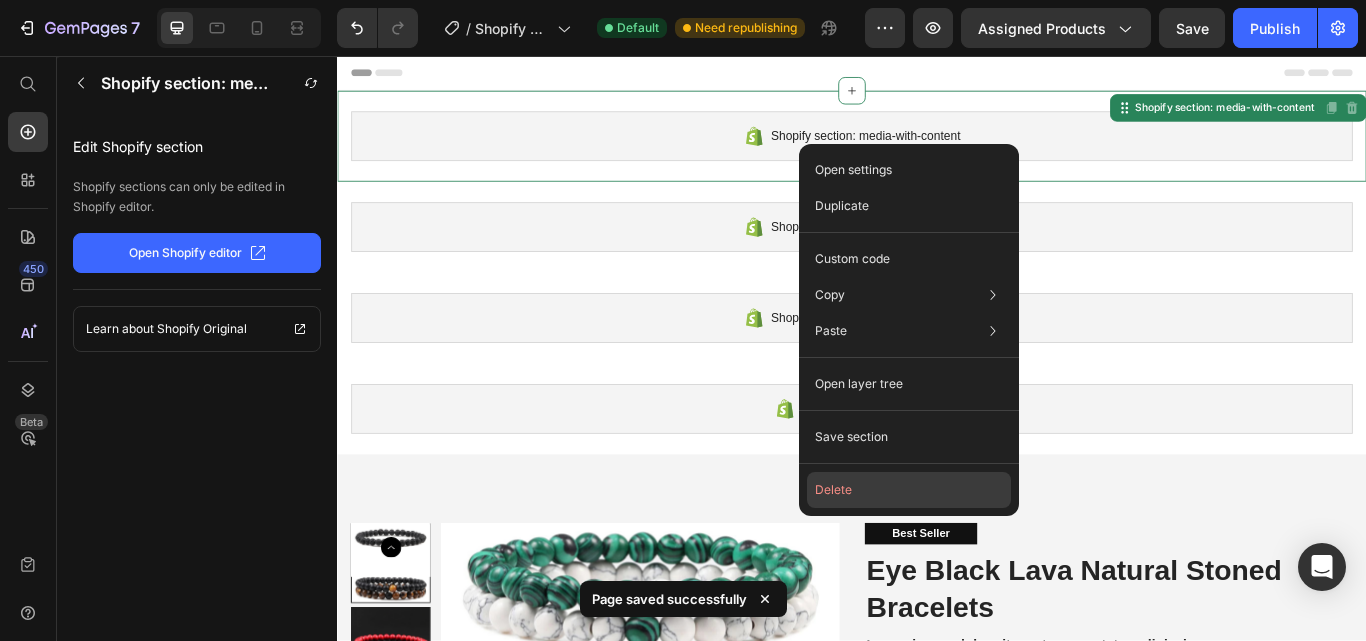 drag, startPoint x: 864, startPoint y: 480, endPoint x: 635, endPoint y: 111, distance: 434.28333 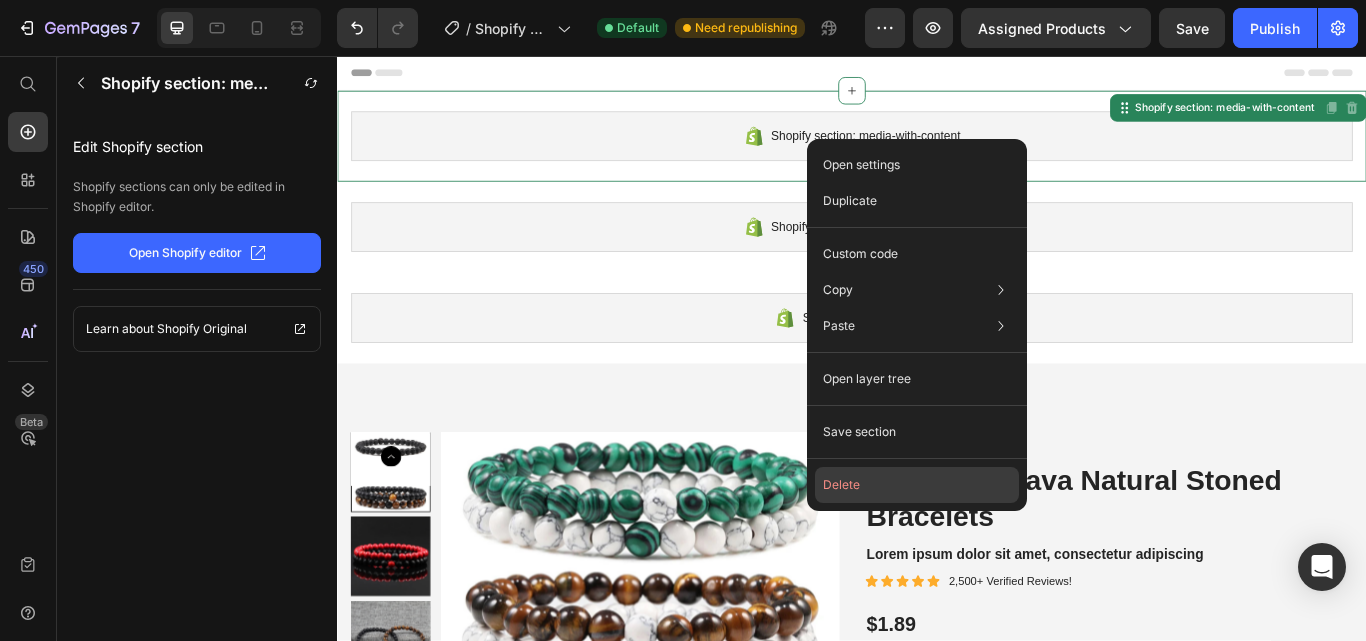 click on "Delete" 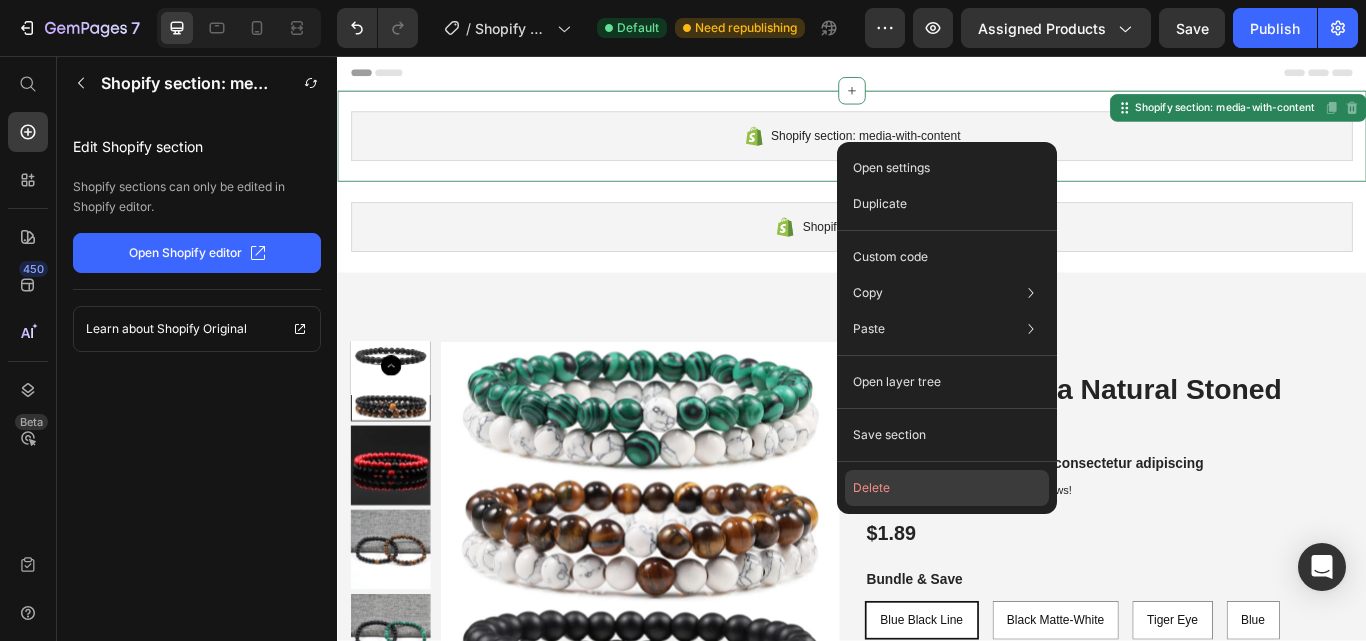 click on "Delete" 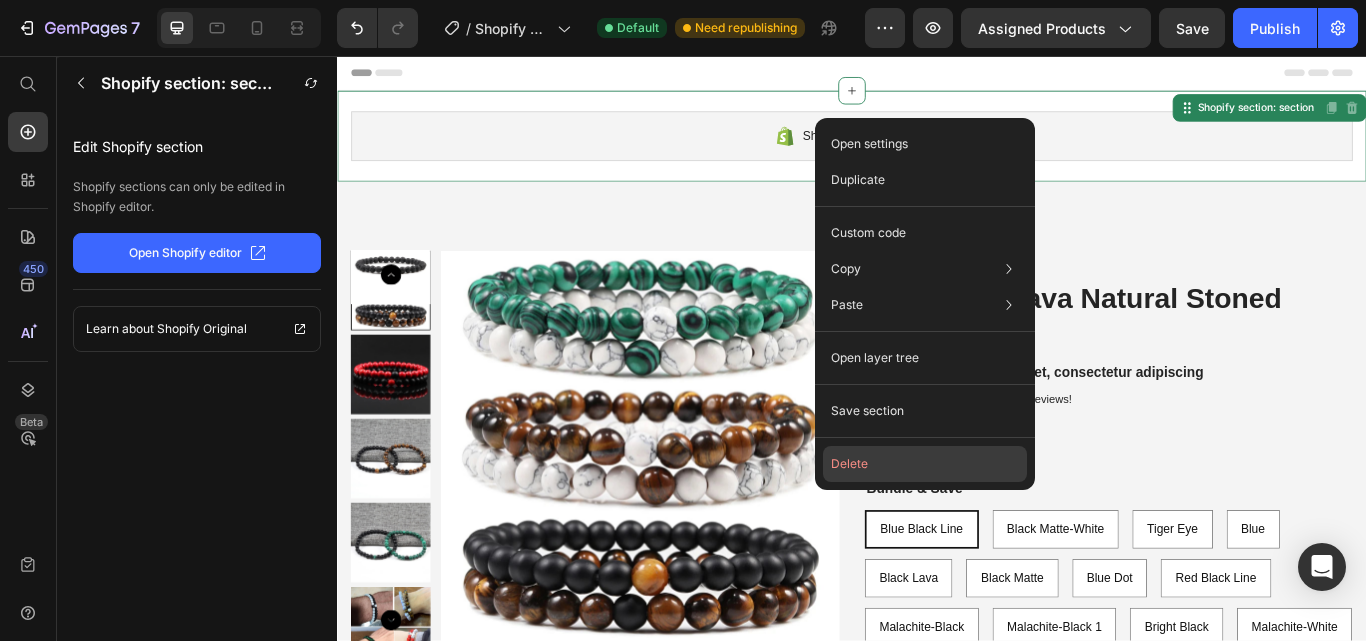 click on "Delete" 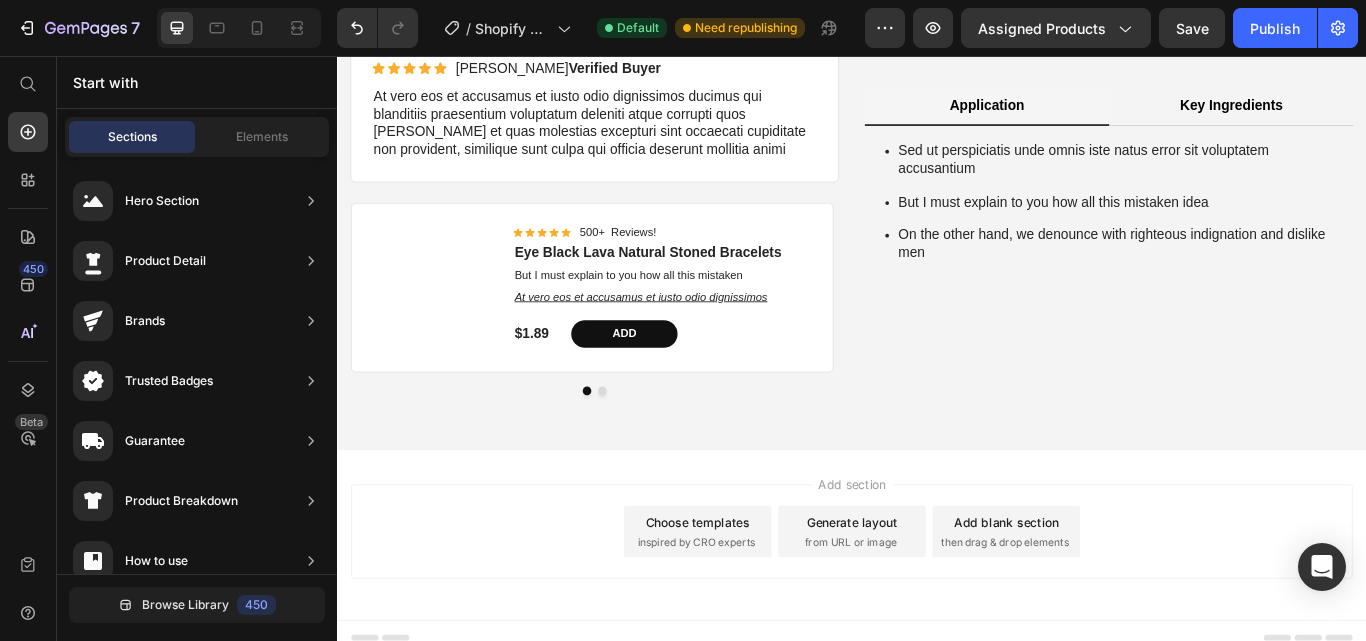 scroll, scrollTop: 1600, scrollLeft: 0, axis: vertical 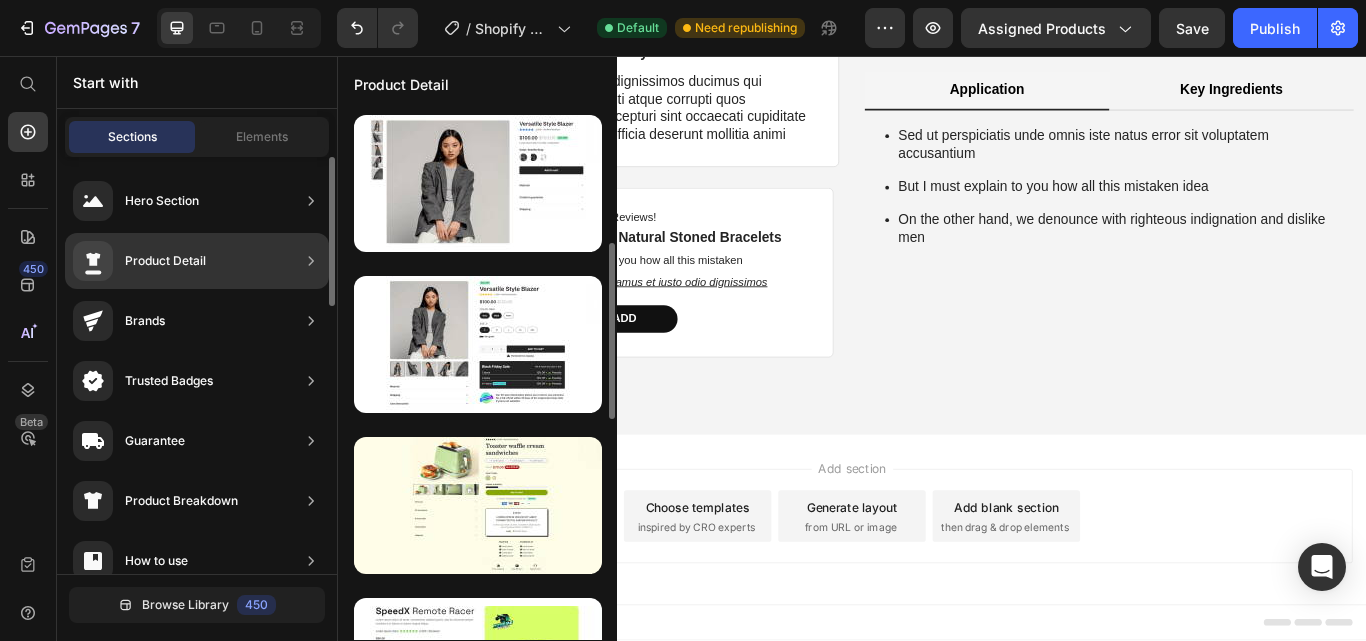 click on "Product Detail" at bounding box center [165, 261] 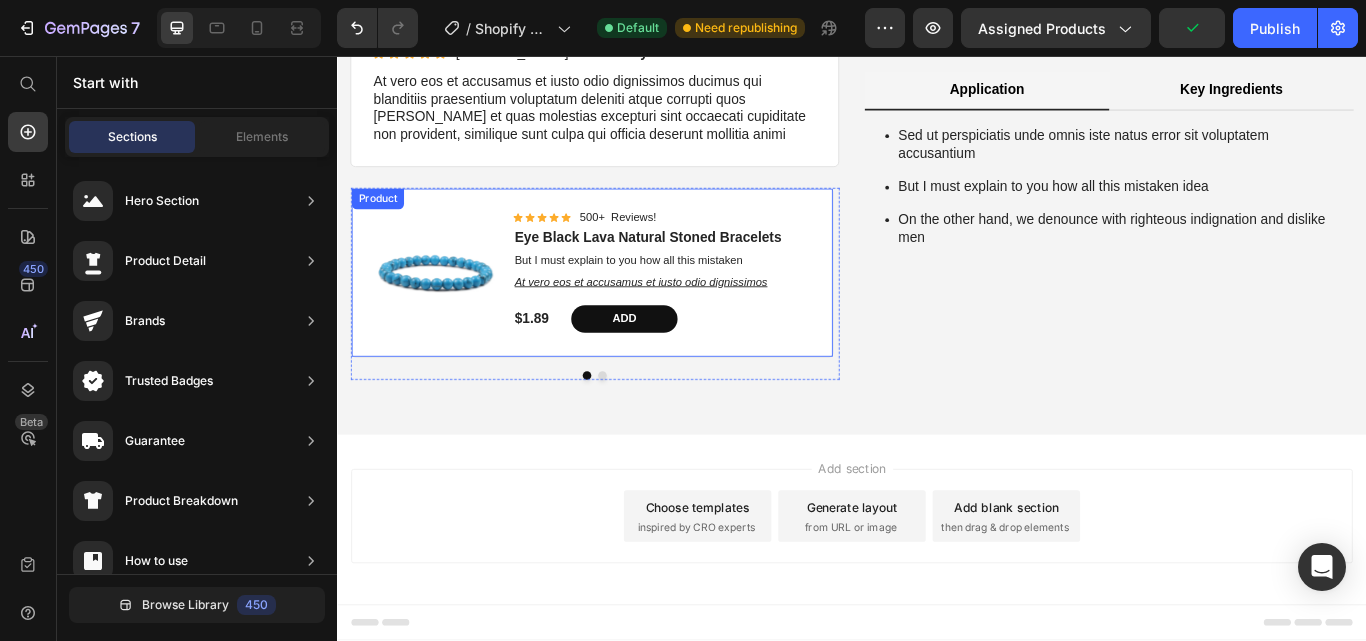 drag, startPoint x: 811, startPoint y: 394, endPoint x: 887, endPoint y: 452, distance: 95.60335 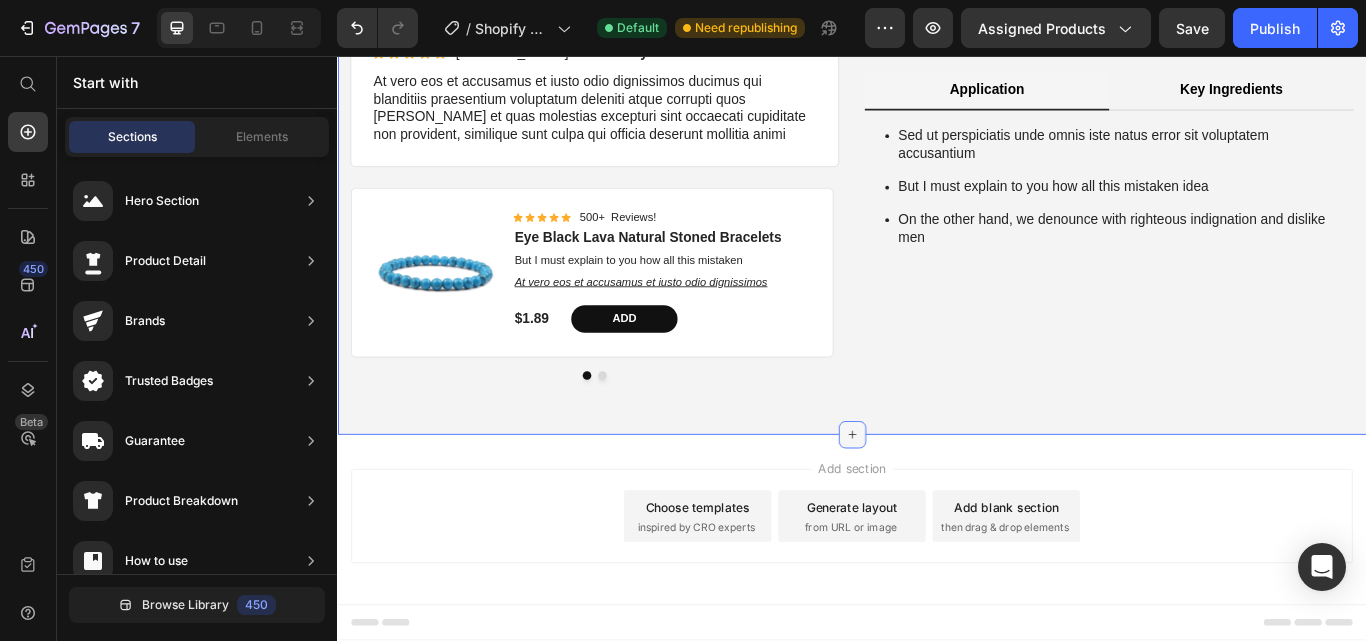 click at bounding box center [937, 498] 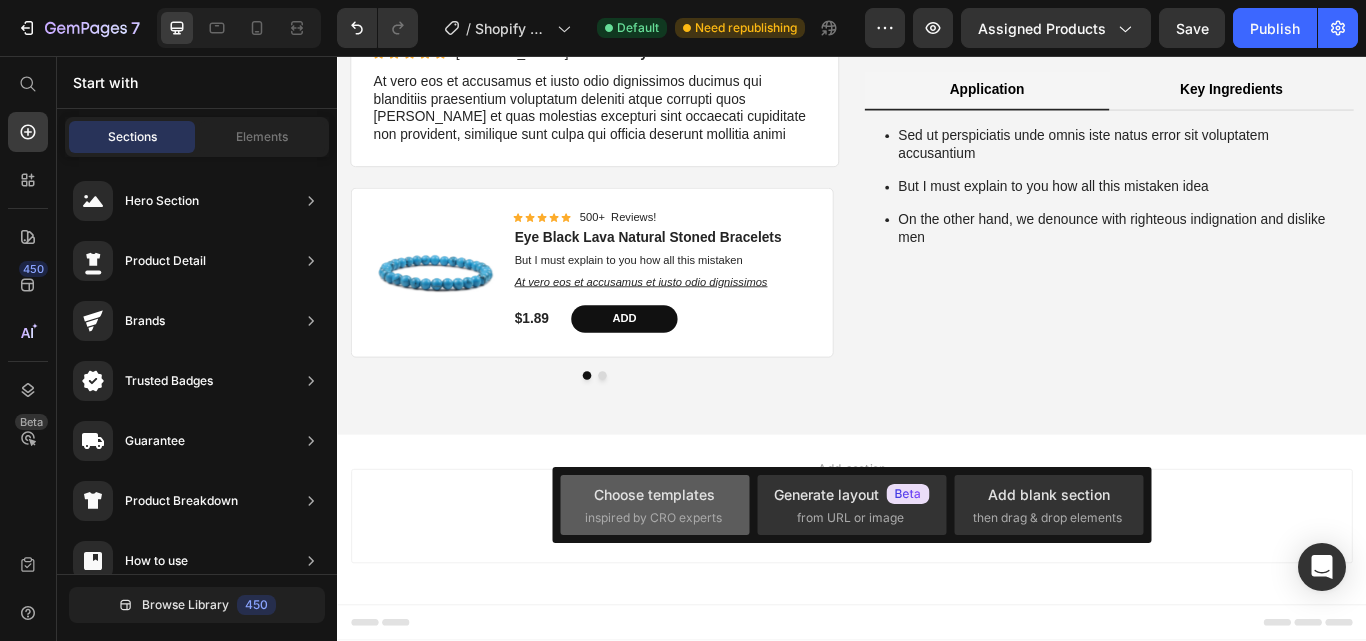 click on "inspired by CRO experts" at bounding box center (653, 518) 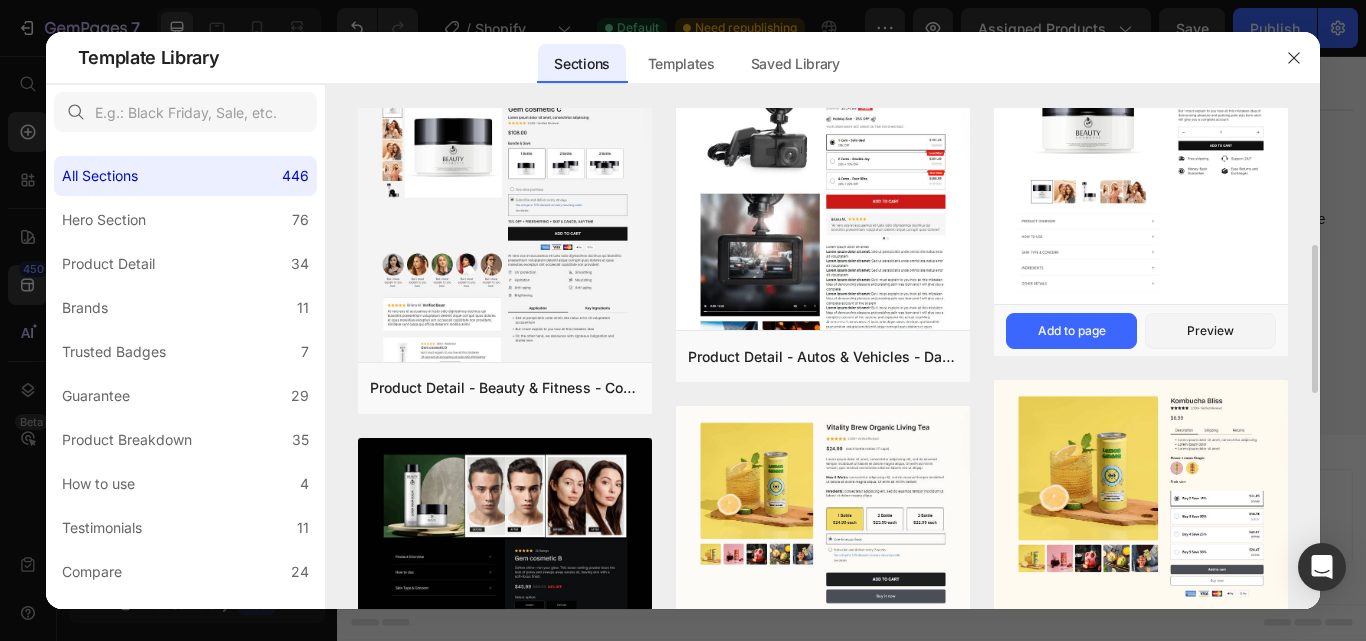 scroll, scrollTop: 699, scrollLeft: 0, axis: vertical 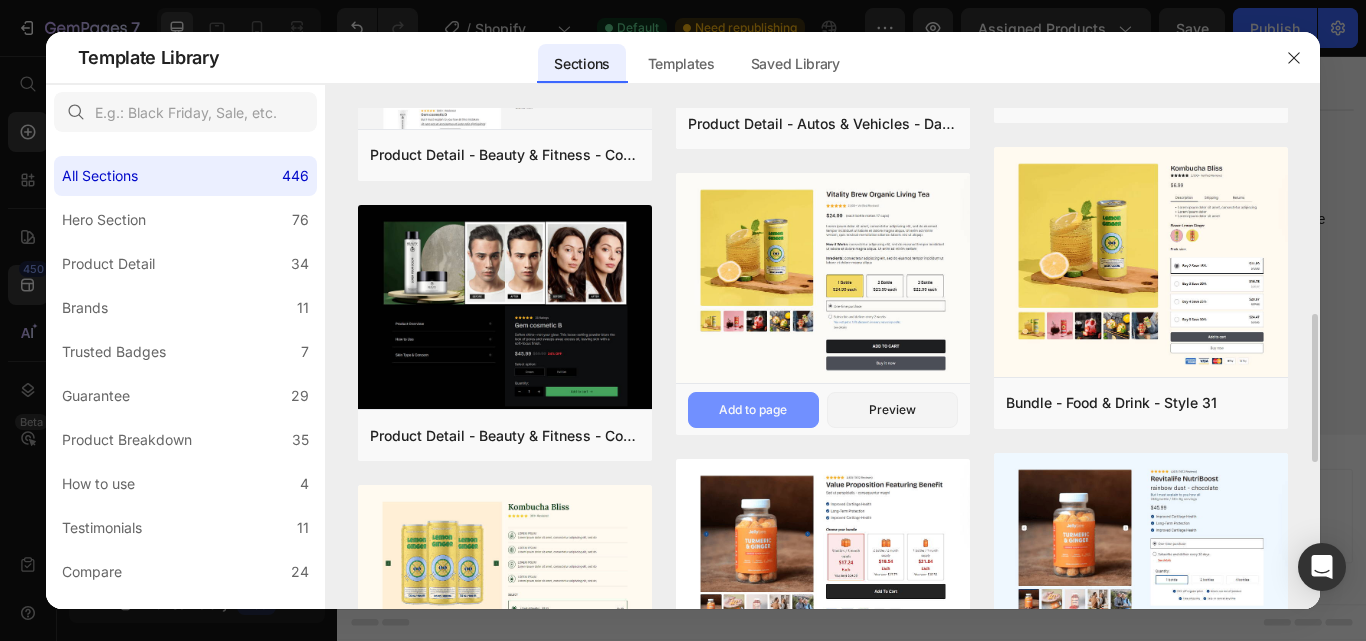 click on "Add to page" at bounding box center (753, 410) 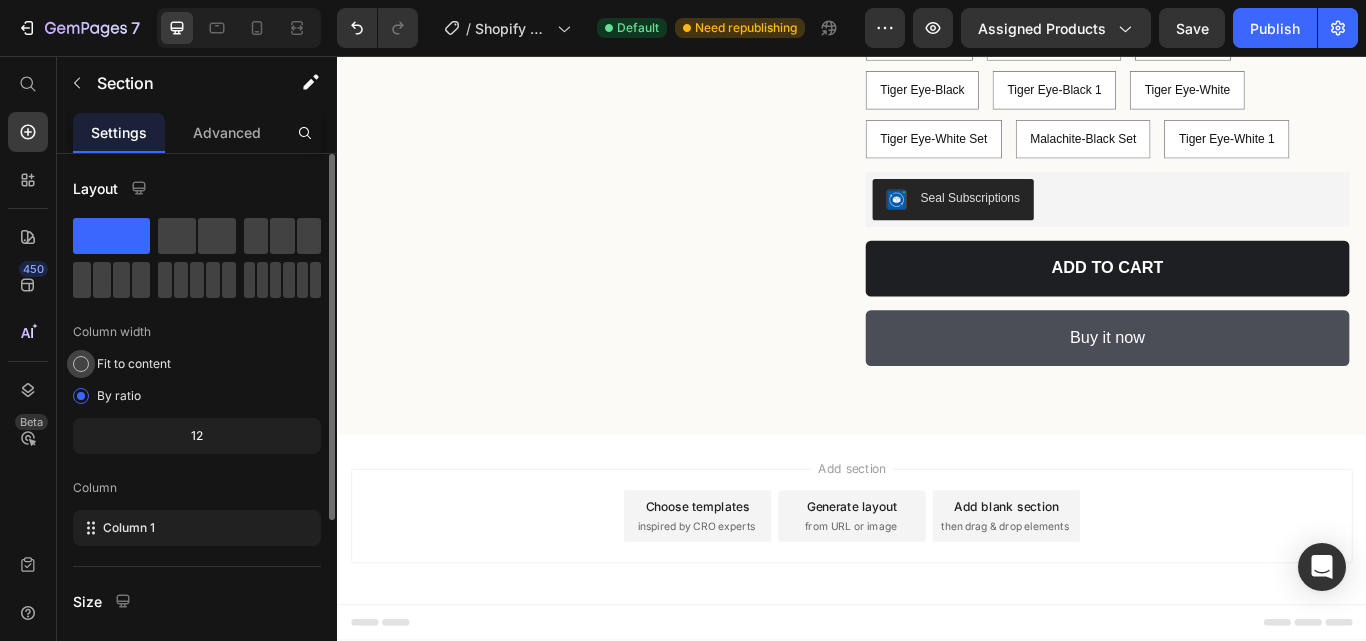 scroll, scrollTop: 577, scrollLeft: 0, axis: vertical 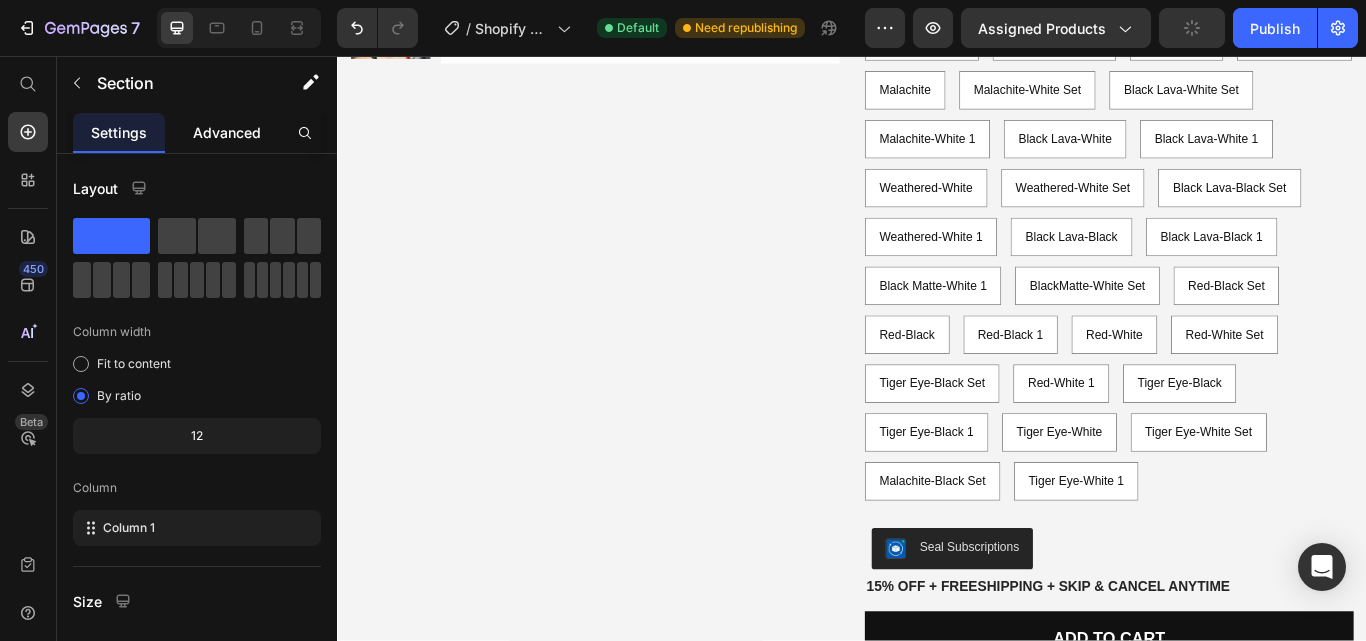 click on "Advanced" at bounding box center (227, 132) 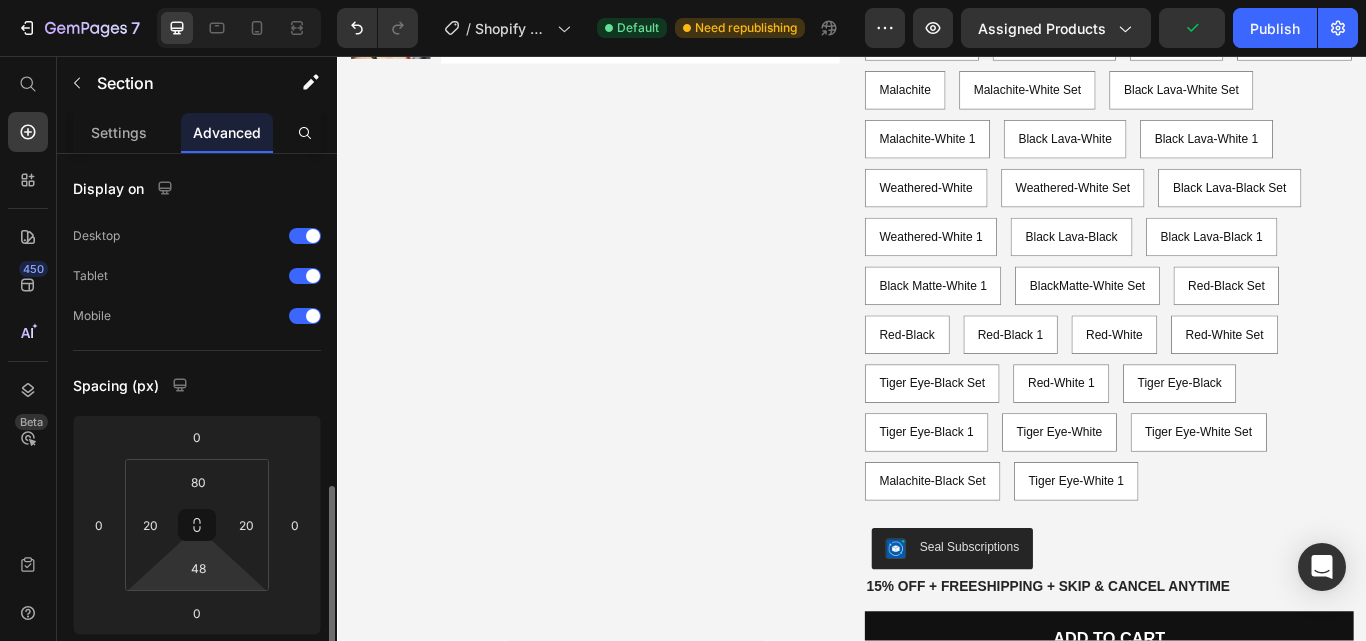 scroll, scrollTop: 466, scrollLeft: 0, axis: vertical 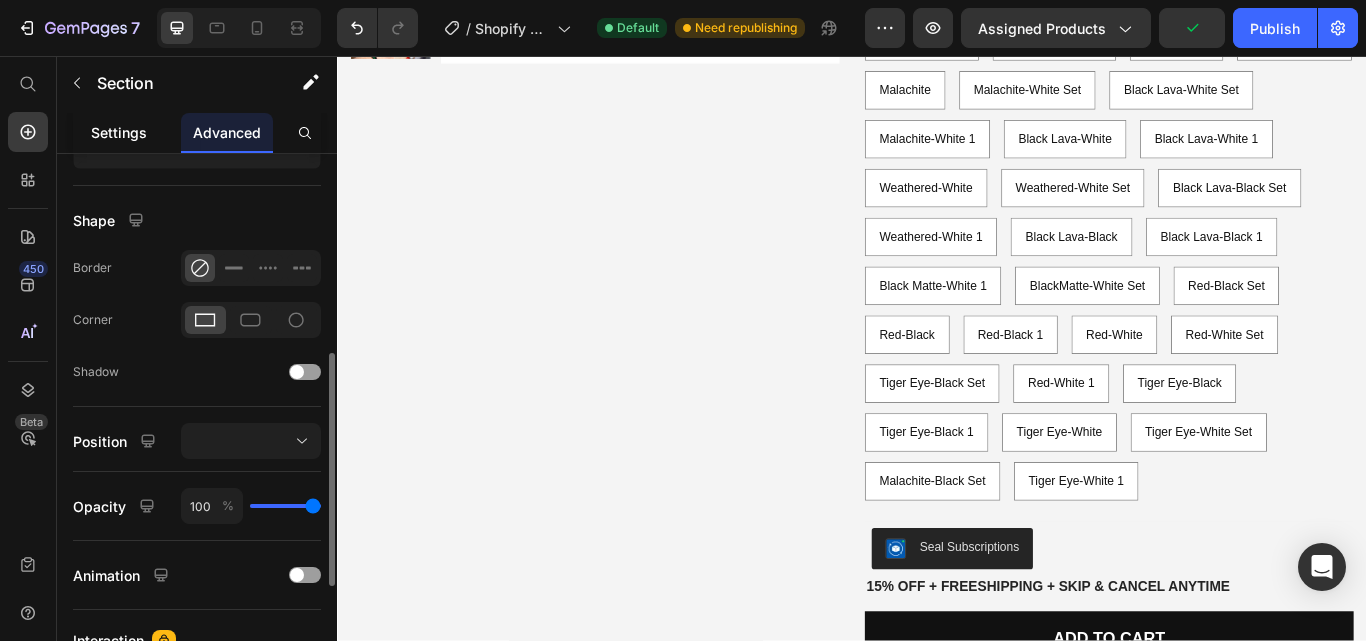click on "Settings" 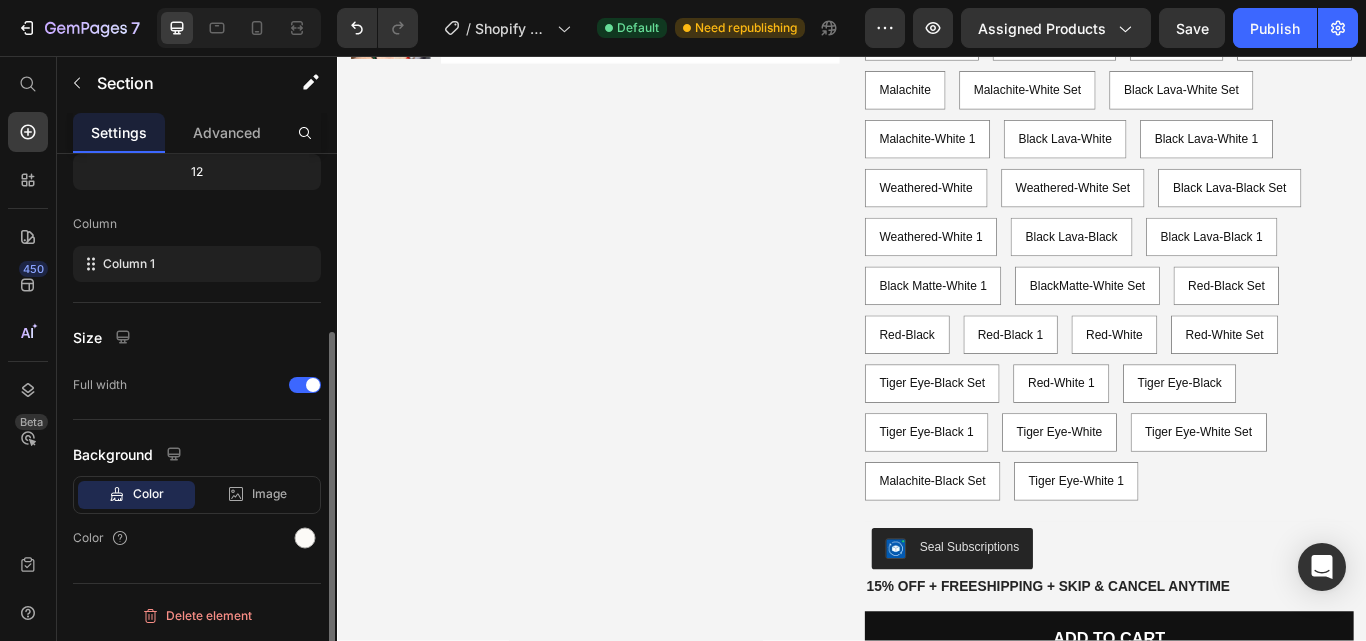 scroll, scrollTop: 0, scrollLeft: 0, axis: both 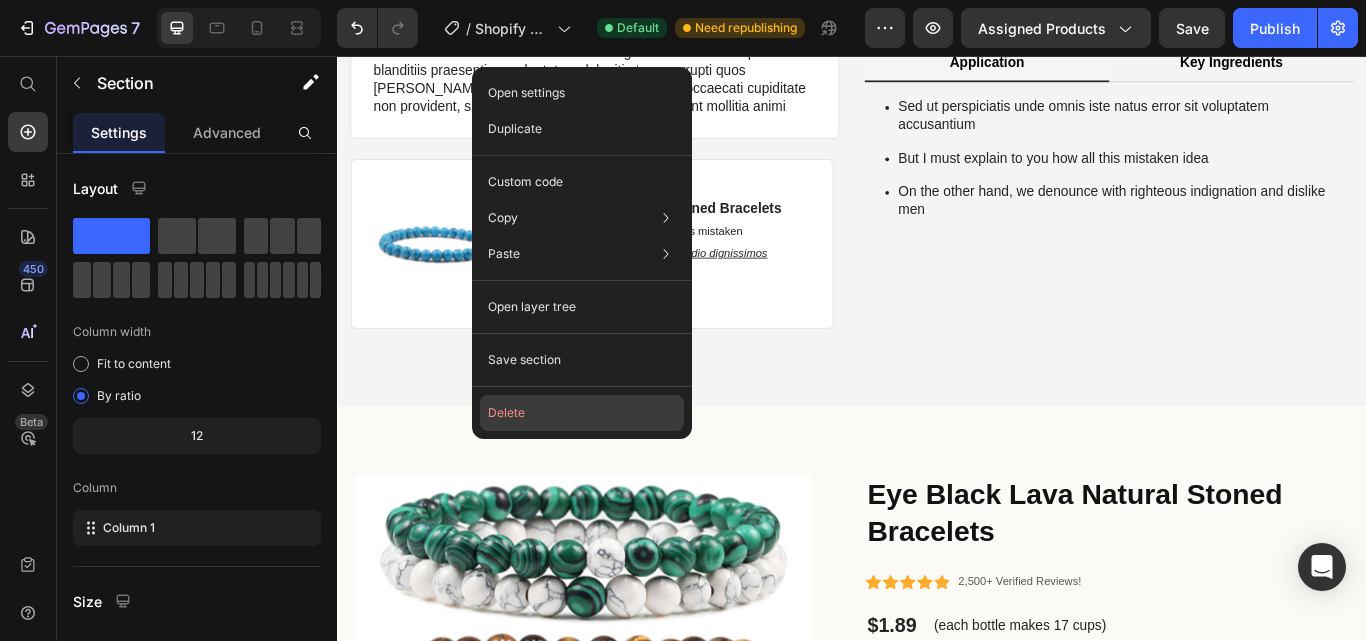 click on "Delete" 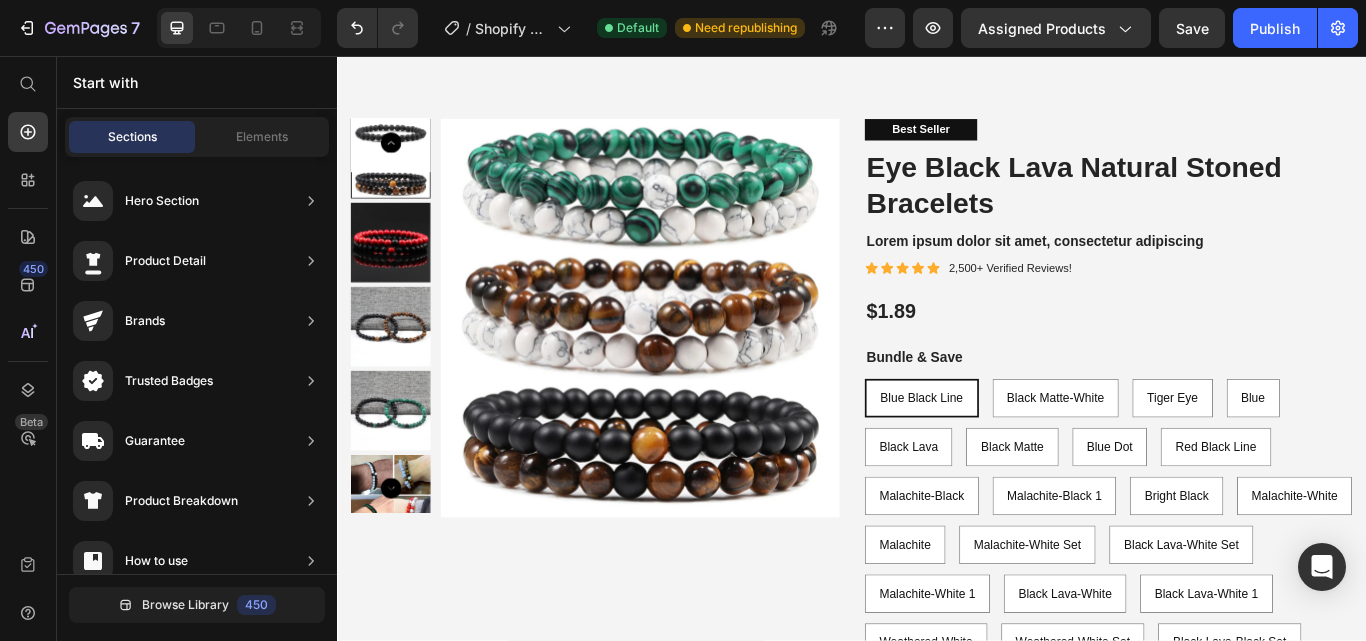 scroll, scrollTop: 0, scrollLeft: 0, axis: both 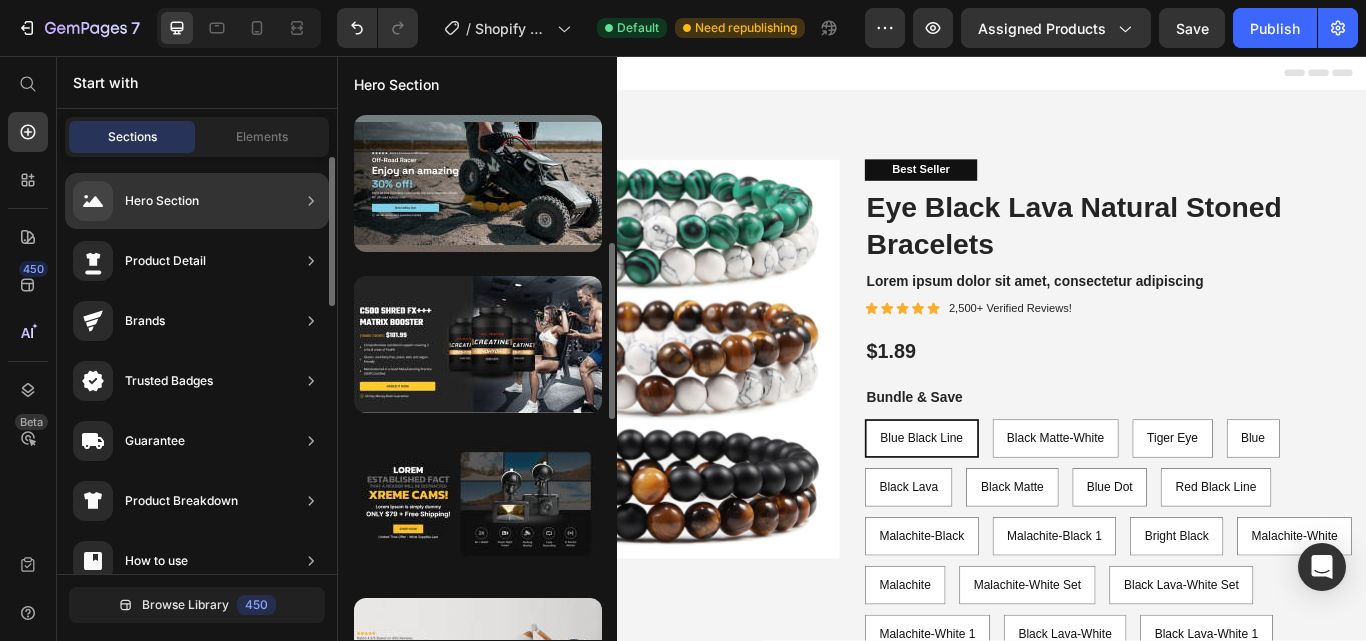 click on "Hero Section" 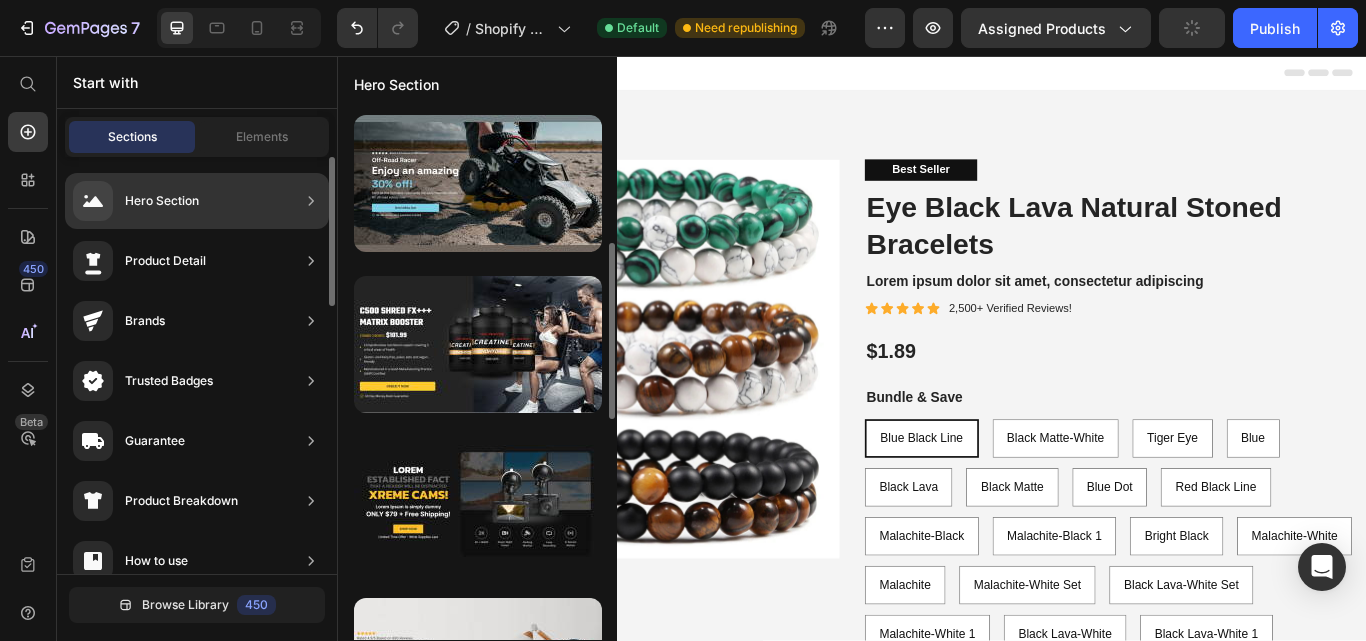 click on "Hero Section" 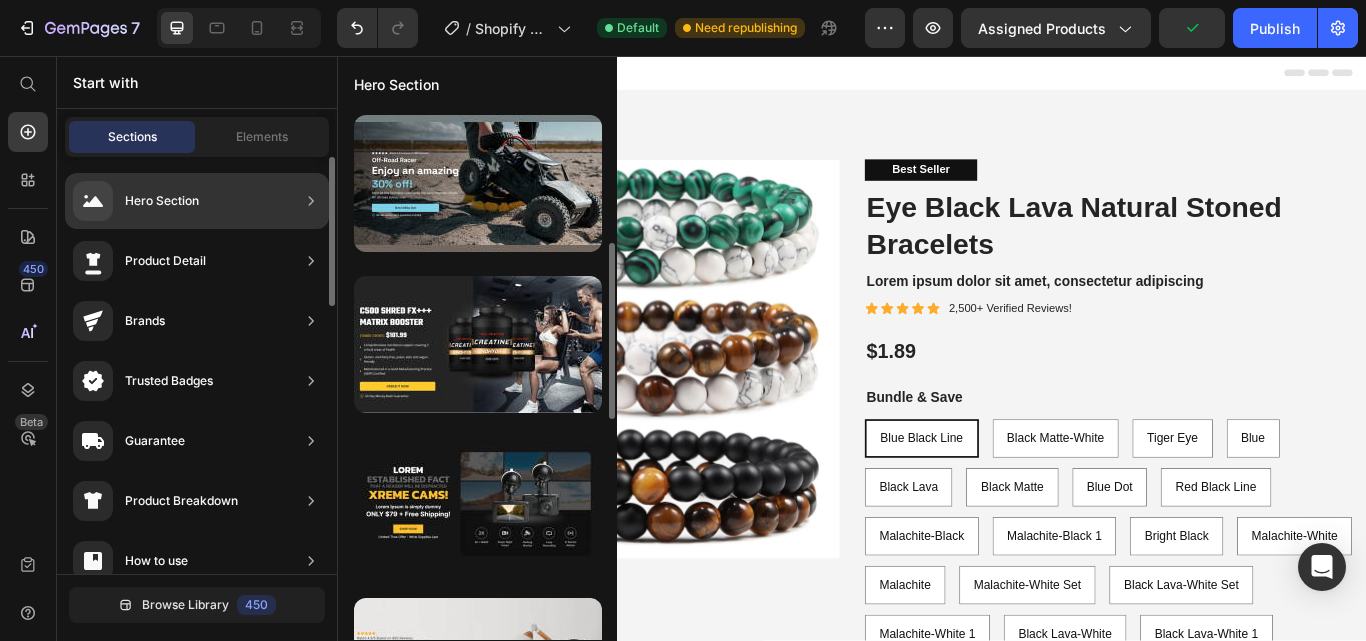 click on "Hero Section" 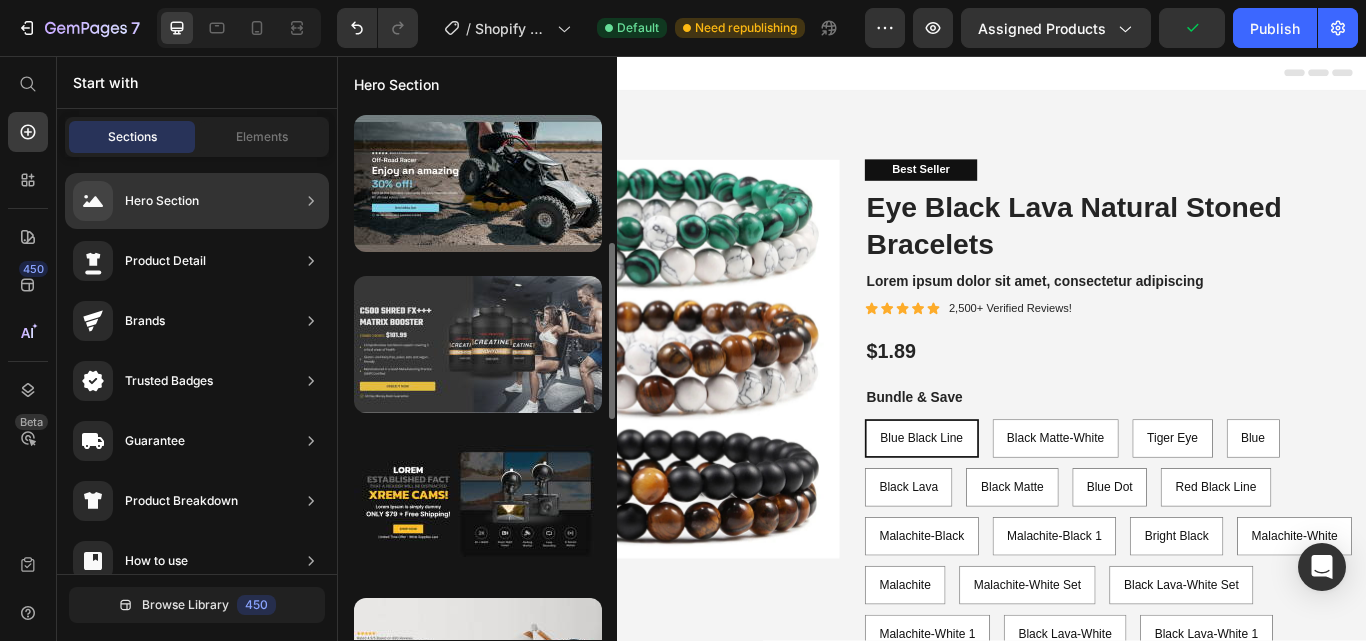 scroll, scrollTop: 0, scrollLeft: 0, axis: both 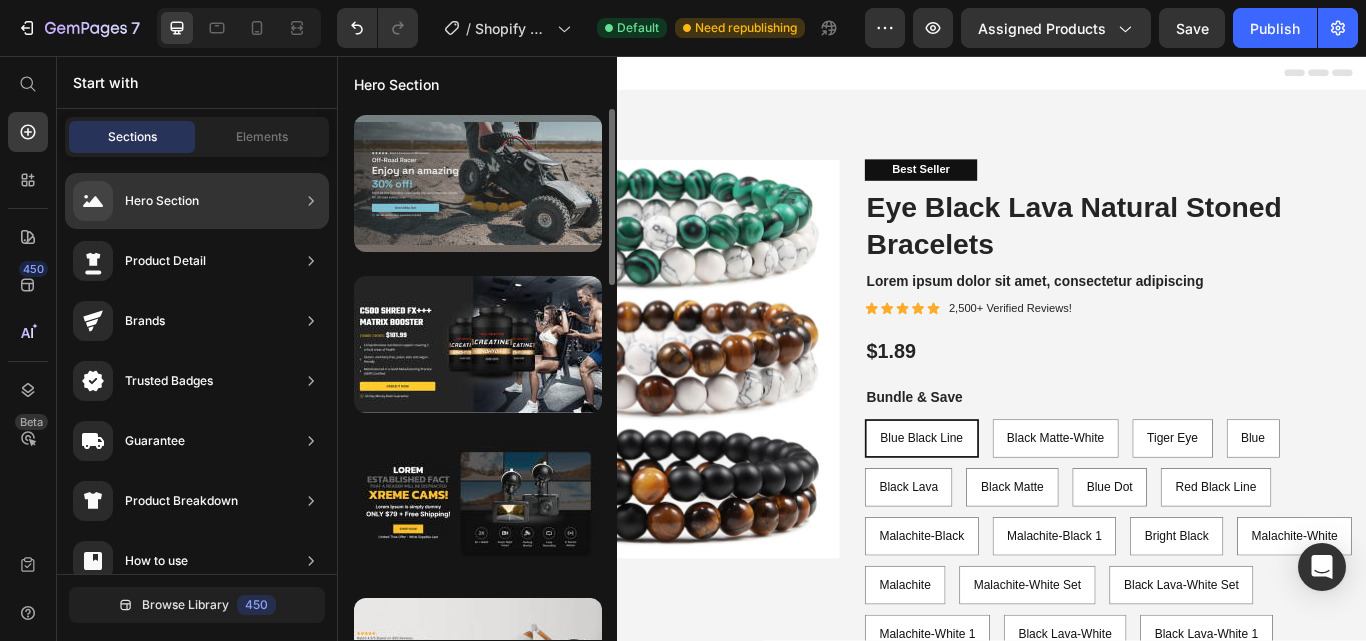 click at bounding box center [478, 183] 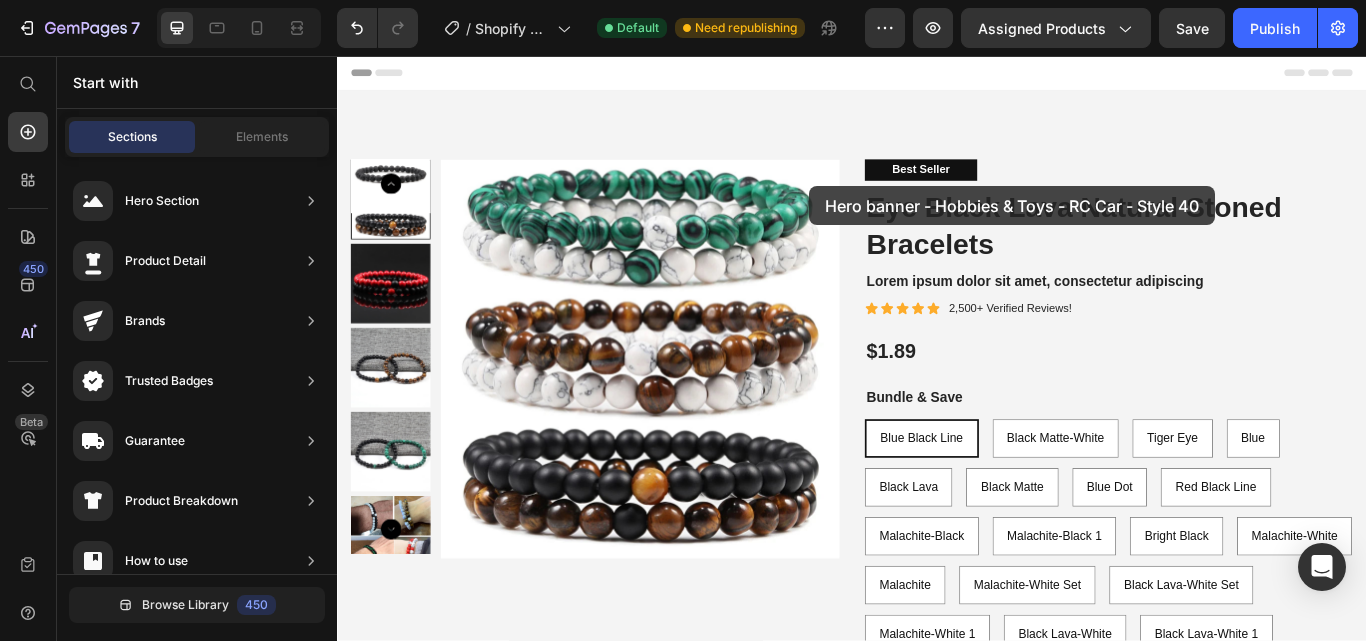 drag, startPoint x: 817, startPoint y: 241, endPoint x: 887, endPoint y: 208, distance: 77.388626 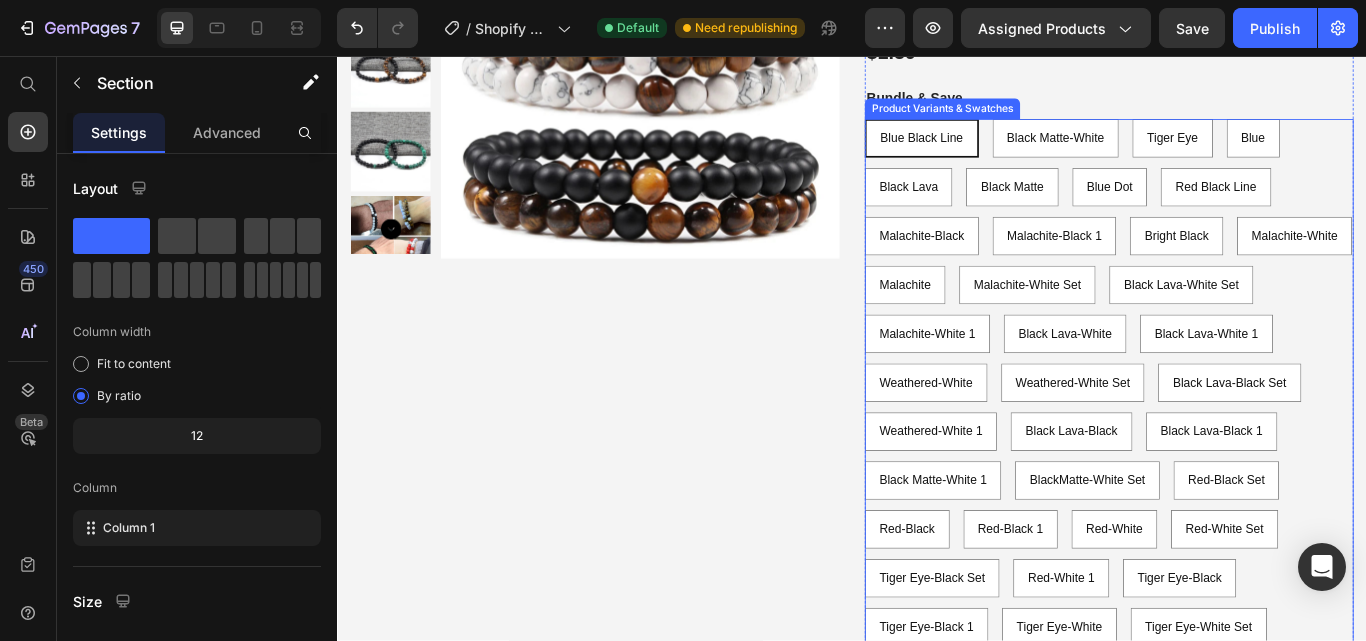 scroll, scrollTop: 0, scrollLeft: 0, axis: both 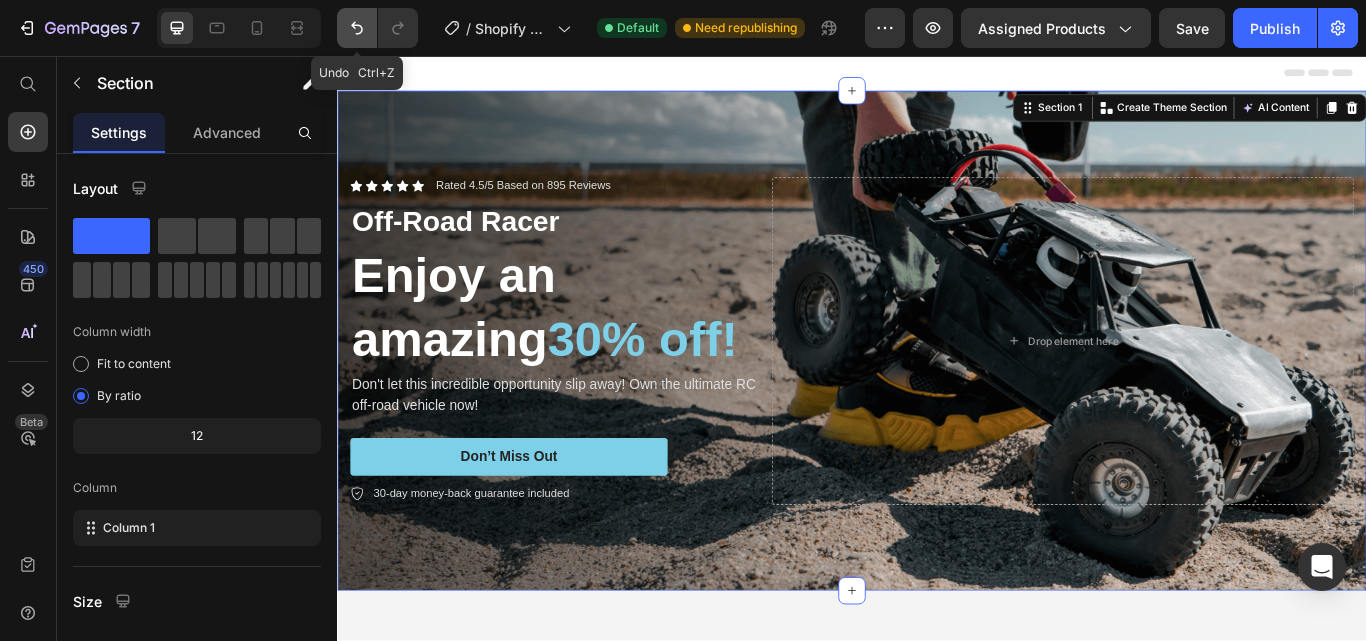 click 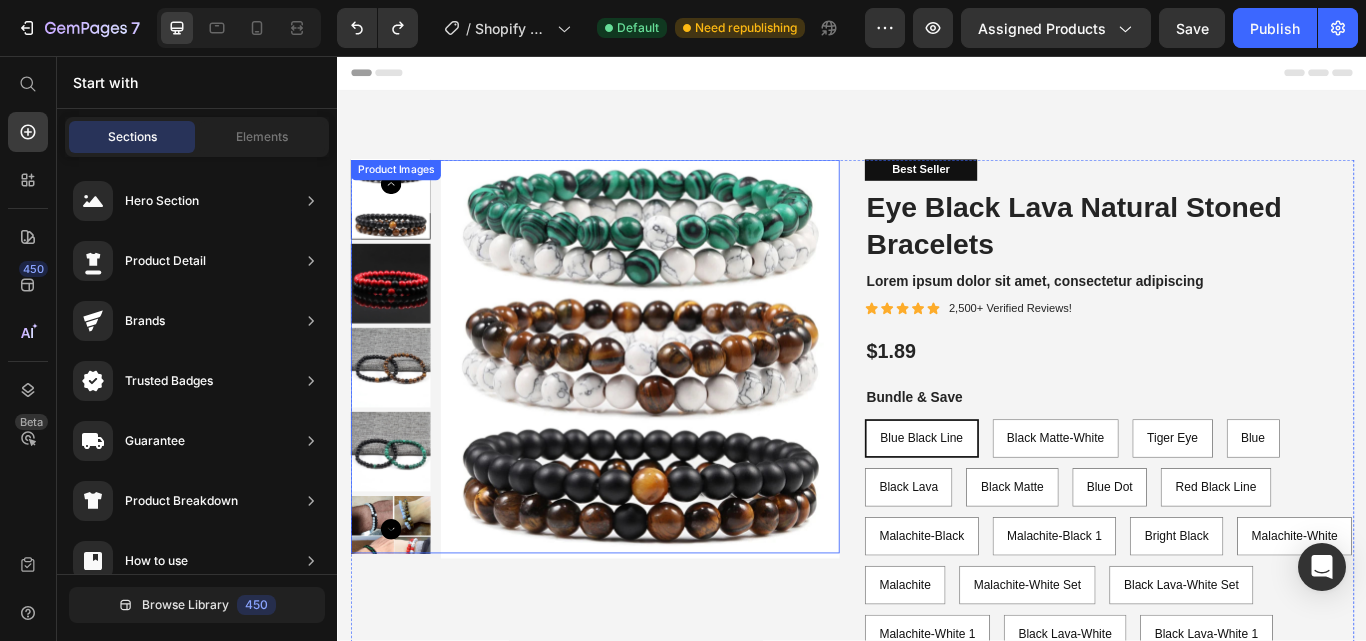 scroll, scrollTop: 700, scrollLeft: 0, axis: vertical 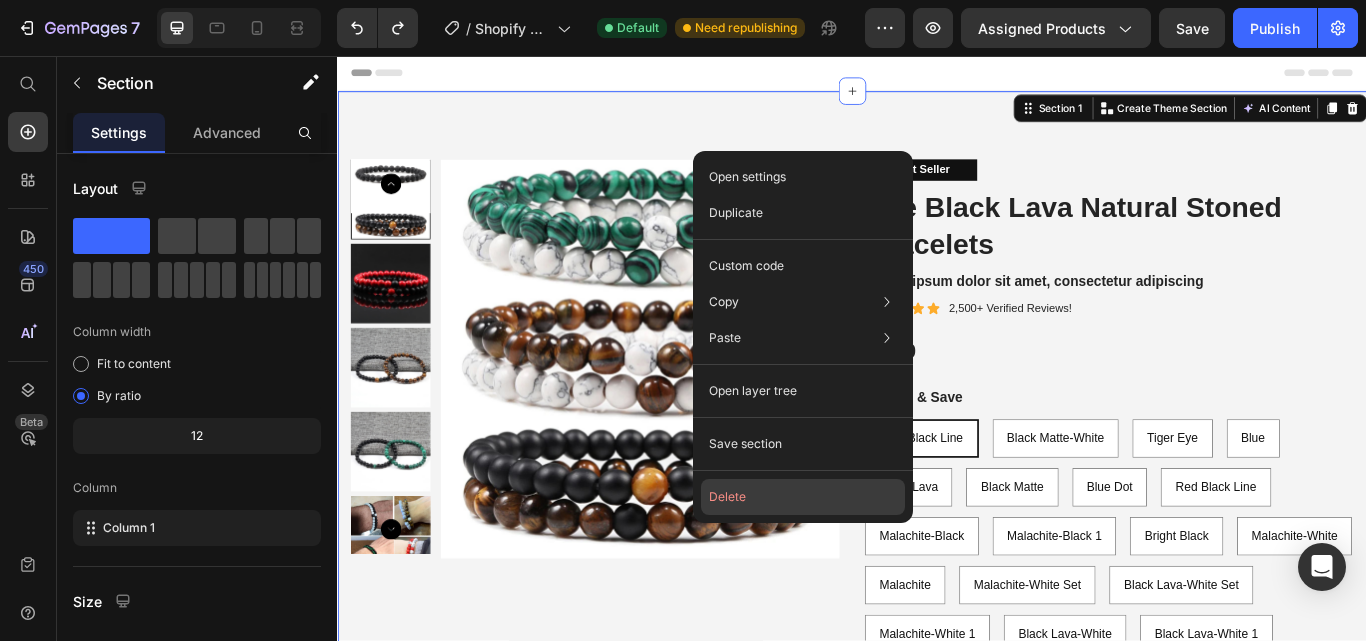 click on "Delete" 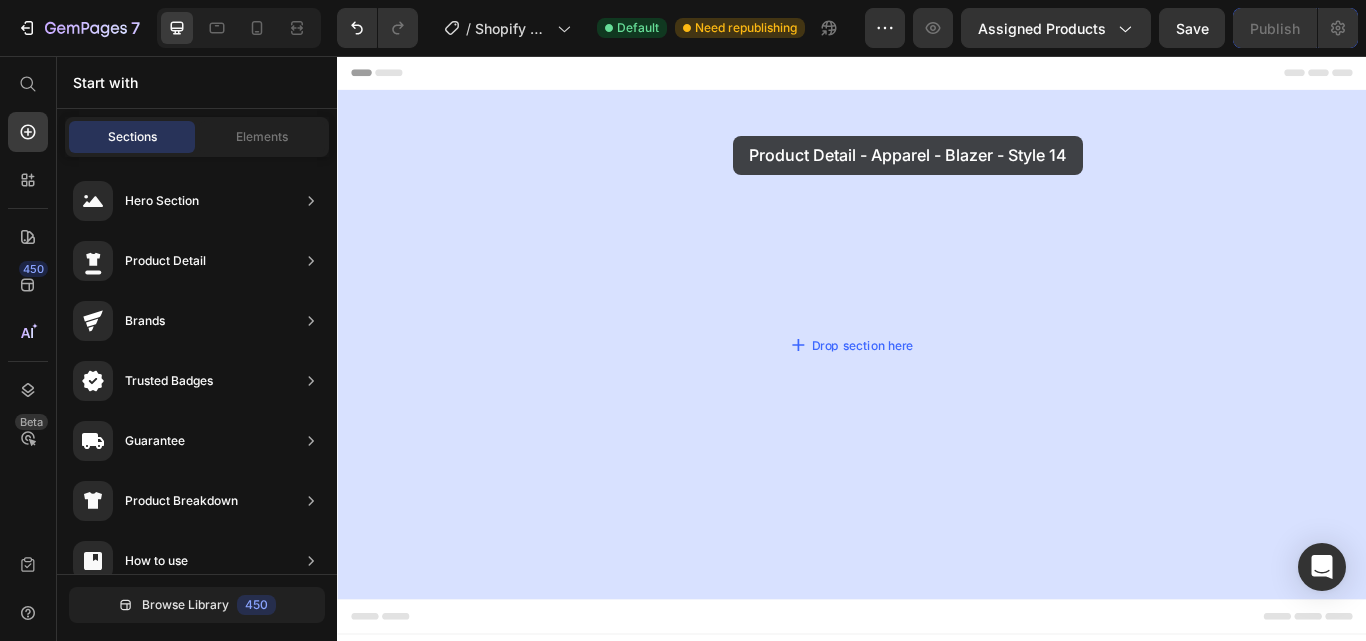 drag, startPoint x: 777, startPoint y: 253, endPoint x: 820, endPoint y: 151, distance: 110.69327 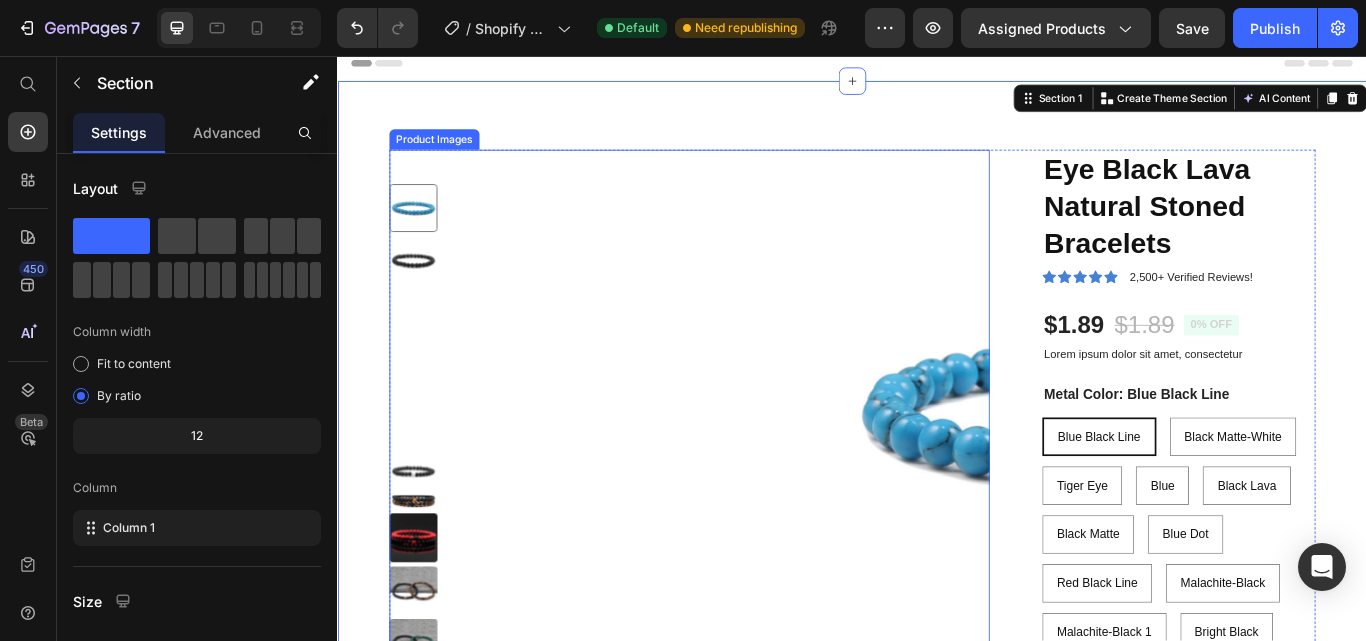 scroll, scrollTop: 0, scrollLeft: 0, axis: both 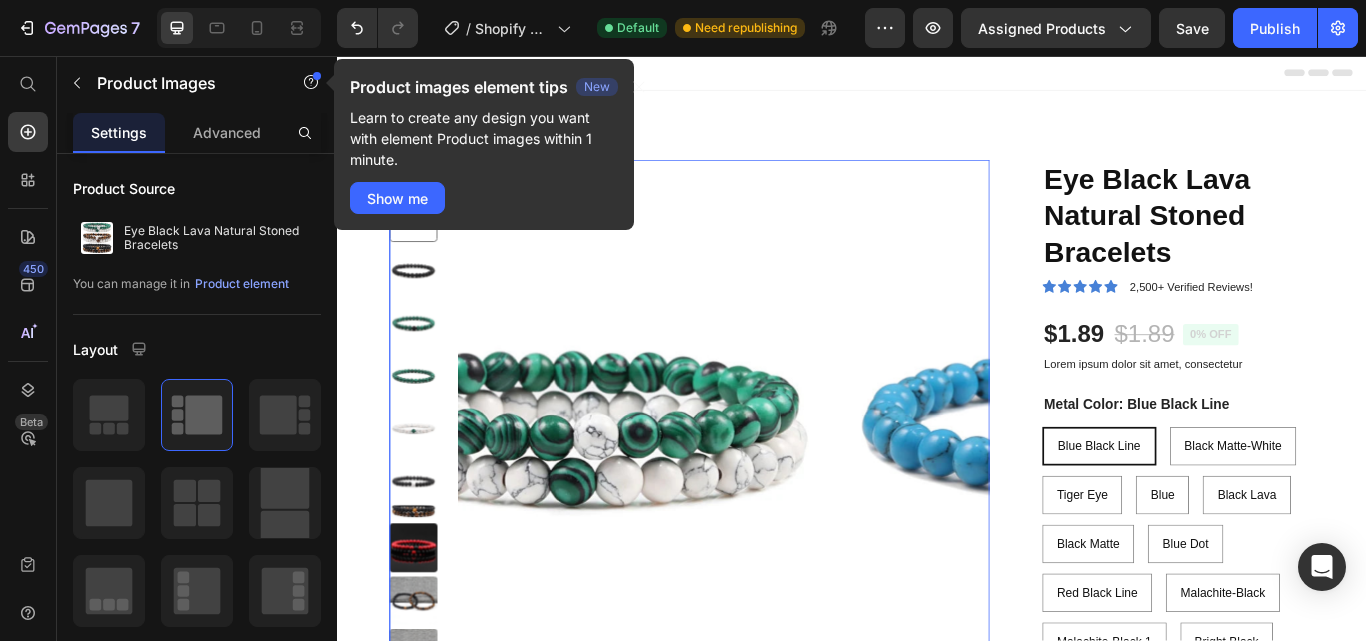 click at bounding box center (1227, 487) 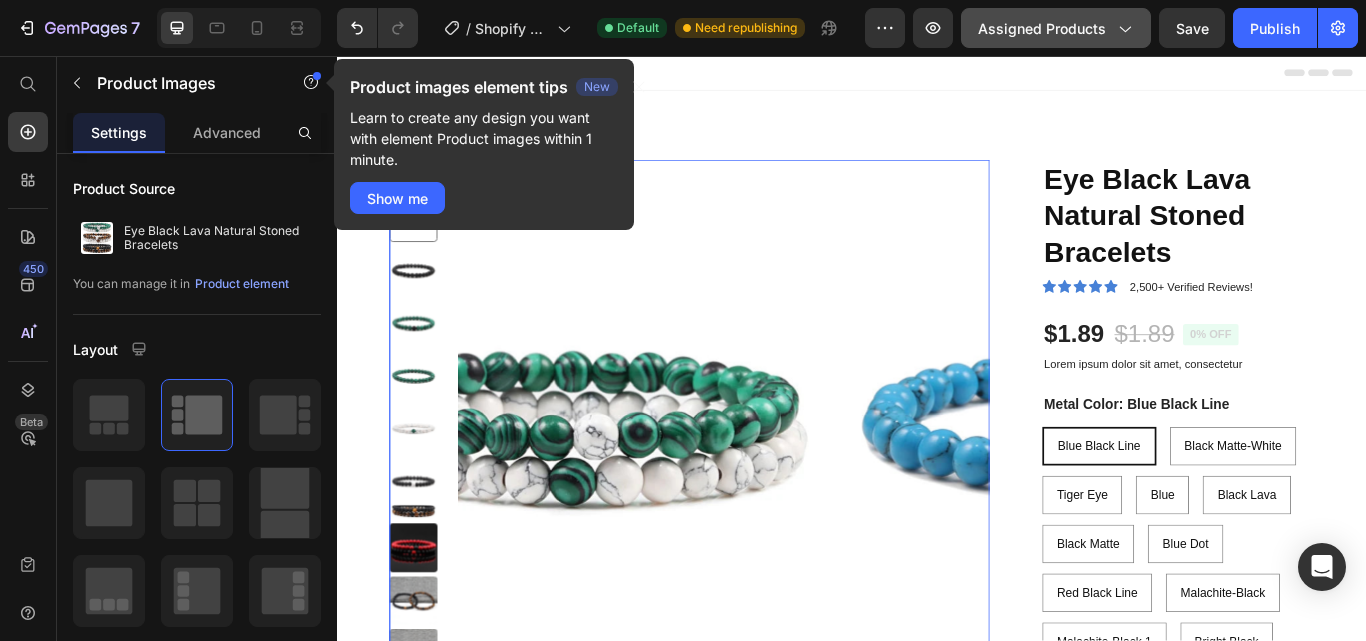 click on "Assigned Products" at bounding box center (1056, 28) 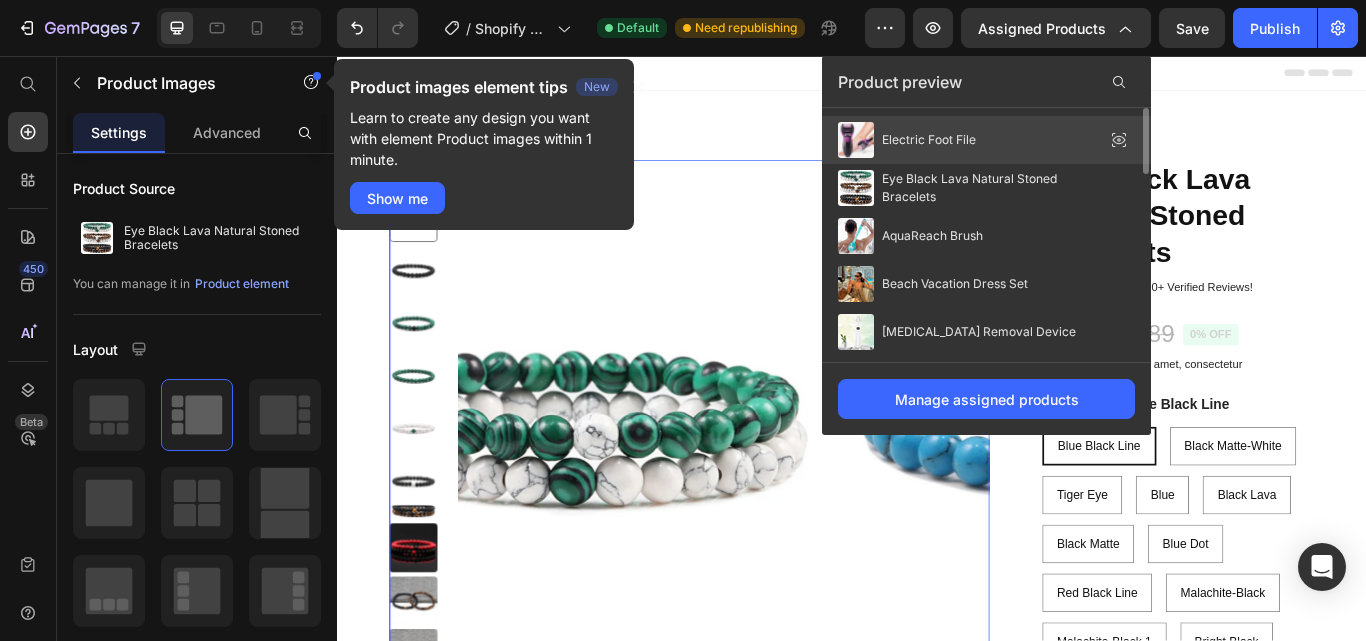 click at bounding box center (856, 140) 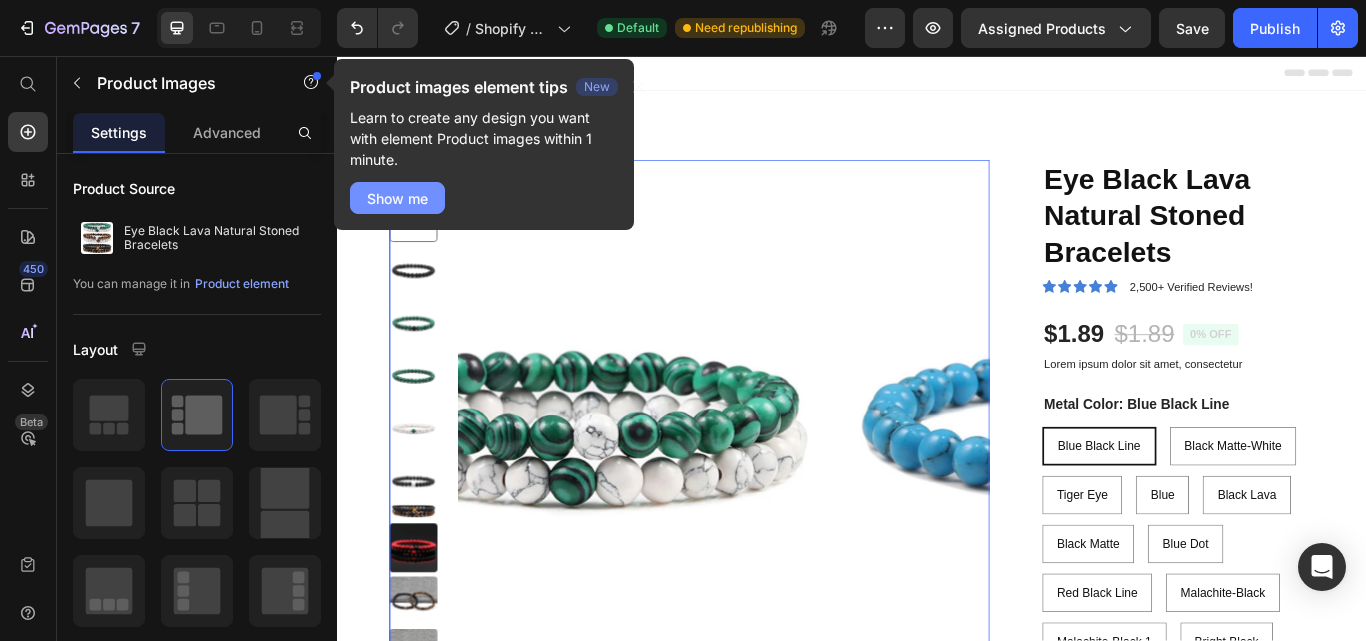 click on "Show me" at bounding box center [397, 198] 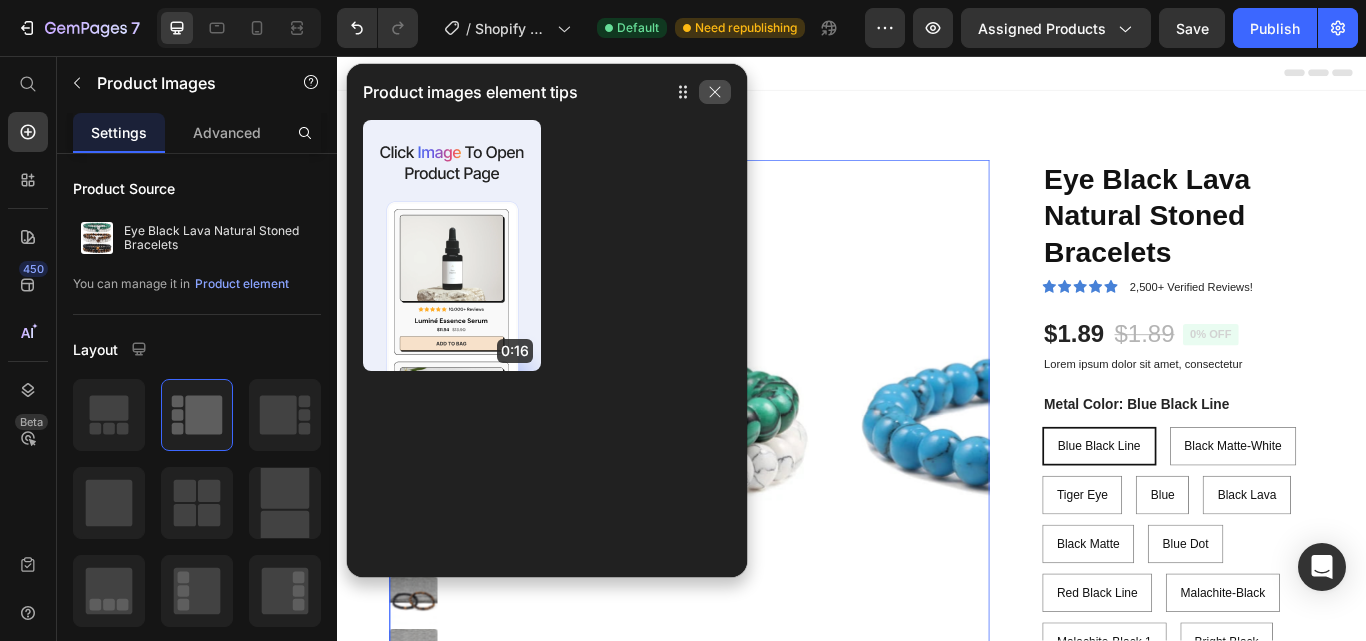 click at bounding box center (715, 92) 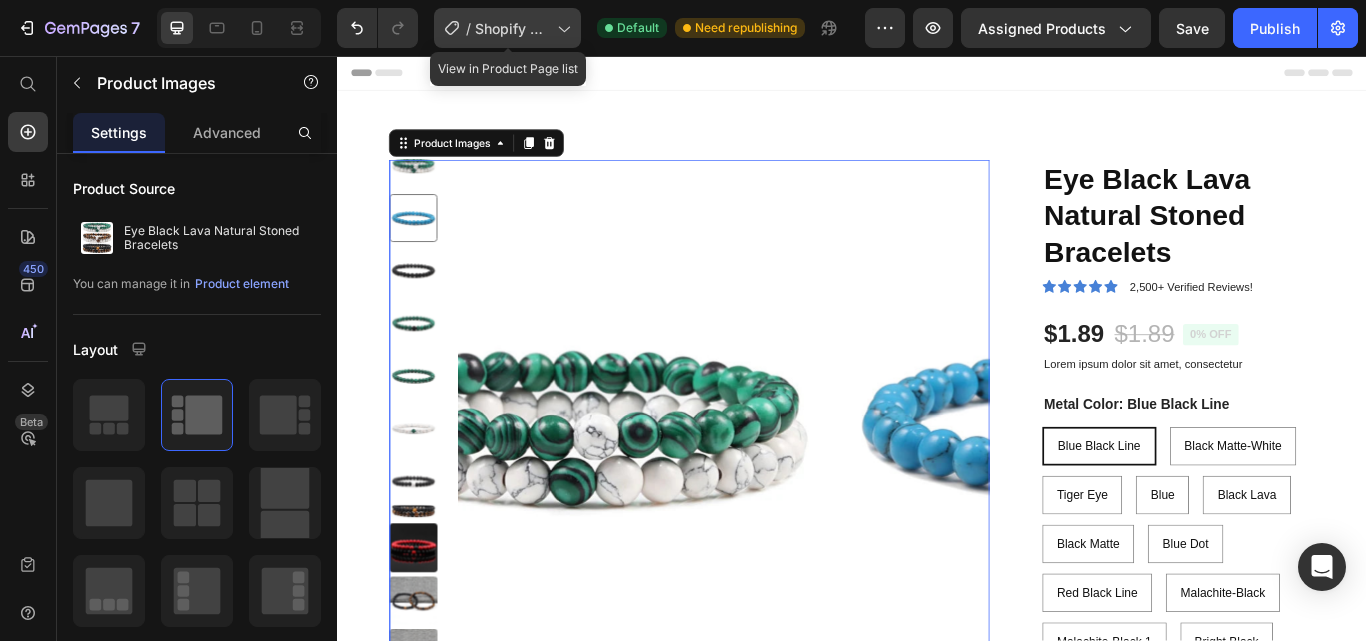 click 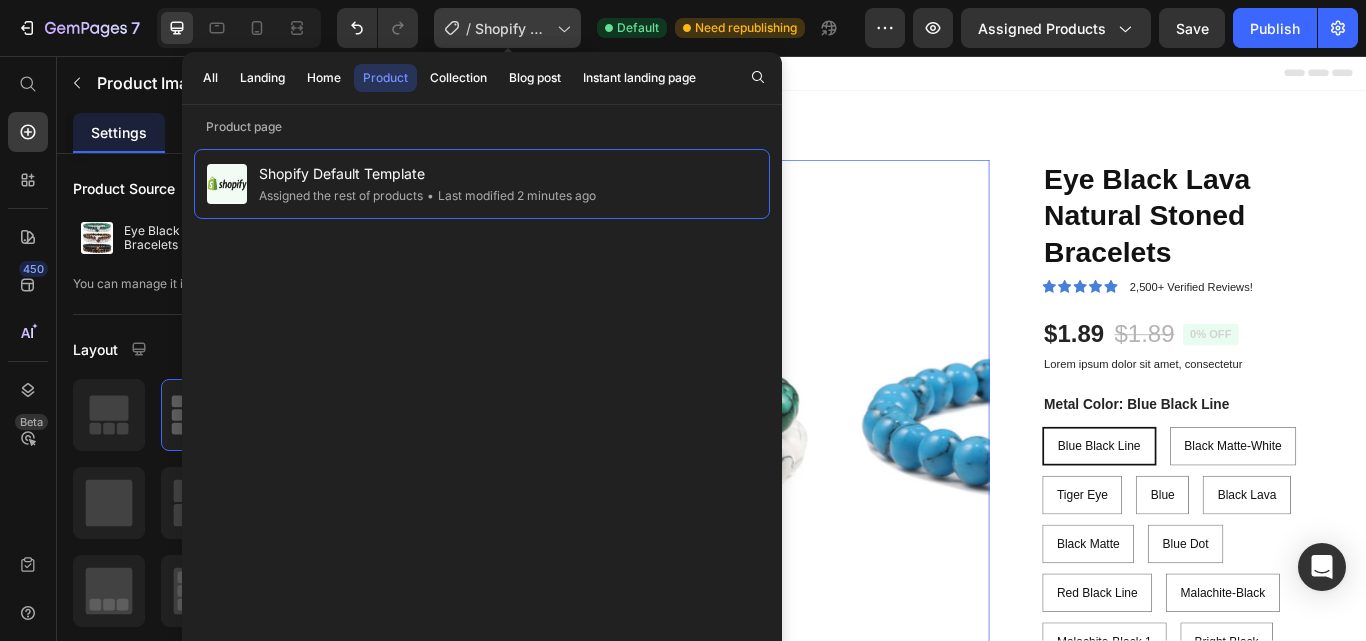 click 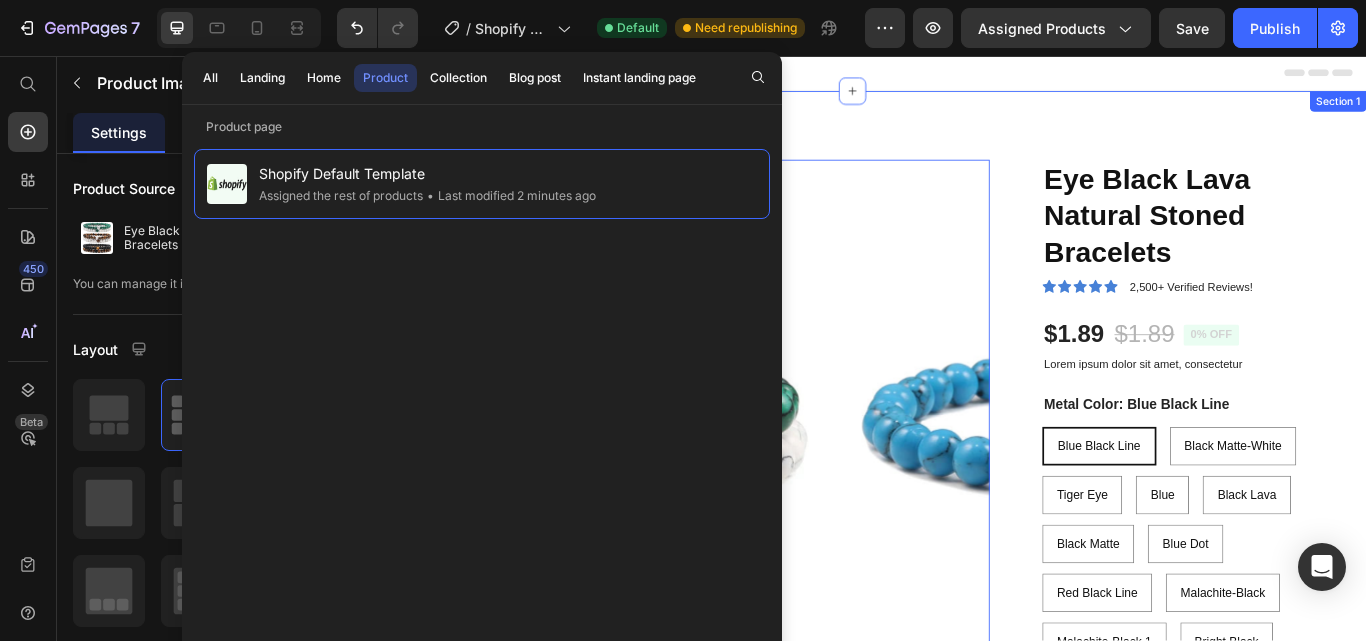 click on "Product Images   16 Eye Black Lava Natural Stoned Bracelets Product Title Icon Icon Icon Icon Icon Icon List 2,500+ Verified Reviews! Text Block Row $1.89 Product Price $1.89 Product Price 0% off Product Badge Row Lorem ipsum dolor sit amet, consectetur  Text Block Metal Color: Blue Black Line Blue Black Line Blue Black Line Blue Black Line Black Matte-White Black Matte-White Black Matte-White Tiger Eye Tiger Eye Tiger Eye Blue Blue Blue Black Lava Black Lava Black Lava Black Matte Black Matte Black Matte Blue Dot Blue Dot Blue Dot Red Black Line Red Black Line Red Black Line Malachite-Black Malachite-Black Malachite-Black Malachite-Black 1 Malachite-Black 1 Malachite-Black 1 Bright Black Bright Black Bright Black Malachite-White Malachite-White Malachite-White Malachite Malachite Malachite Malachite-White Set Malachite-White Set Malachite-White Set Black Lava-White Set Black Lava-White Set Black Lava-White Set Malachite-White 1 Malachite-White 1 Malachite-White 1 Black Lava-White Black Lava-White Red-Black" at bounding box center [937, 1153] 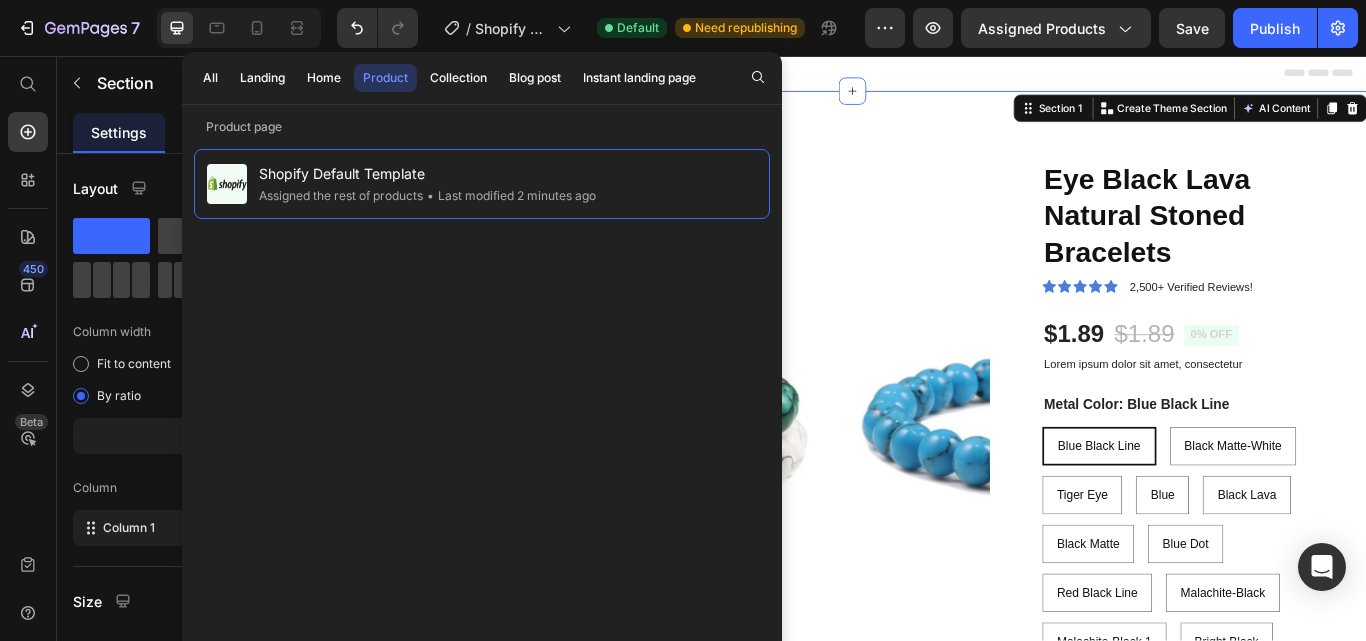 click on "Product Images Eye Black Lava Natural Stoned Bracelets Product Title Icon Icon Icon Icon Icon Icon List 2,500+ Verified Reviews! Text Block Row $1.89 Product Price $1.89 Product Price 0% off Product Badge Row Lorem ipsum dolor sit amet, consectetur  Text Block Metal Color: Blue Black Line Blue Black Line Blue Black Line Blue Black Line Black Matte-White Black Matte-White Black Matte-White Tiger Eye Tiger Eye Tiger Eye Blue Blue Blue Black Lava Black Lava Black Lava Black Matte Black Matte Black Matte Blue Dot Blue Dot Blue Dot Red Black Line Red Black Line Red Black Line Malachite-Black Malachite-Black Malachite-Black Malachite-Black 1 Malachite-Black 1 Malachite-Black 1 Bright Black Bright Black Bright Black Malachite-White Malachite-White Malachite-White Malachite Malachite Malachite Malachite-White Set Malachite-White Set Malachite-White Set Black Lava-White Set Black Lava-White Set Black Lava-White Set Malachite-White 1 Malachite-White 1 Malachite-White 1 Black Lava-White Black Lava-White Weathered-White" at bounding box center (937, 1153) 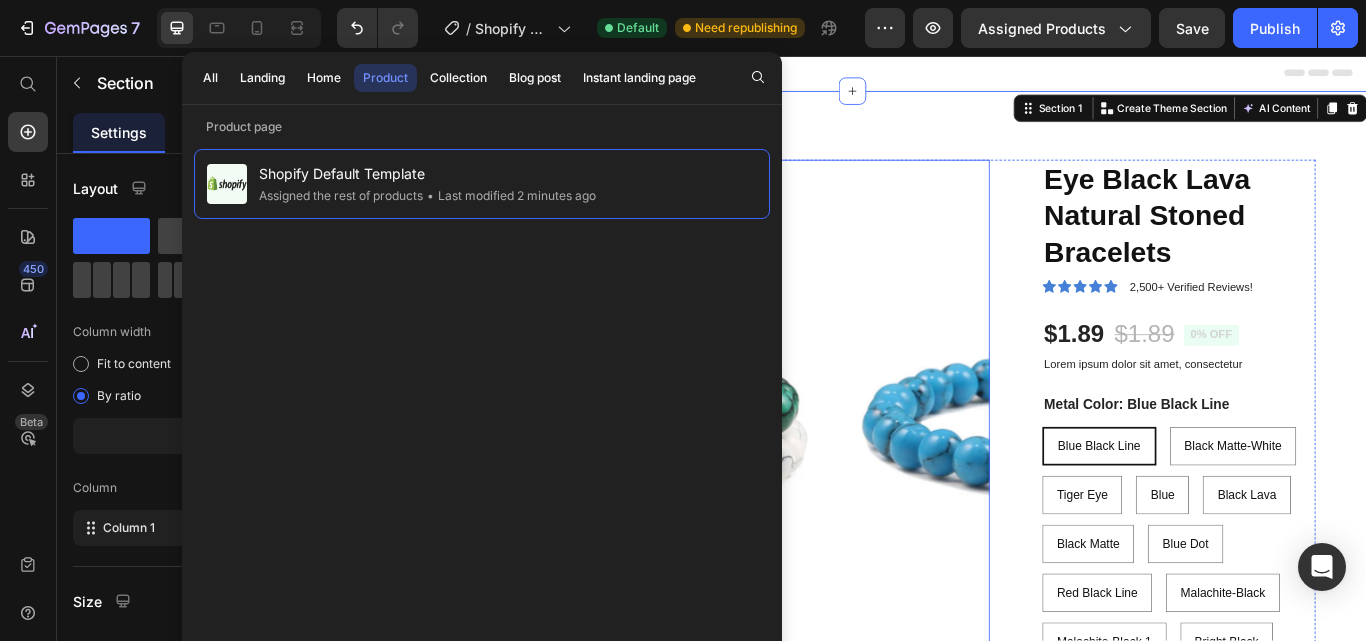 click at bounding box center (1227, 487) 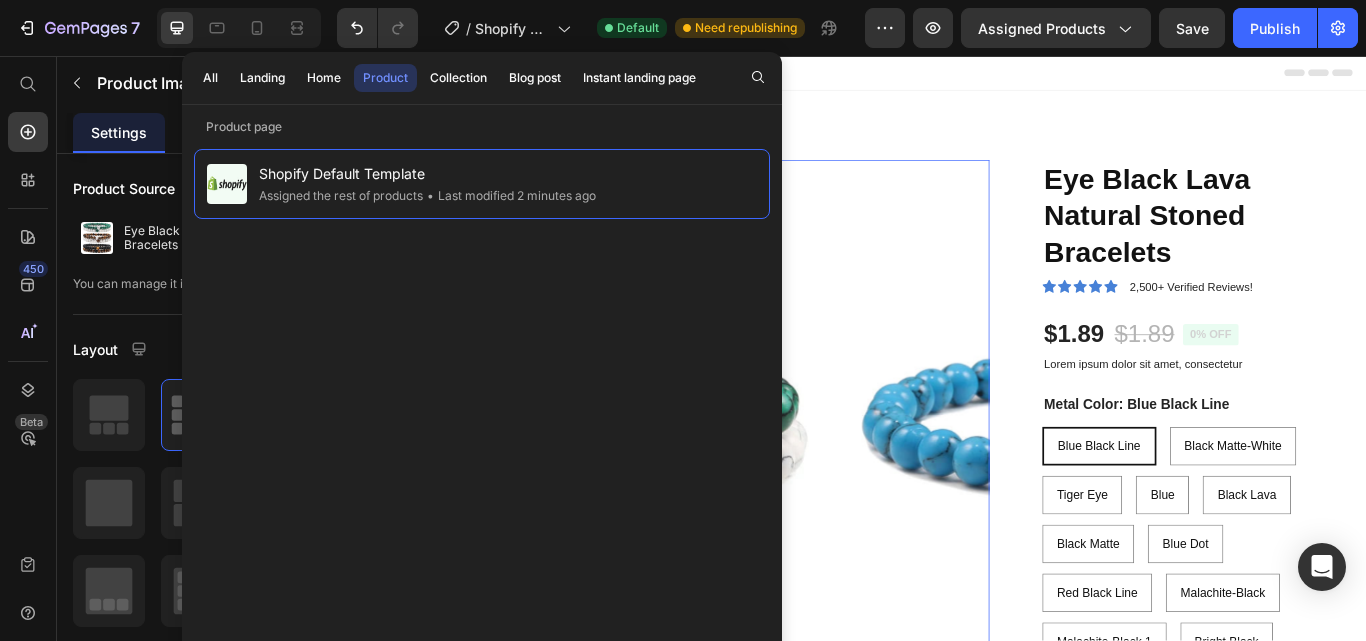click on "Product" at bounding box center (385, 78) 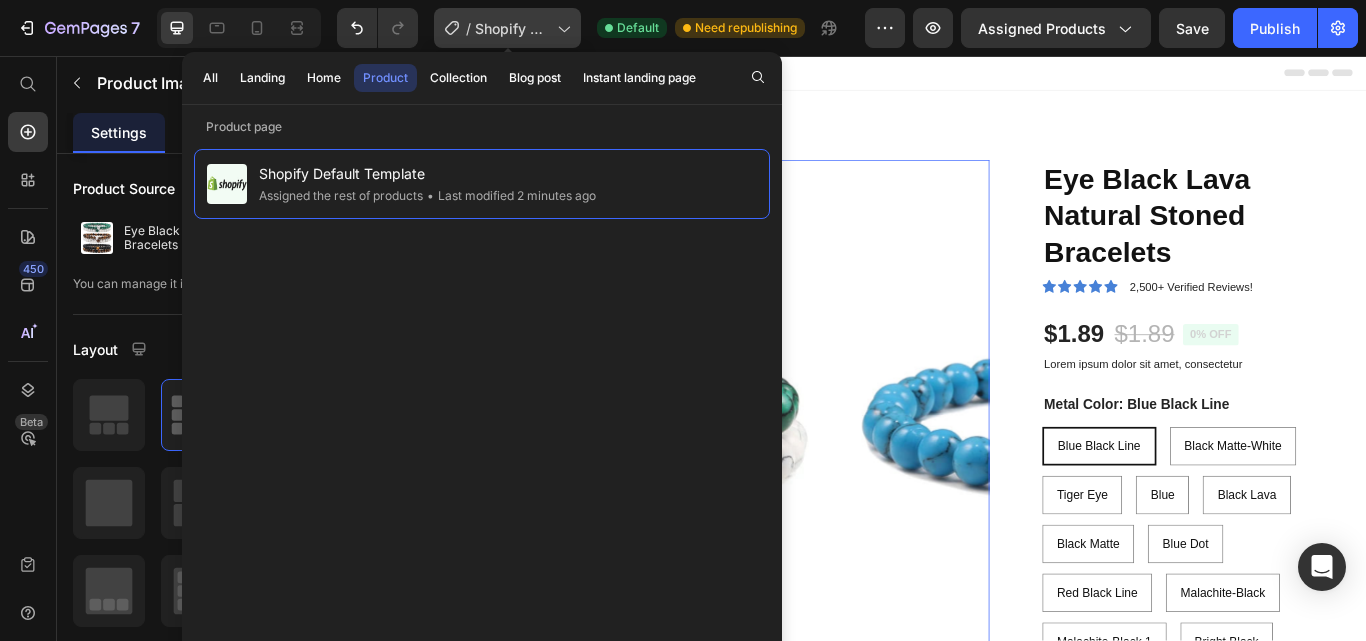 click on "/  Shopify Original Product Template" 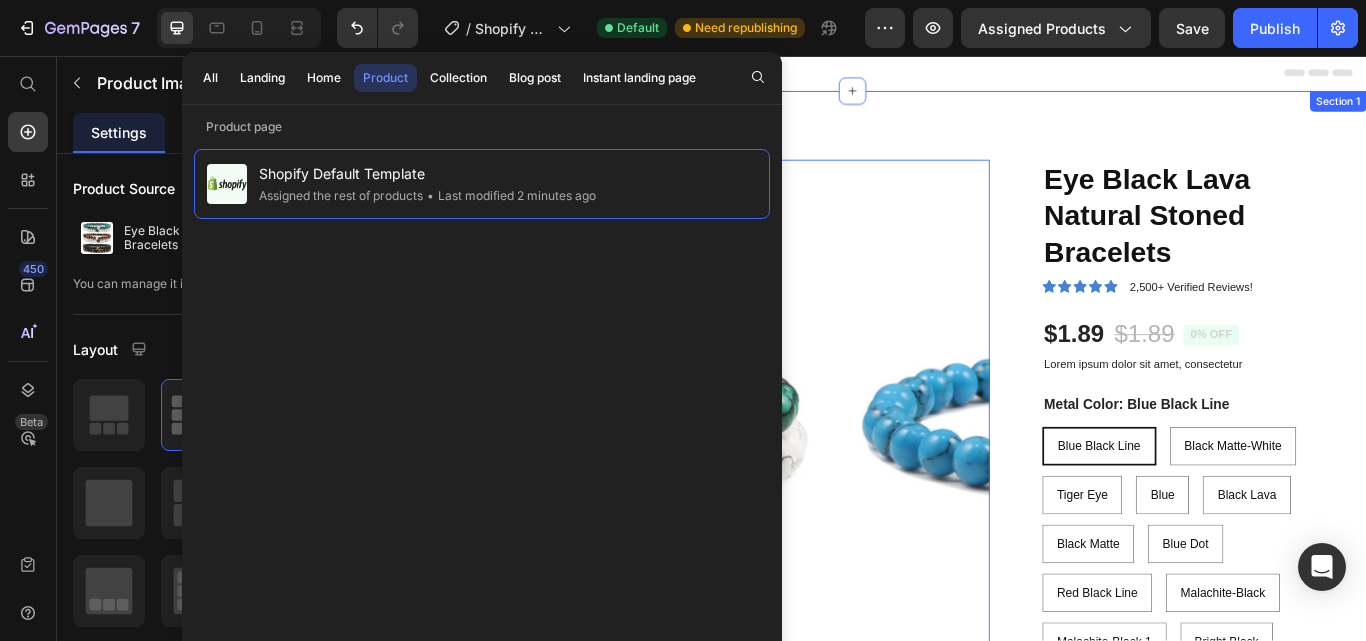 click on "Product Images   16 Eye Black Lava Natural Stoned Bracelets Product Title Icon Icon Icon Icon Icon Icon List 2,500+ Verified Reviews! Text Block Row $1.89 Product Price $1.89 Product Price 0% off Product Badge Row Lorem ipsum dolor sit amet, consectetur  Text Block Metal Color: Blue Black Line Blue Black Line Blue Black Line Blue Black Line Black Matte-White Black Matte-White Black Matte-White Tiger Eye Tiger Eye Tiger Eye Blue Blue Blue Black Lava Black Lava Black Lava Black Matte Black Matte Black Matte Blue Dot Blue Dot Blue Dot Red Black Line Red Black Line Red Black Line Malachite-Black Malachite-Black Malachite-Black Malachite-Black 1 Malachite-Black 1 Malachite-Black 1 Bright Black Bright Black Bright Black Malachite-White Malachite-White Malachite-White Malachite Malachite Malachite Malachite-White Set Malachite-White Set Malachite-White Set Black Lava-White Set Black Lava-White Set Black Lava-White Set Malachite-White 1 Malachite-White 1 Malachite-White 1 Black Lava-White Black Lava-White Red-Black" at bounding box center [937, 1153] 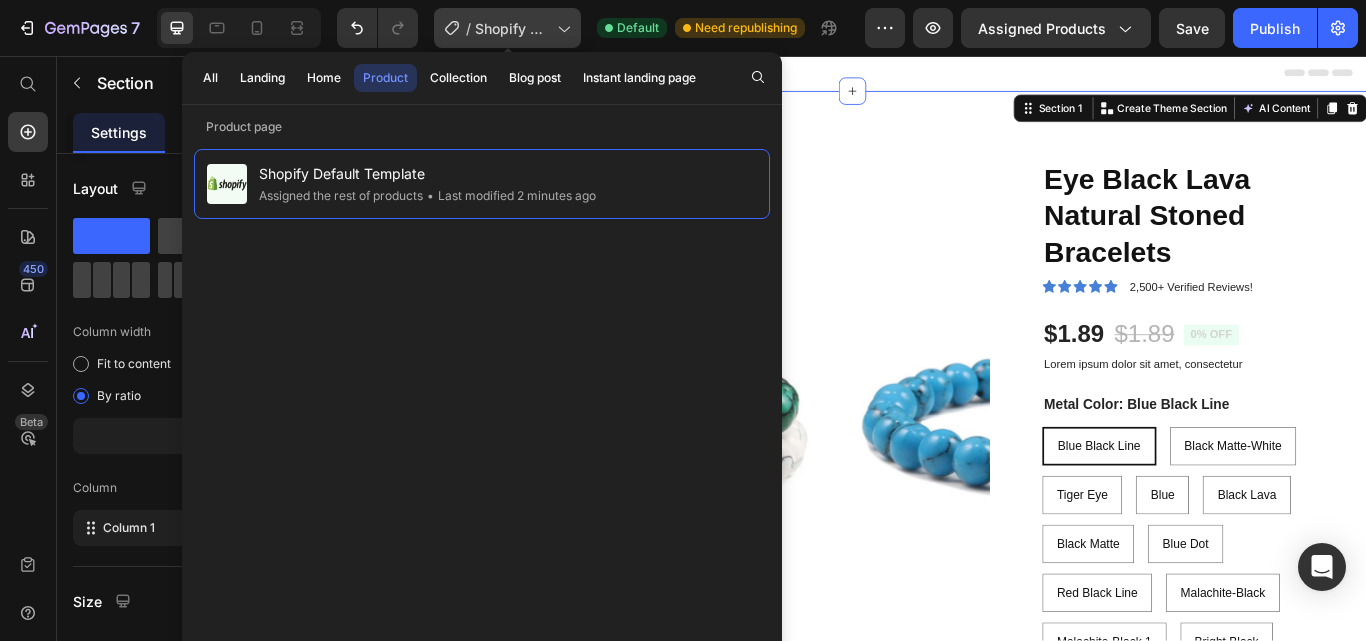 click on "Shopify Original Product Template" at bounding box center (512, 28) 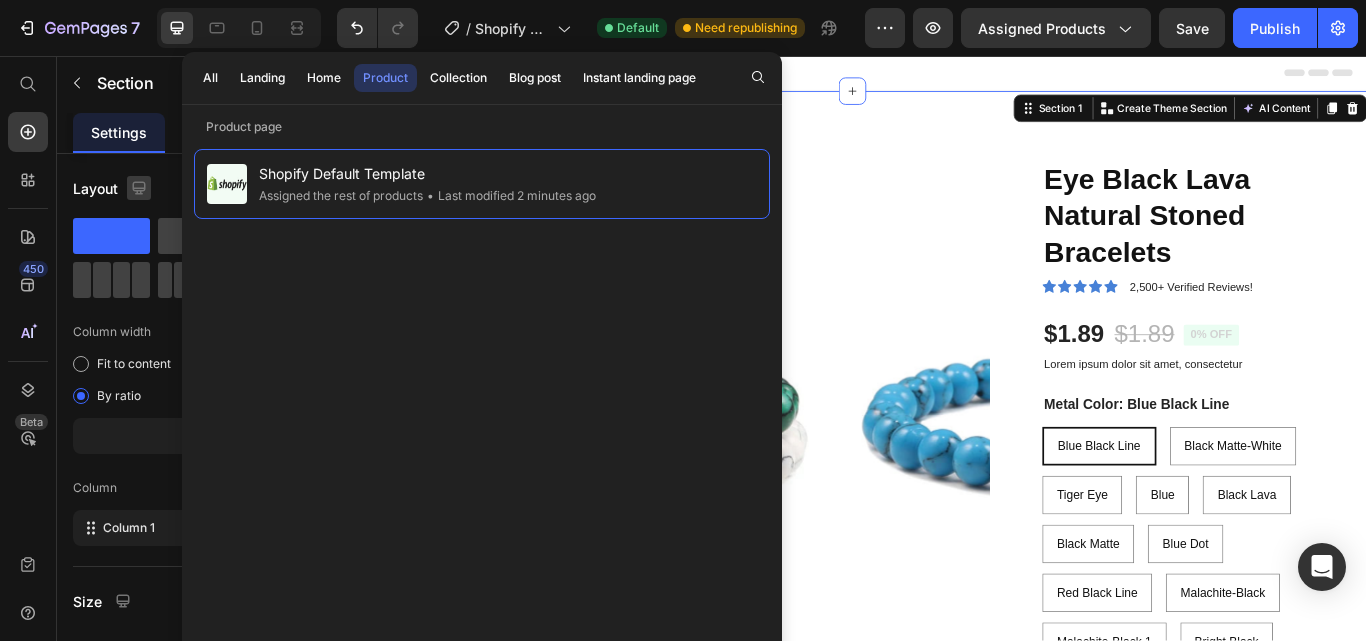click 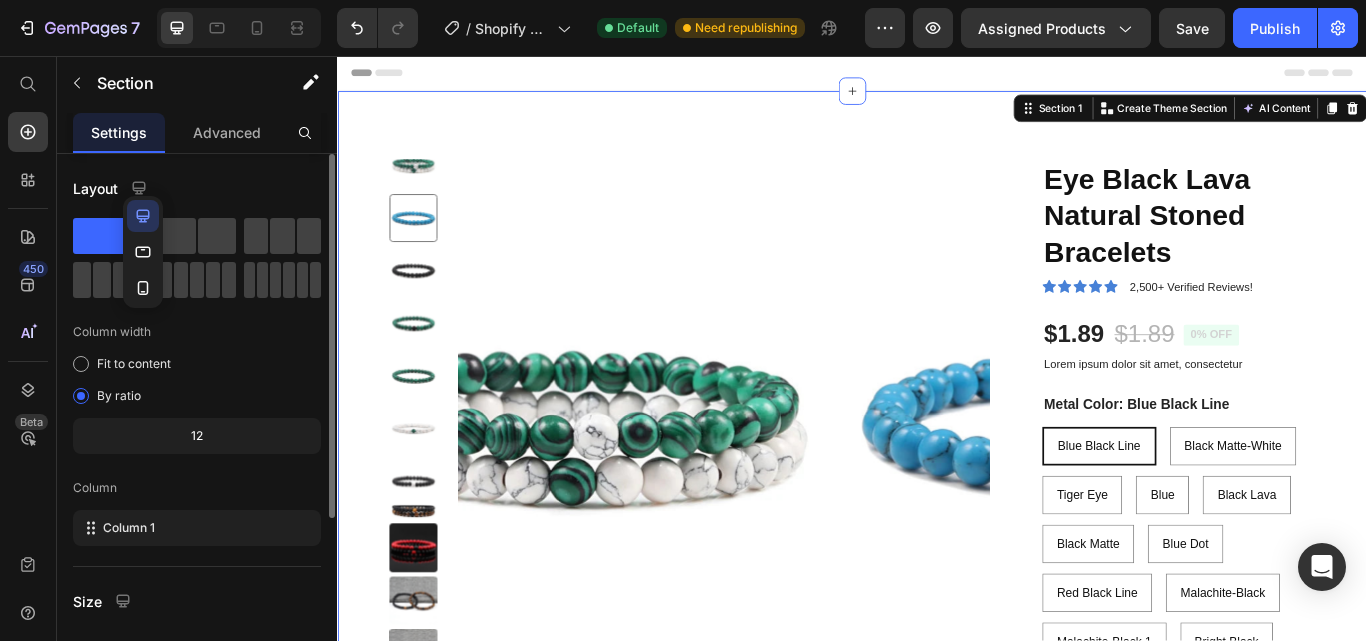 click on "Layout" at bounding box center (197, 188) 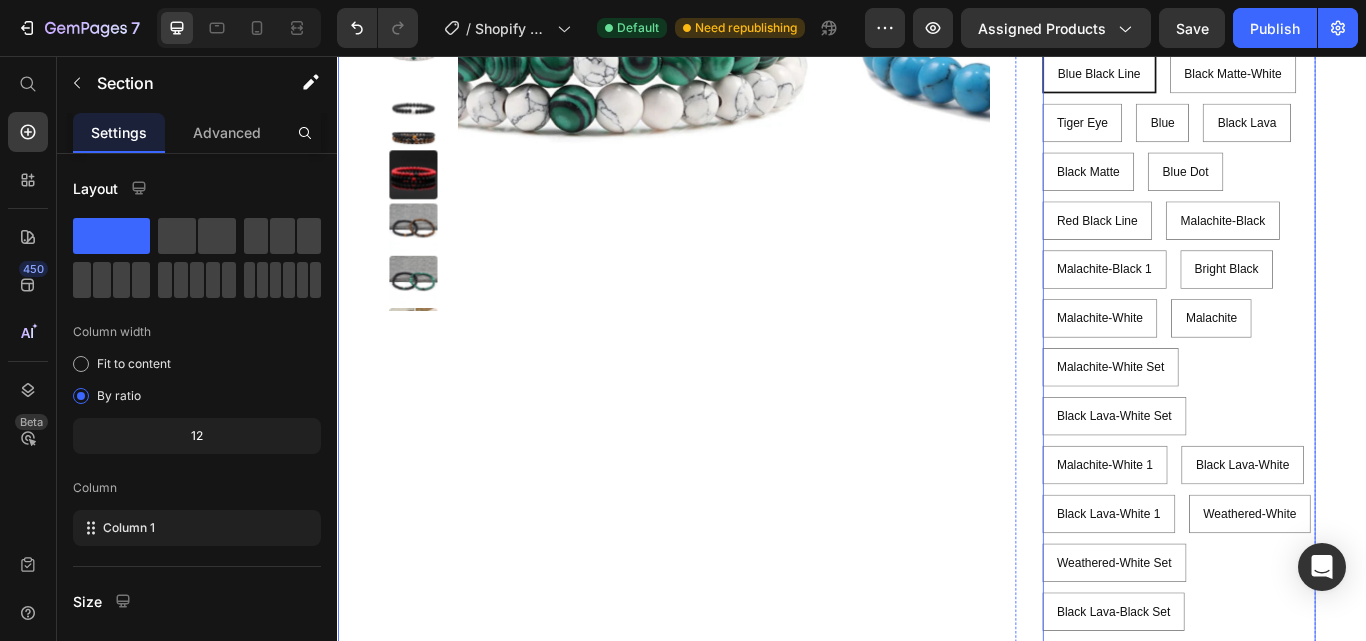 scroll, scrollTop: 233, scrollLeft: 0, axis: vertical 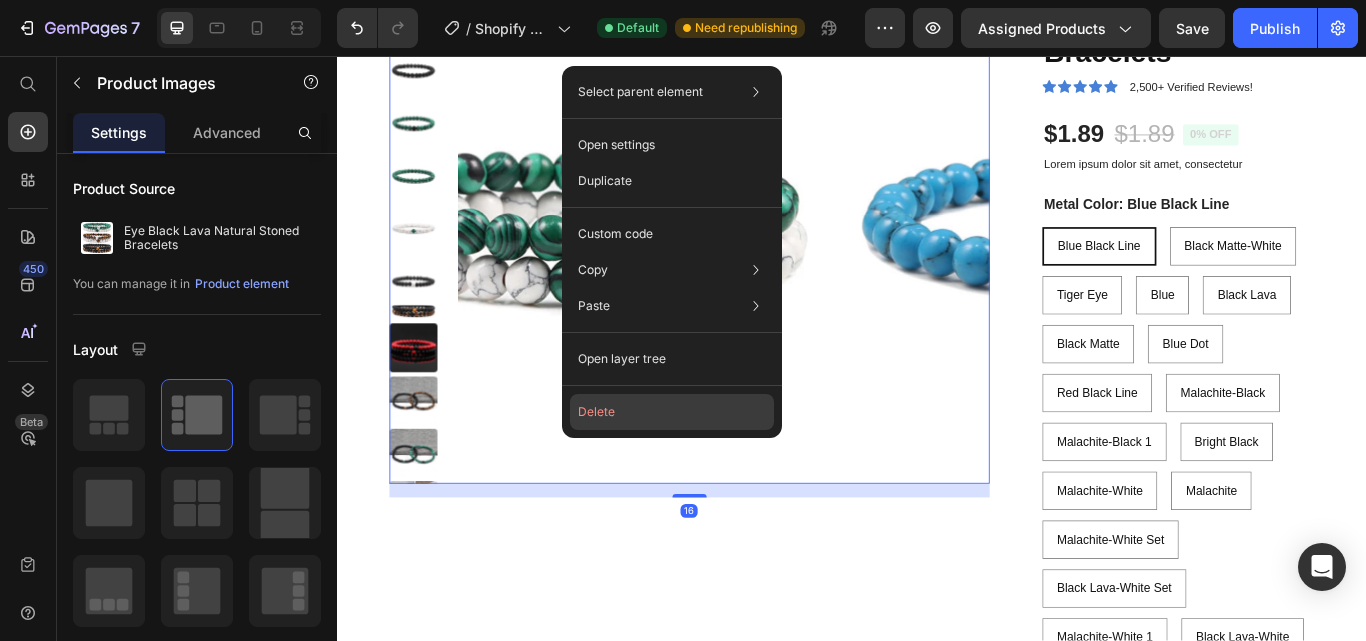 click on "Delete" 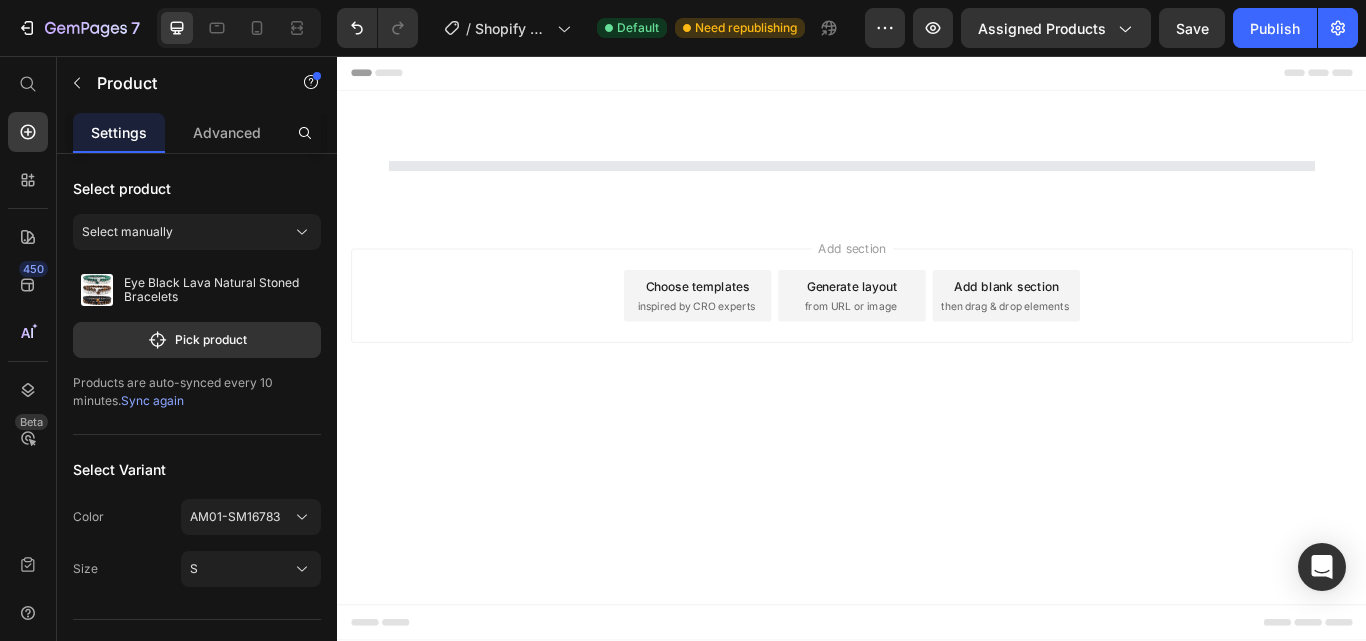 scroll, scrollTop: 0, scrollLeft: 0, axis: both 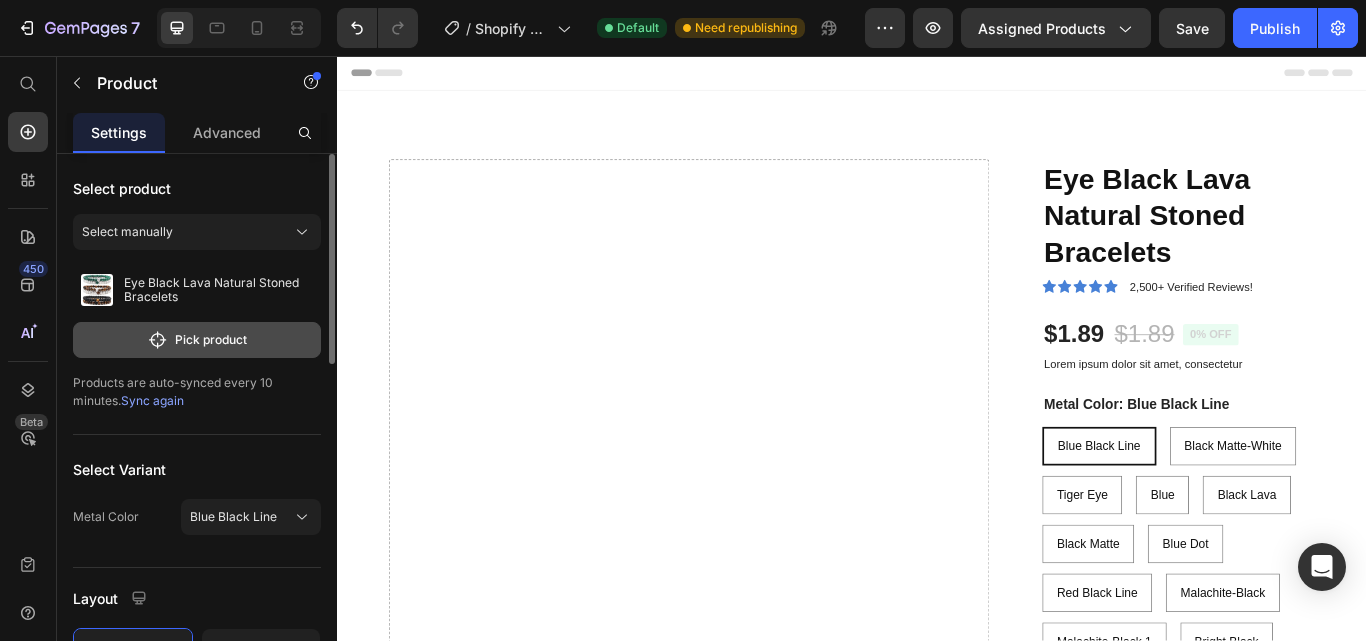 click on "Pick product" 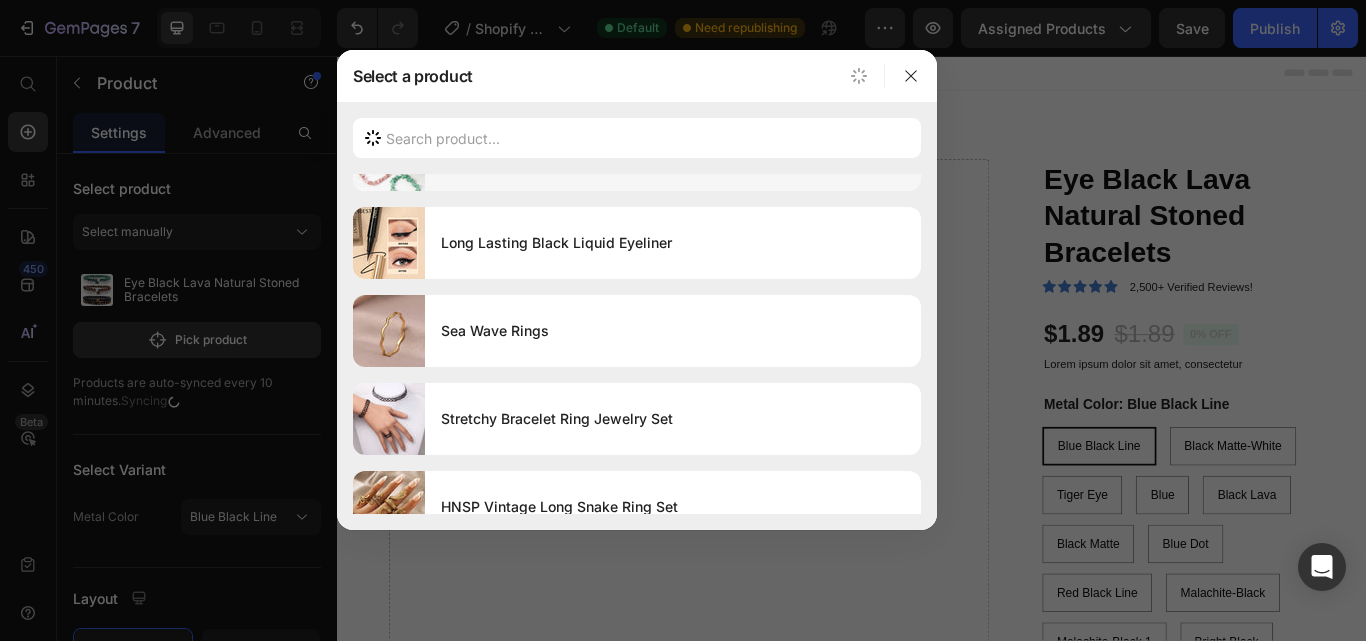 scroll, scrollTop: 466, scrollLeft: 0, axis: vertical 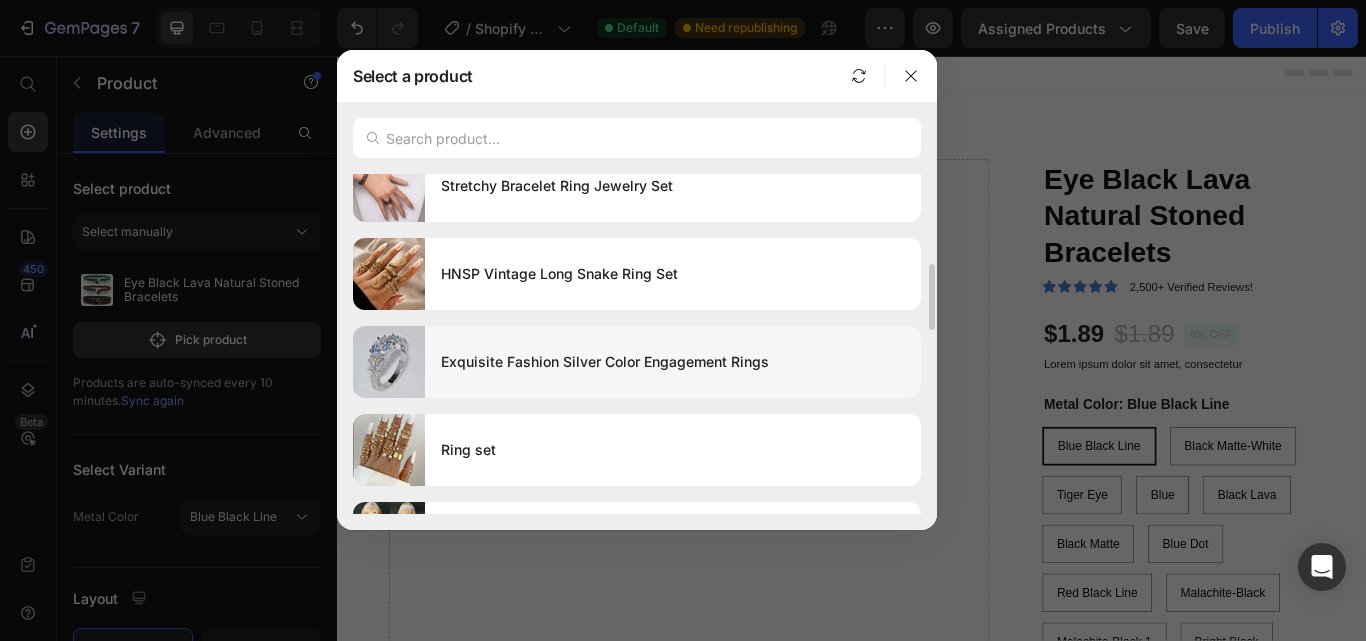 click on "Exquisite Fashion Silver Color Engagement Rings" at bounding box center [673, 362] 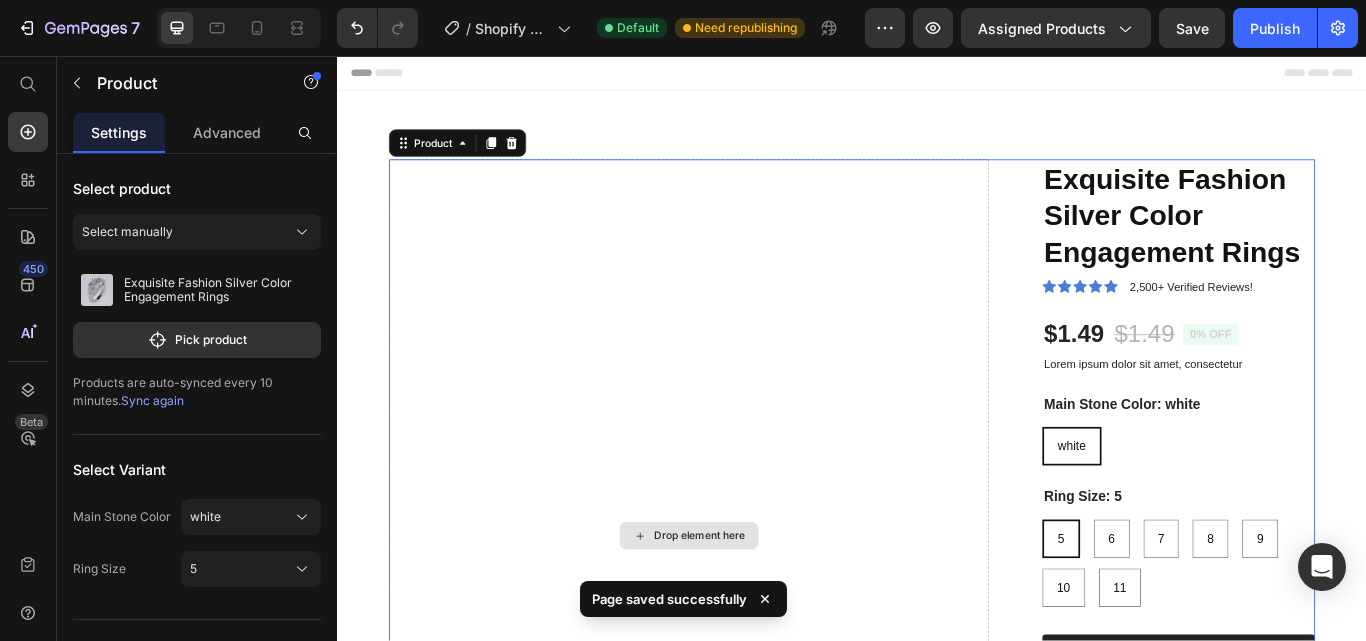 click on "Drop element here" at bounding box center [747, 616] 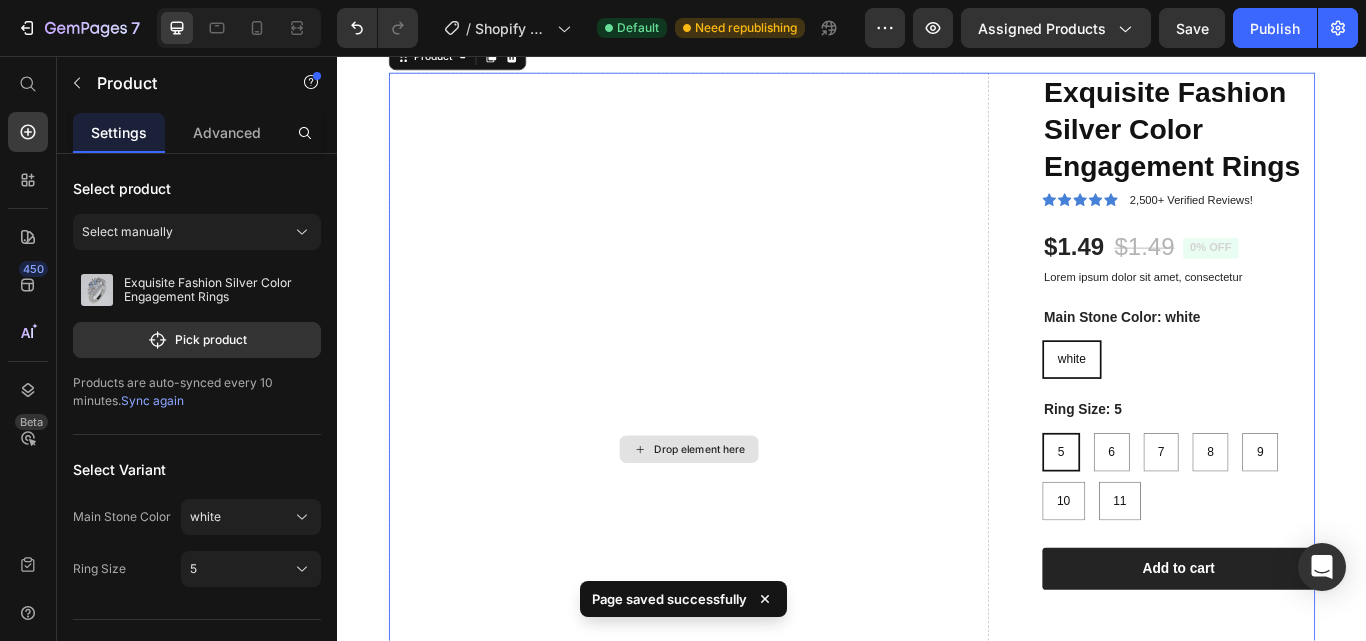 scroll, scrollTop: 0, scrollLeft: 0, axis: both 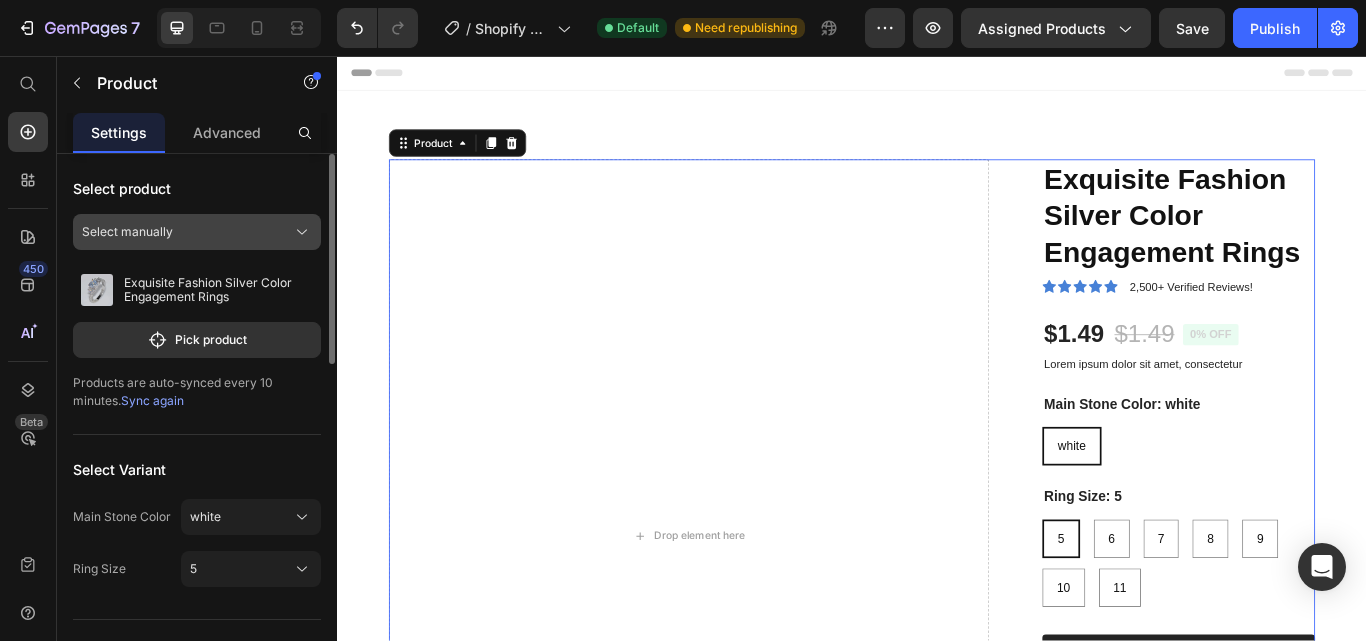 click on "Select manually" 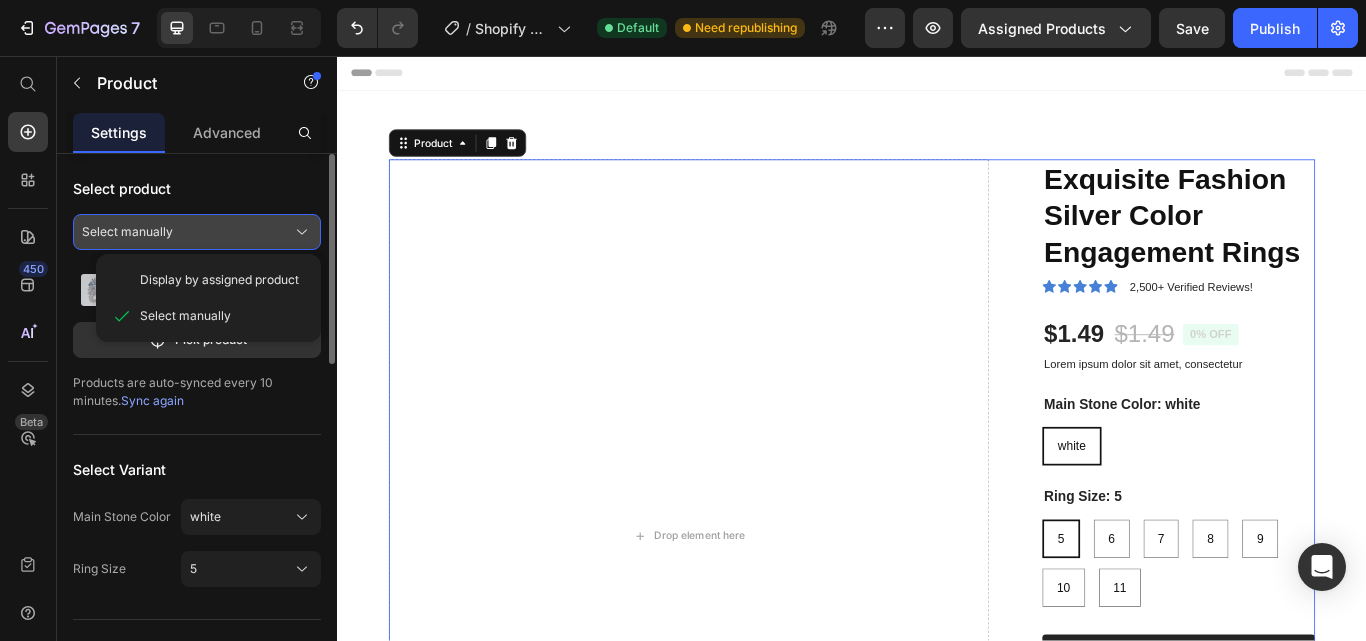 click on "Select manually" 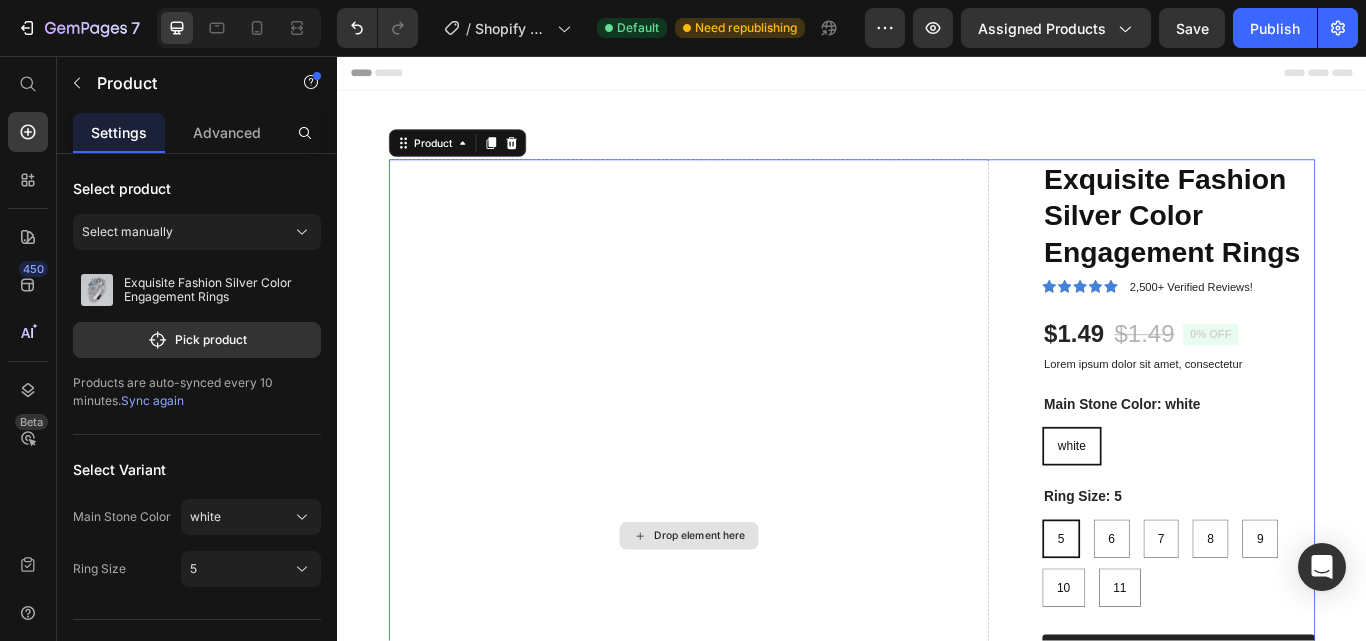 click on "Drop element here" at bounding box center (747, 616) 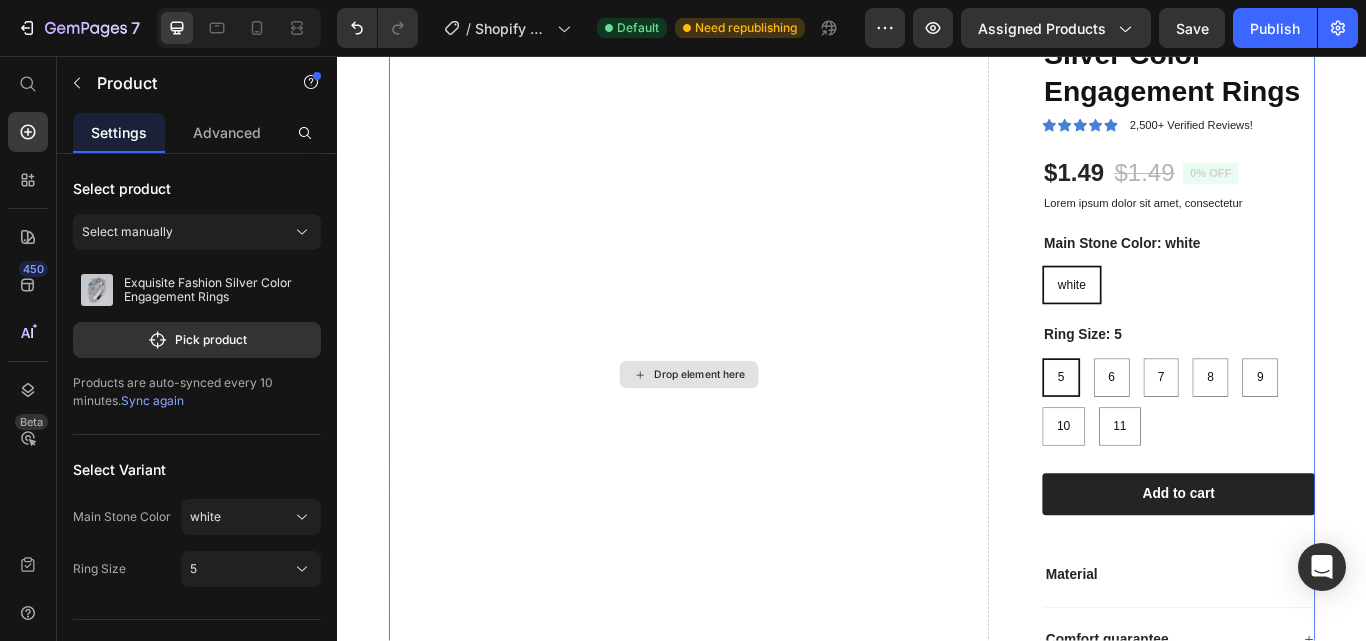 scroll, scrollTop: 233, scrollLeft: 0, axis: vertical 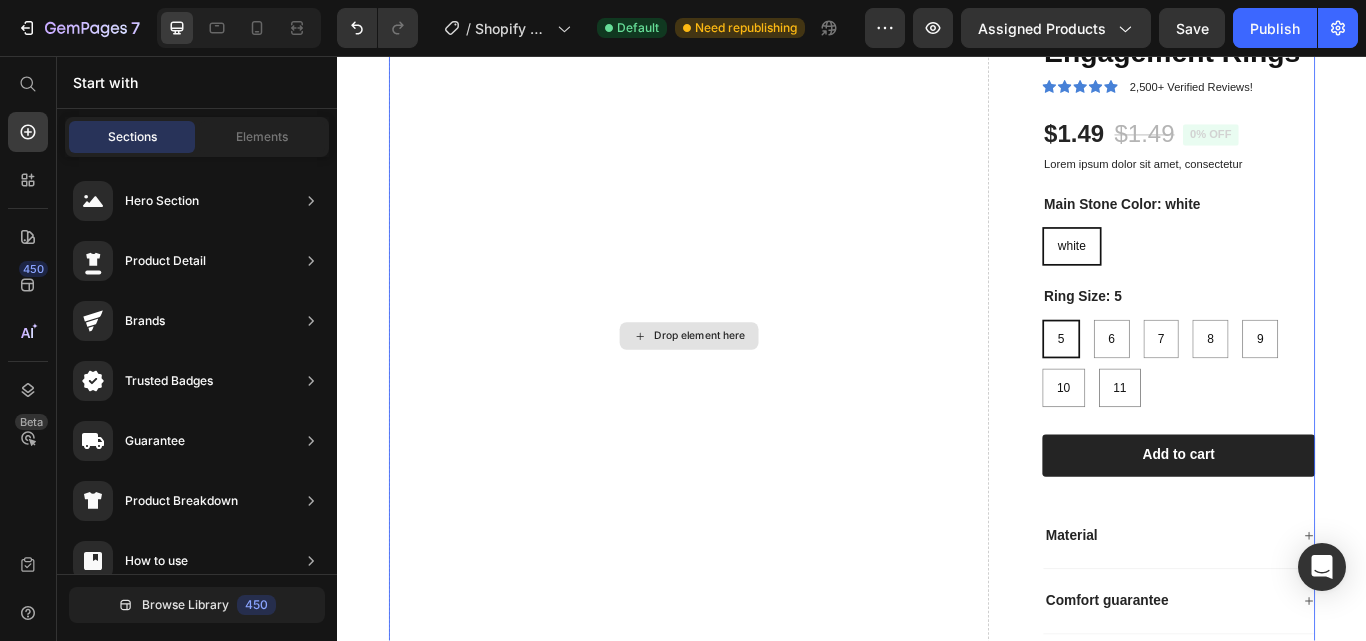 click on "Drop element here" at bounding box center [759, 383] 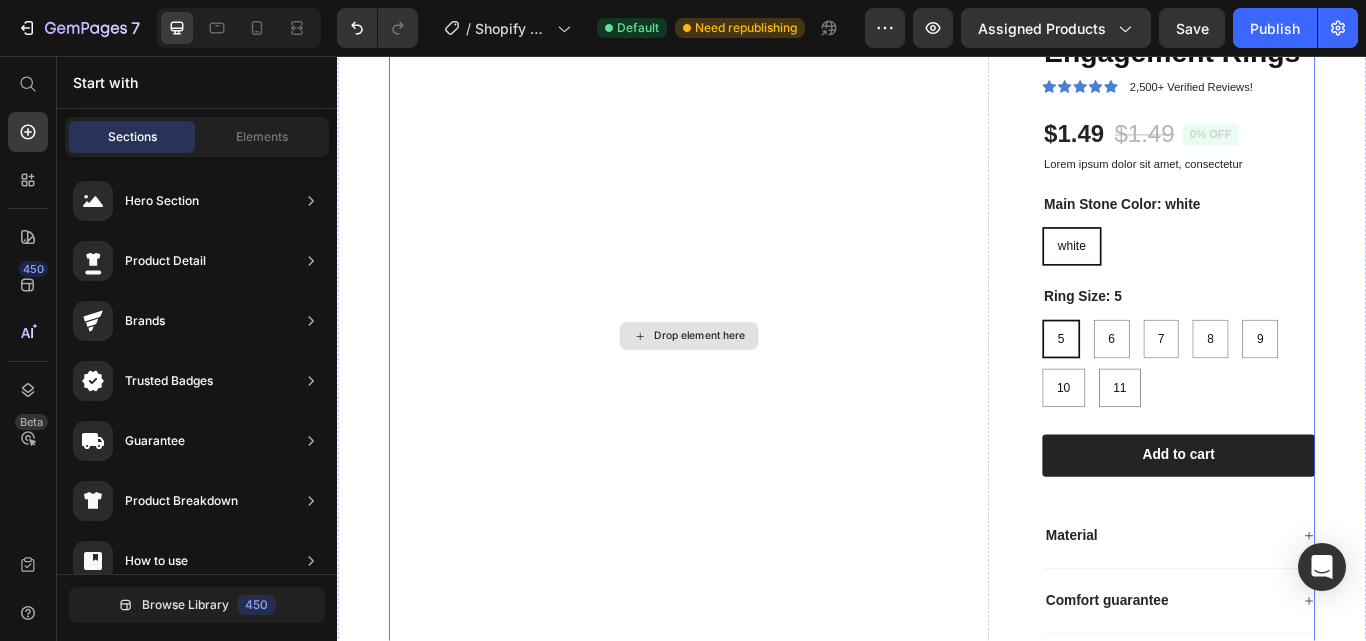 click on "Drop element here" at bounding box center [747, 383] 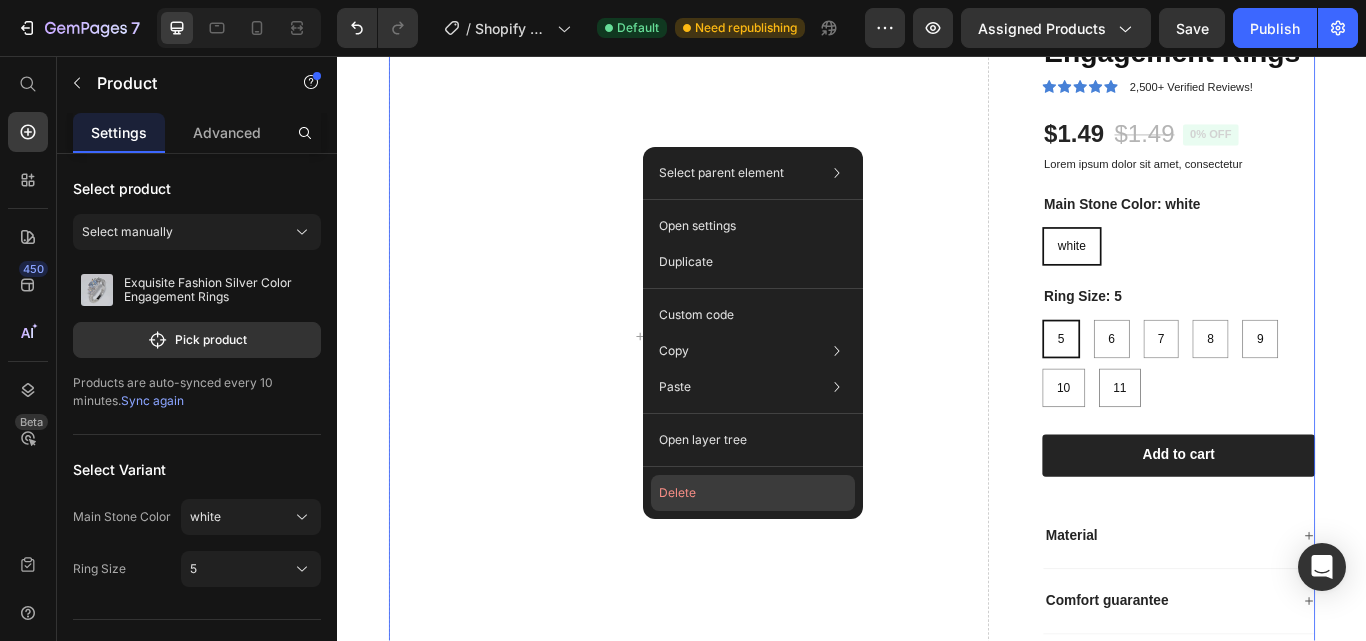 drag, startPoint x: 690, startPoint y: 485, endPoint x: 497, endPoint y: 500, distance: 193.58203 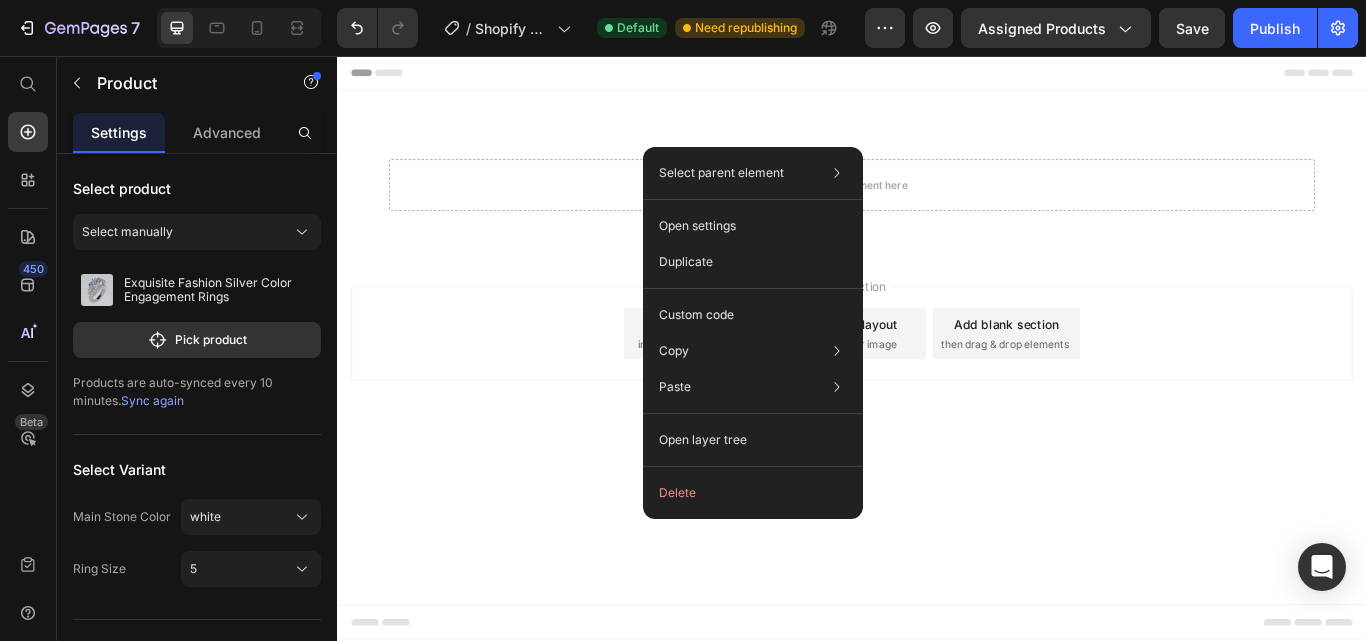 scroll, scrollTop: 0, scrollLeft: 0, axis: both 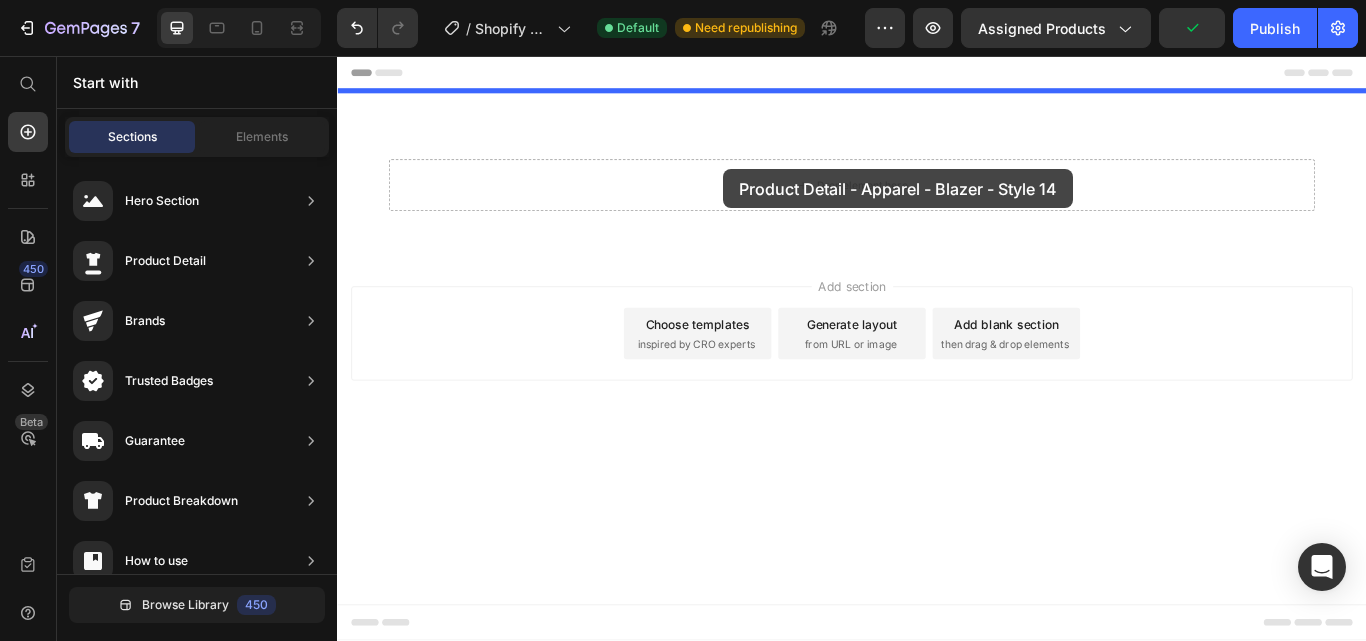 drag, startPoint x: 802, startPoint y: 264, endPoint x: 787, endPoint y: 188, distance: 77.46612 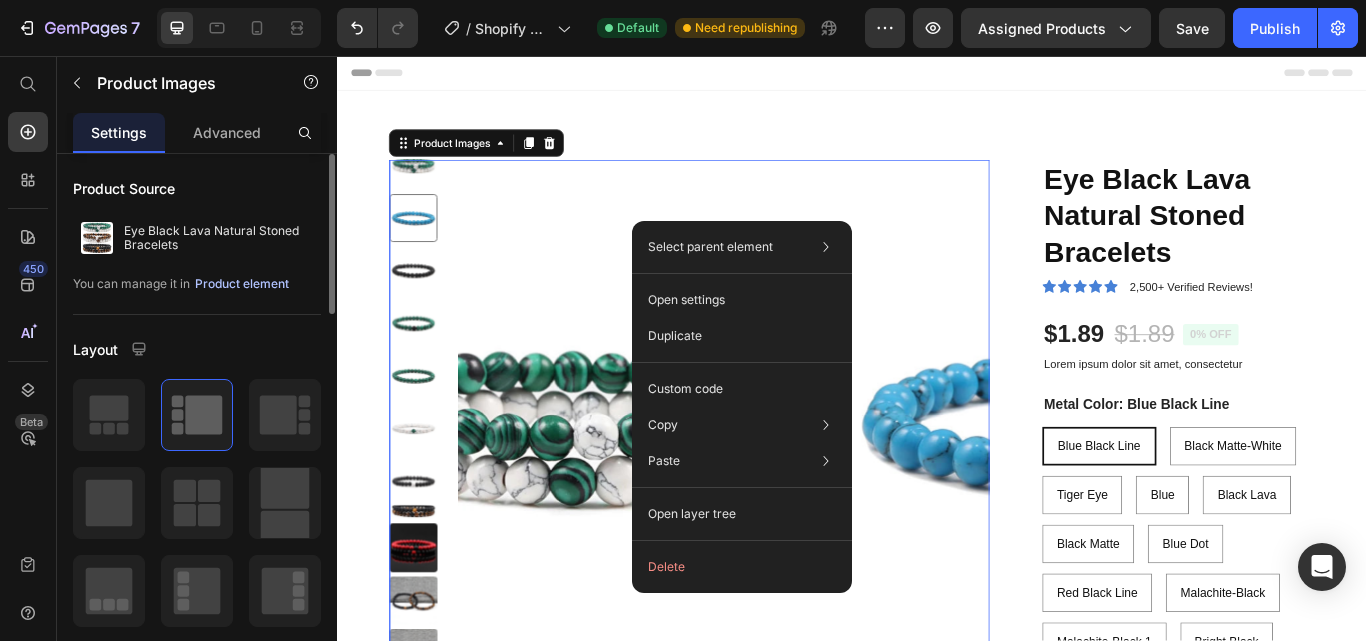 click on "Product element" at bounding box center (242, 284) 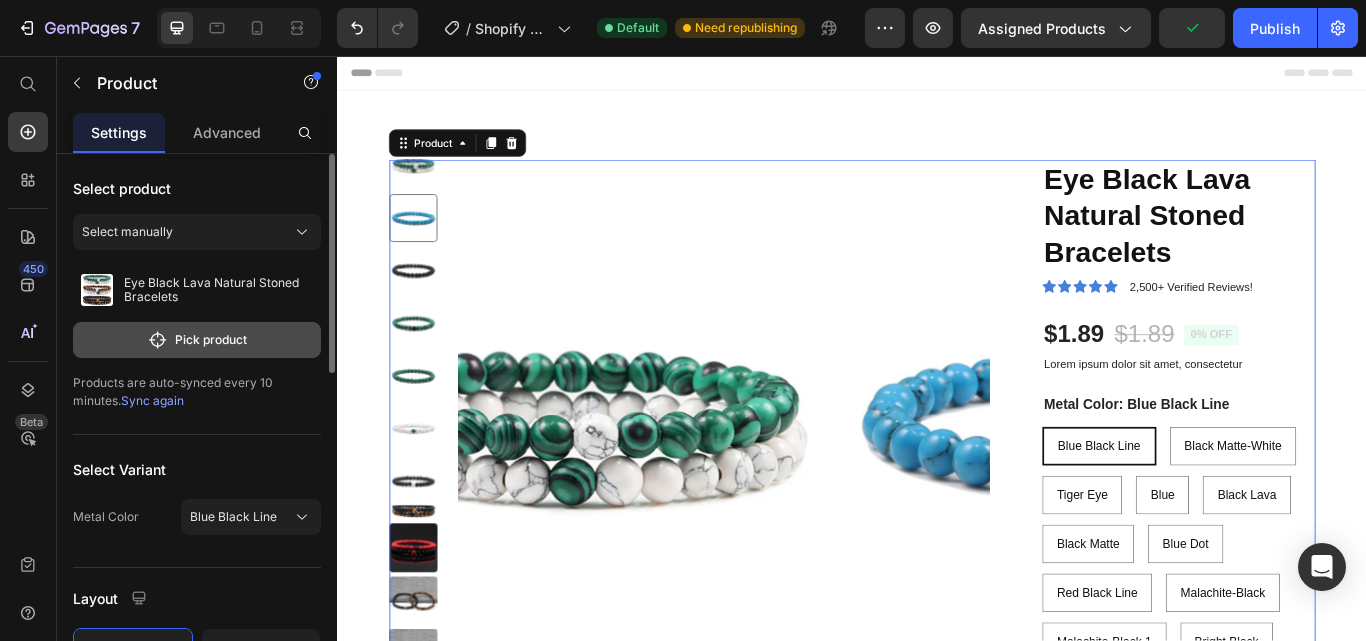 click on "Pick product" at bounding box center (197, 340) 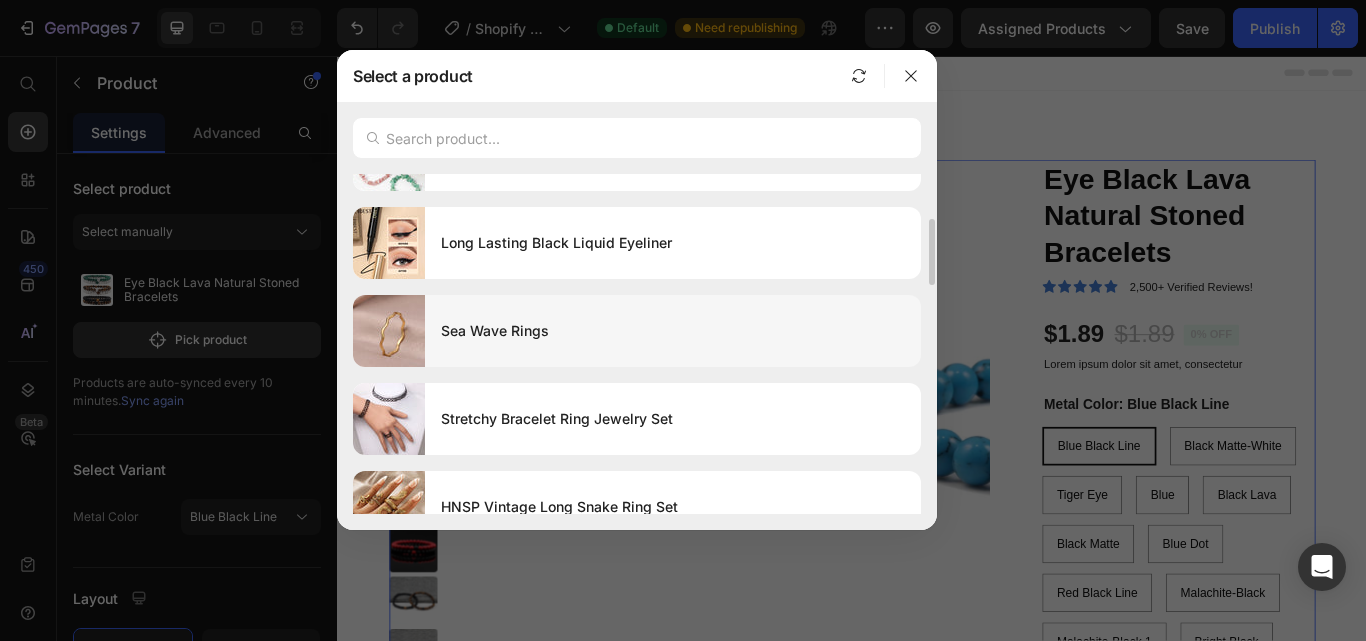 scroll, scrollTop: 466, scrollLeft: 0, axis: vertical 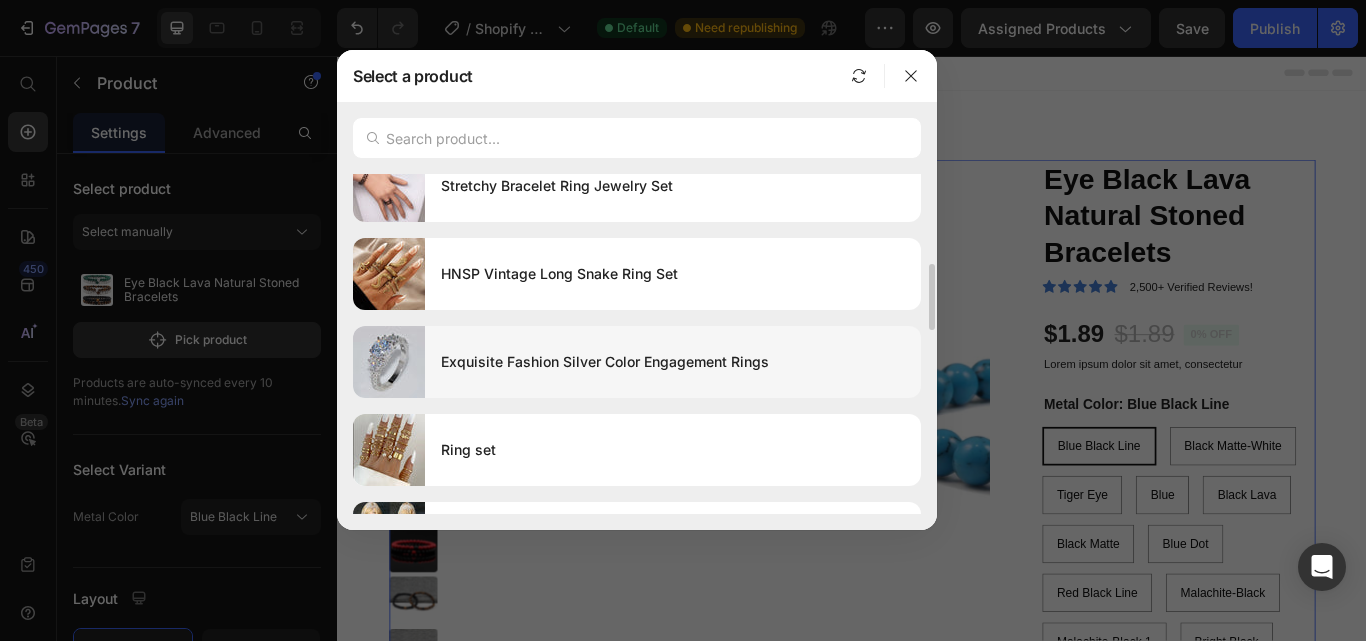 click on "Exquisite Fashion Silver Color Engagement Rings" at bounding box center (673, 362) 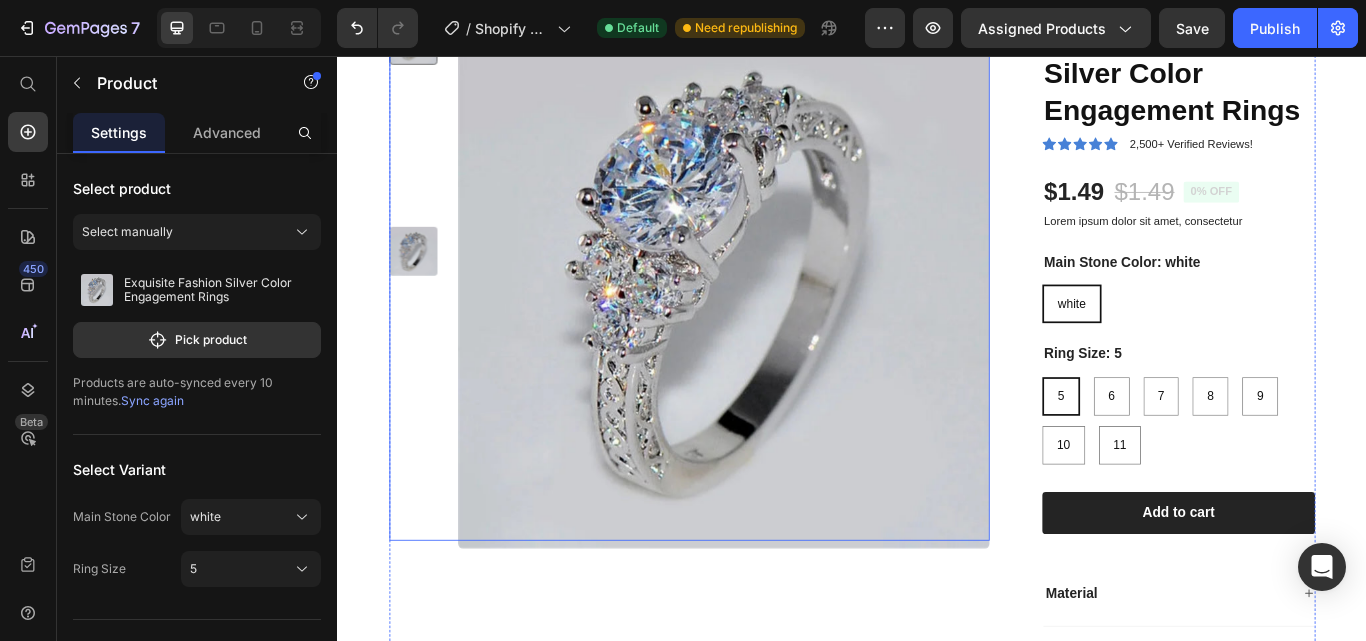 scroll, scrollTop: 233, scrollLeft: 0, axis: vertical 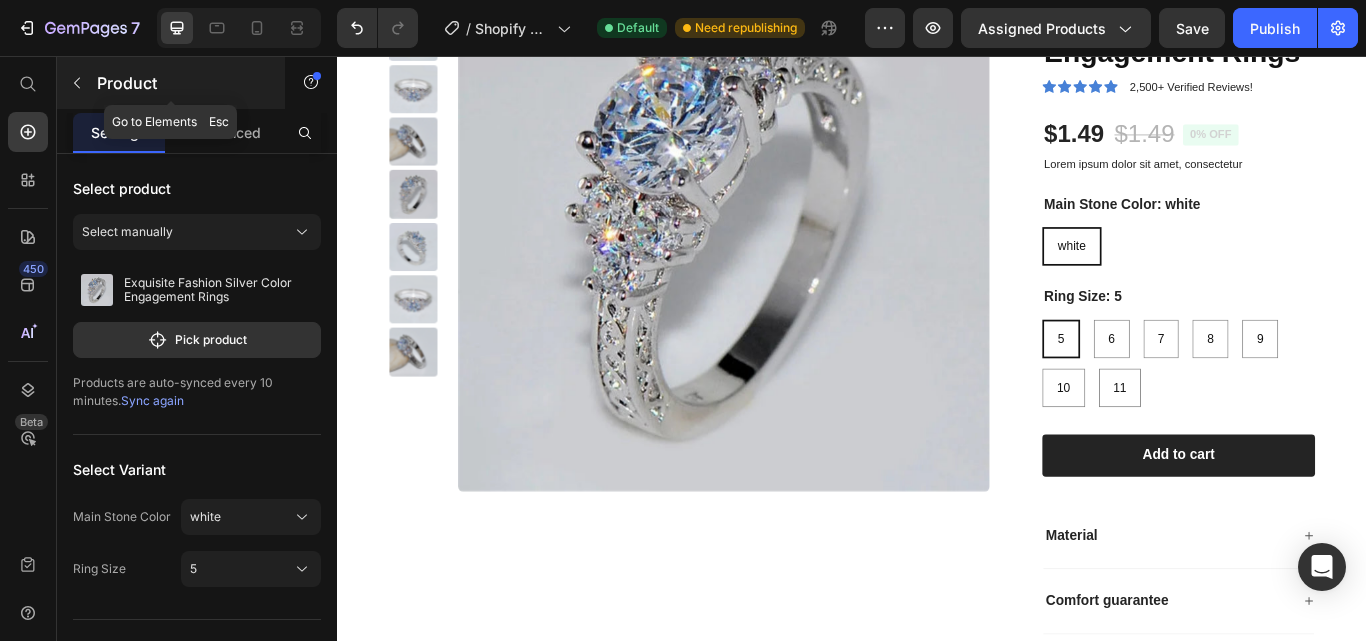 click at bounding box center (77, 83) 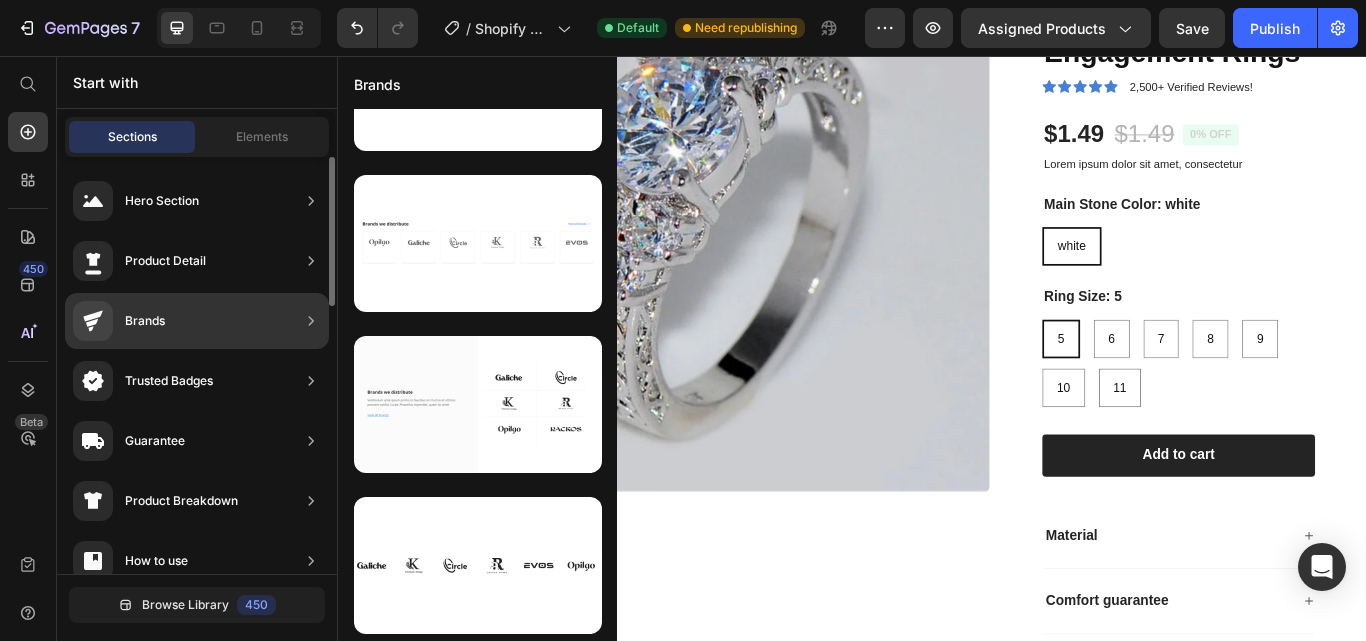 scroll, scrollTop: 101, scrollLeft: 0, axis: vertical 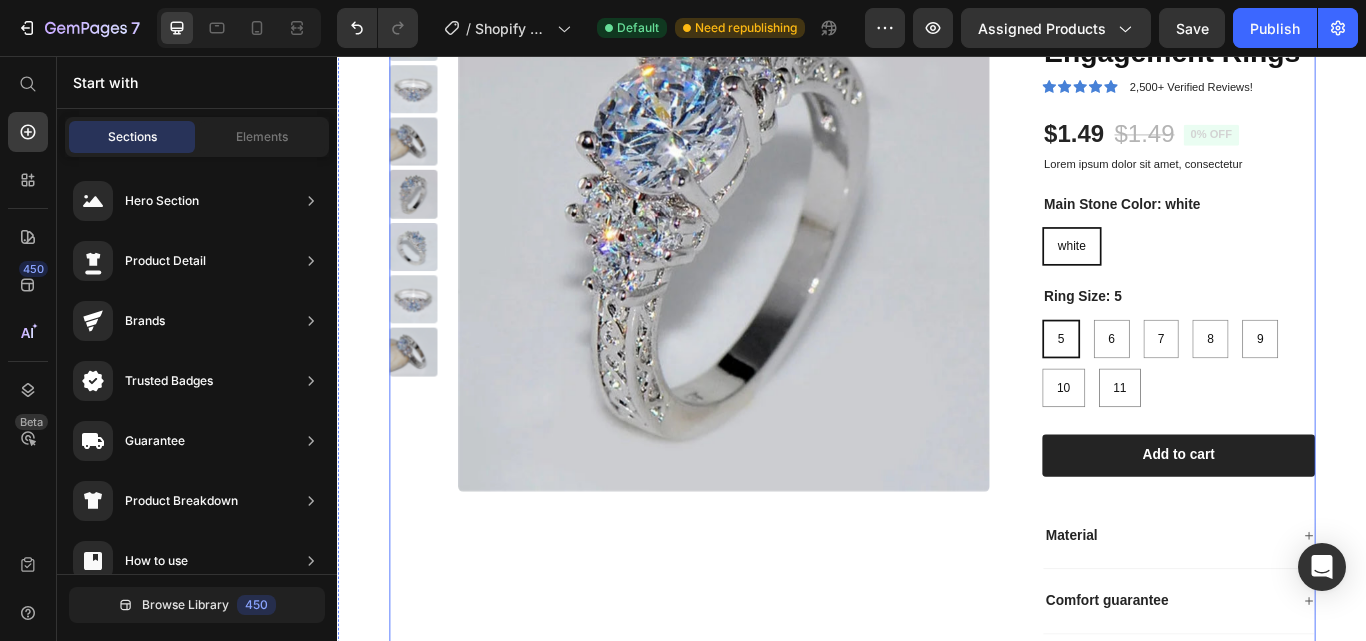 drag, startPoint x: 514, startPoint y: 500, endPoint x: 960, endPoint y: 692, distance: 485.57184 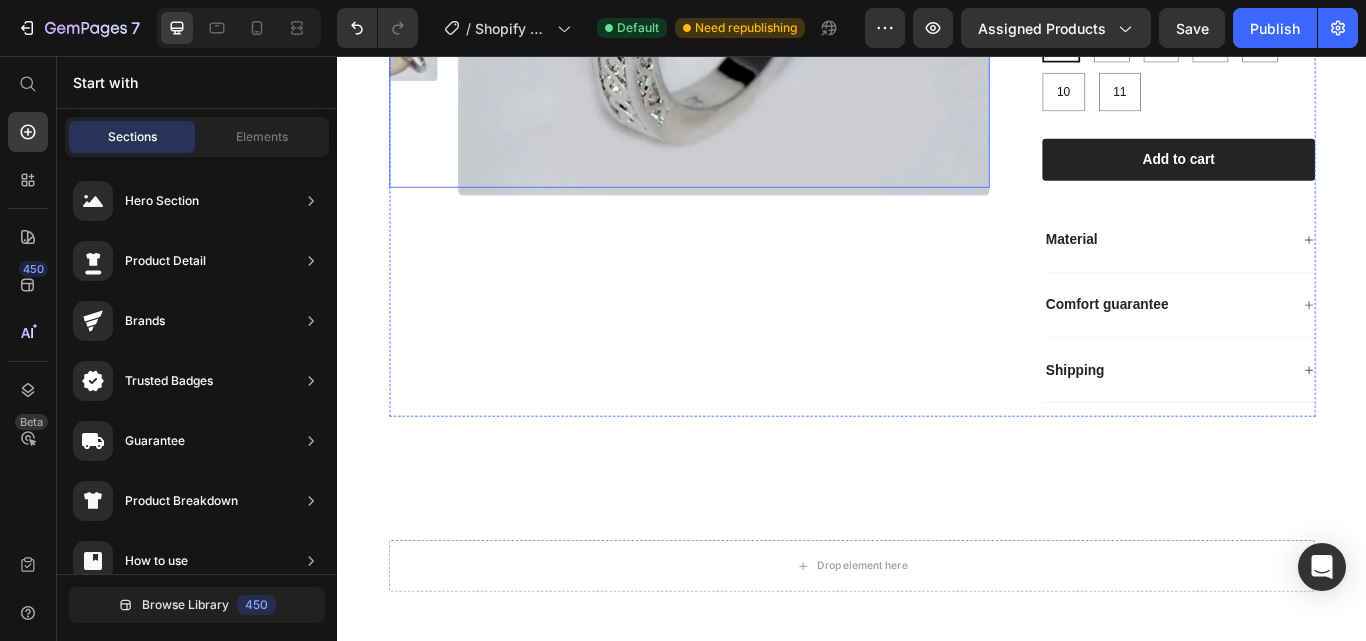 scroll, scrollTop: 809, scrollLeft: 0, axis: vertical 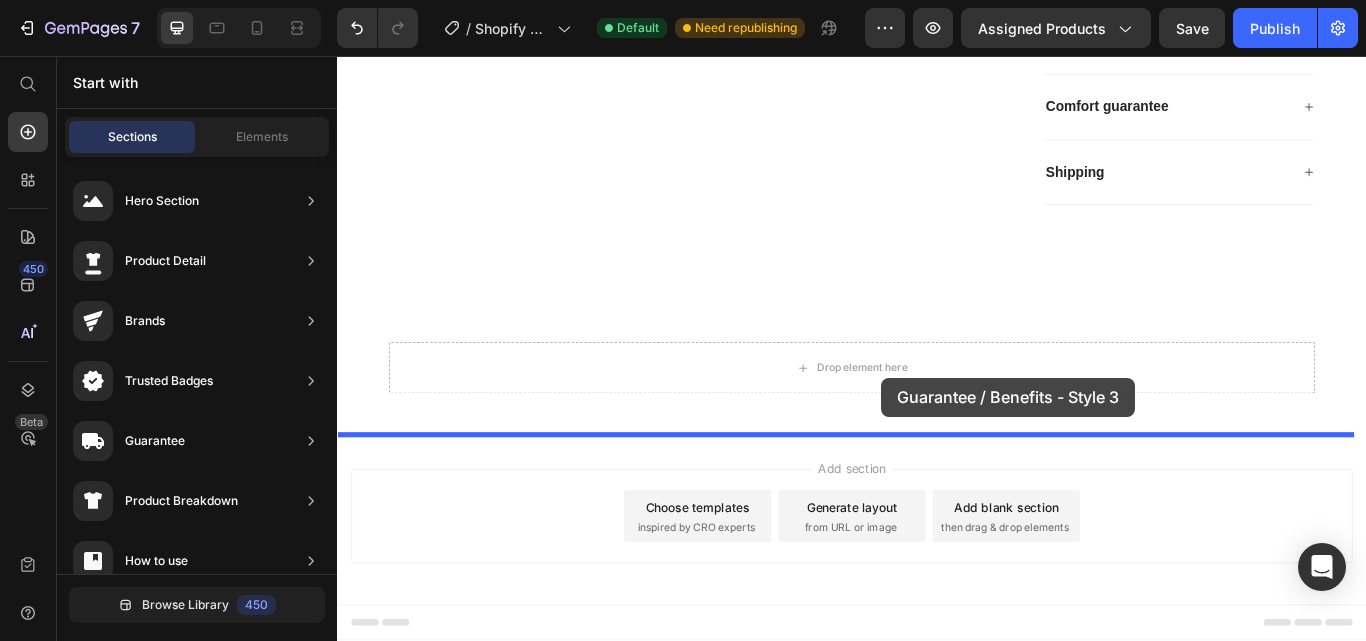 drag, startPoint x: 746, startPoint y: 322, endPoint x: 971, endPoint y: 431, distance: 250.012 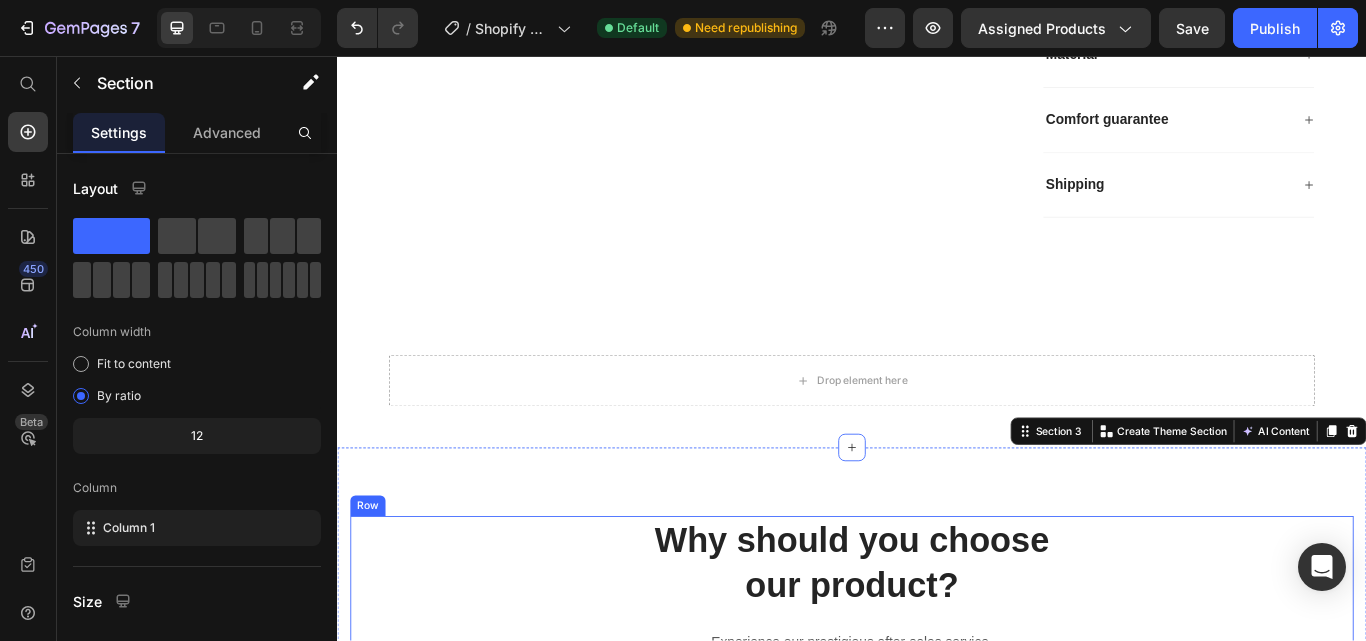 scroll, scrollTop: 1181, scrollLeft: 0, axis: vertical 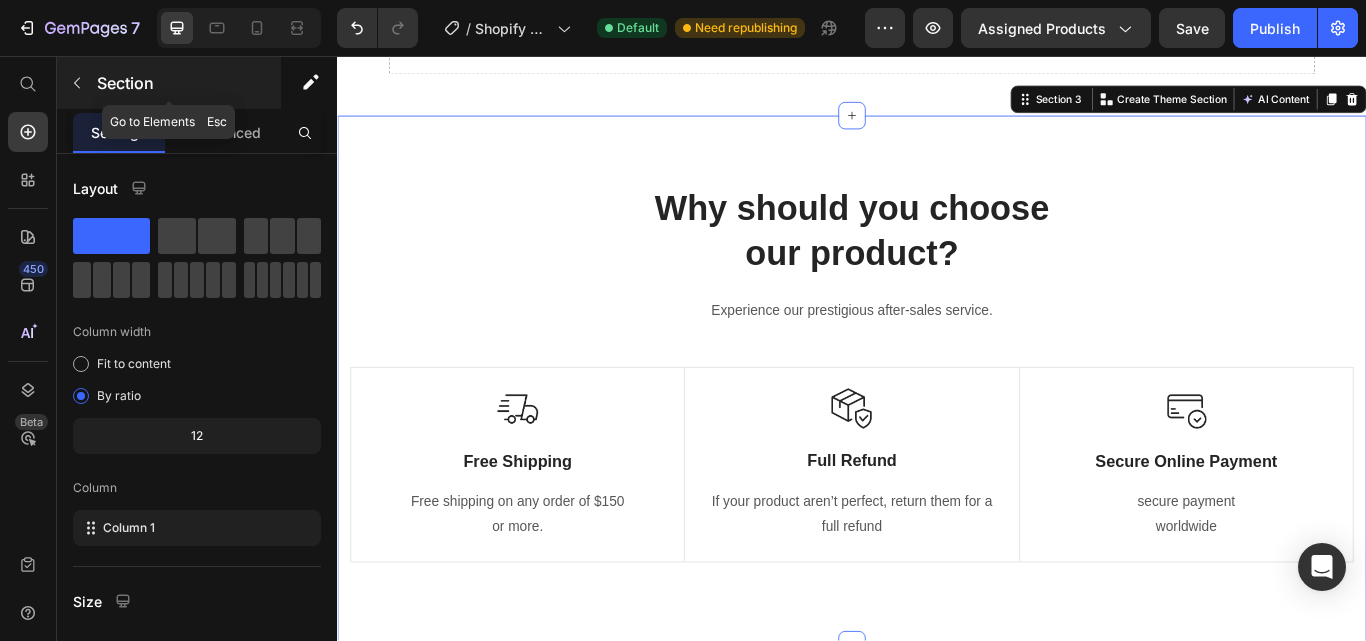 click on "Section" at bounding box center (169, 83) 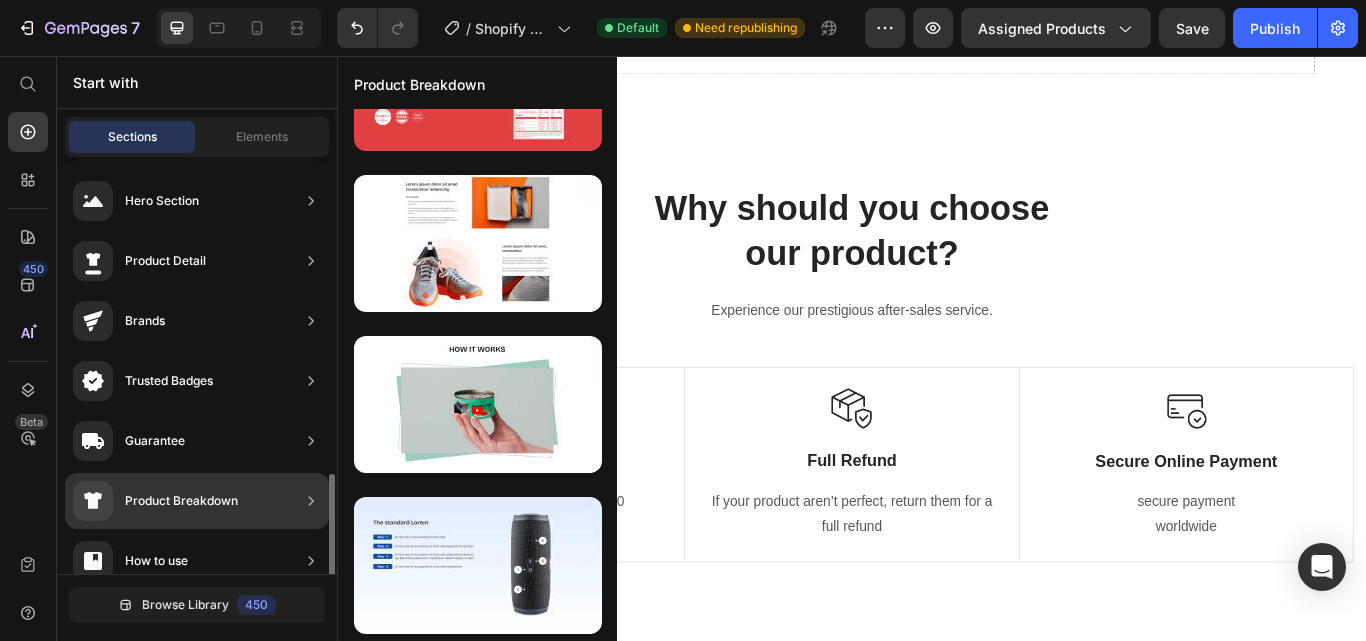 scroll, scrollTop: 233, scrollLeft: 0, axis: vertical 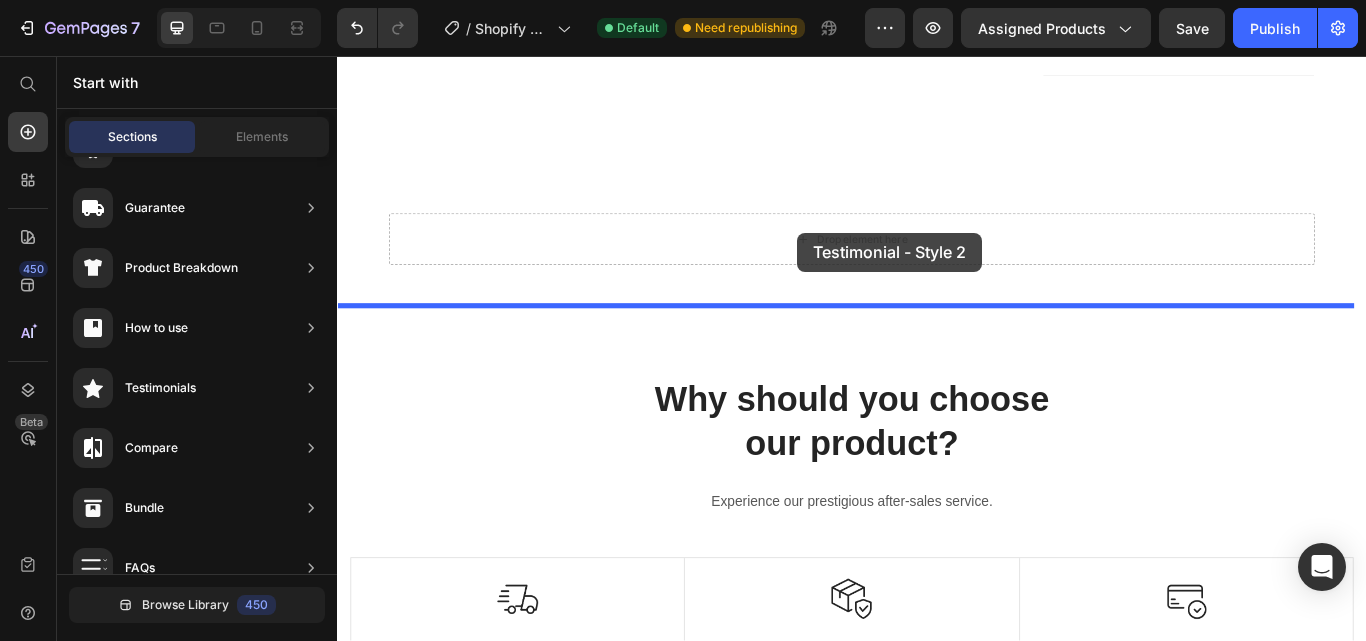 drag, startPoint x: 782, startPoint y: 296, endPoint x: 873, endPoint y: 262, distance: 97.144226 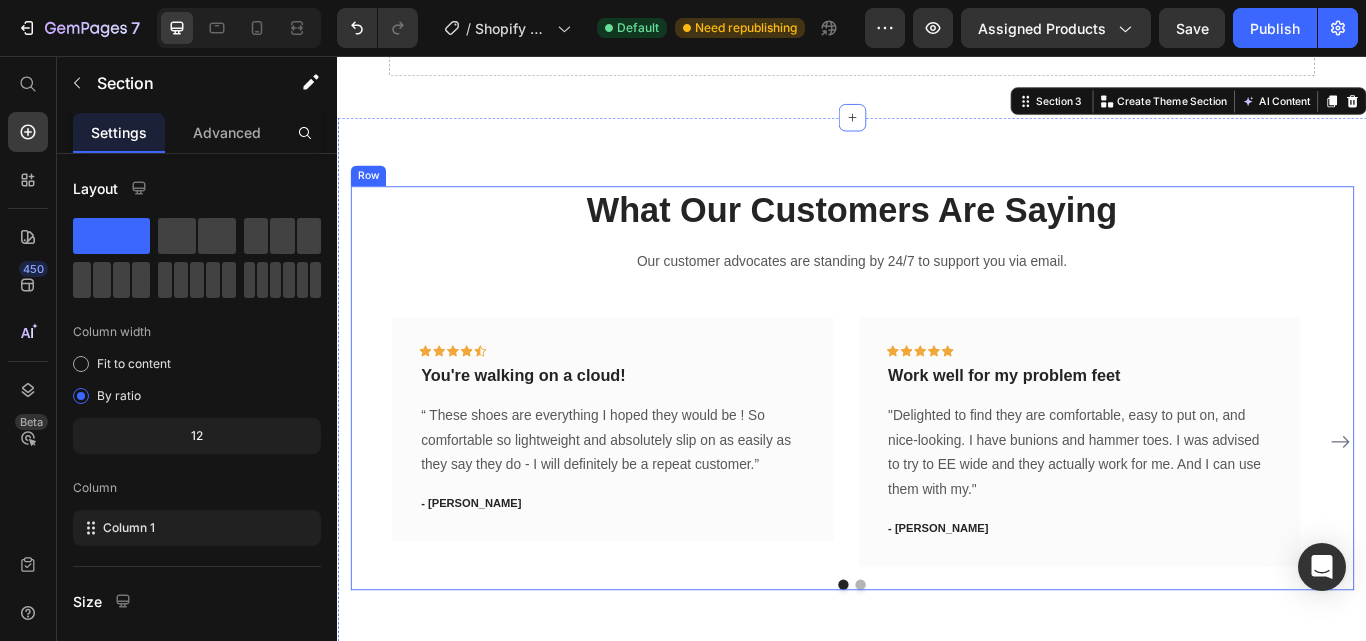 scroll, scrollTop: 1181, scrollLeft: 0, axis: vertical 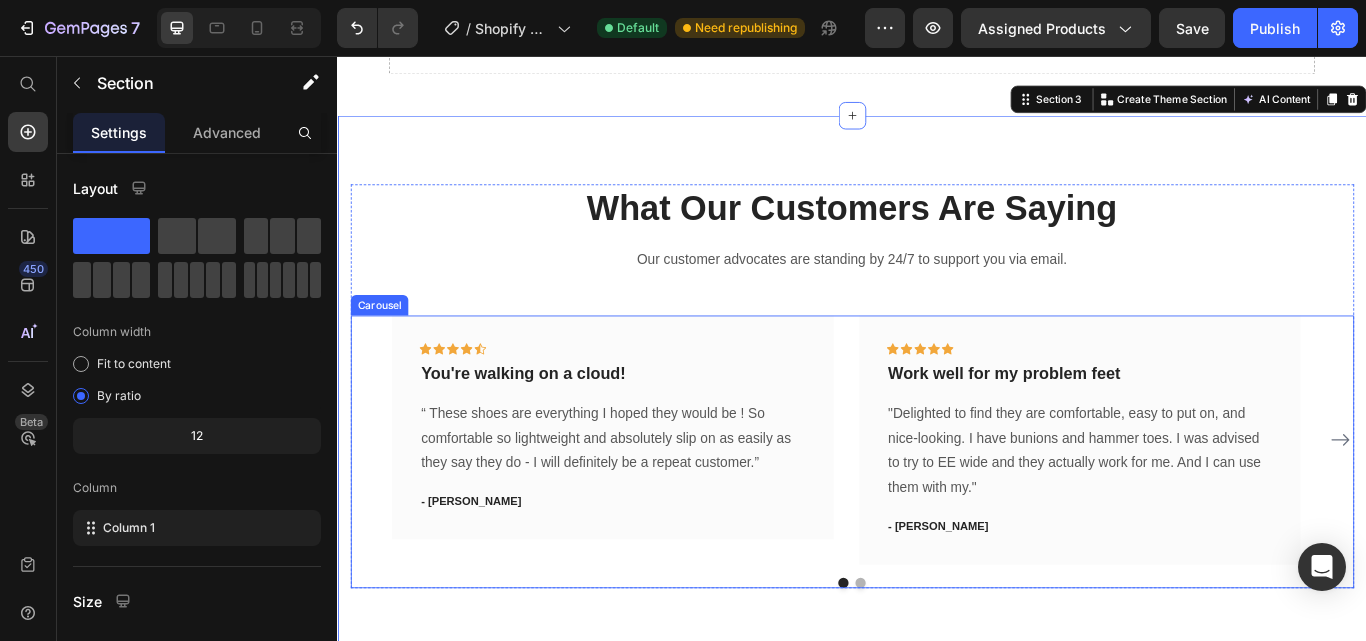 click 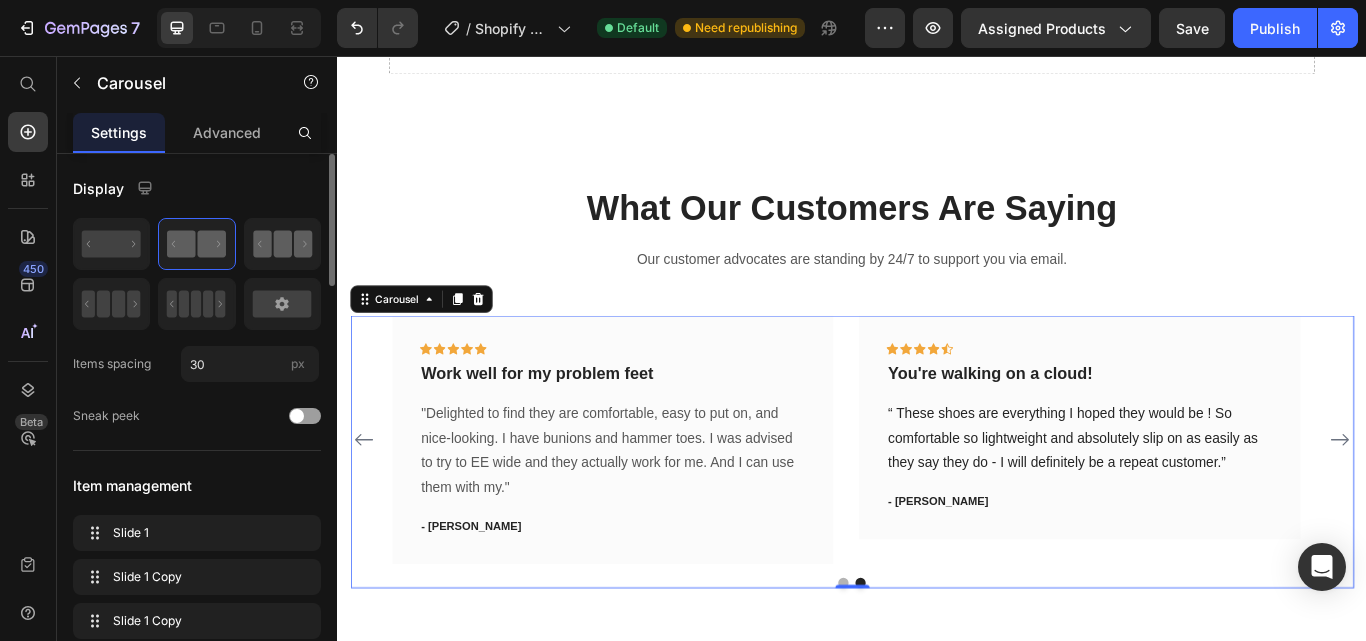 click 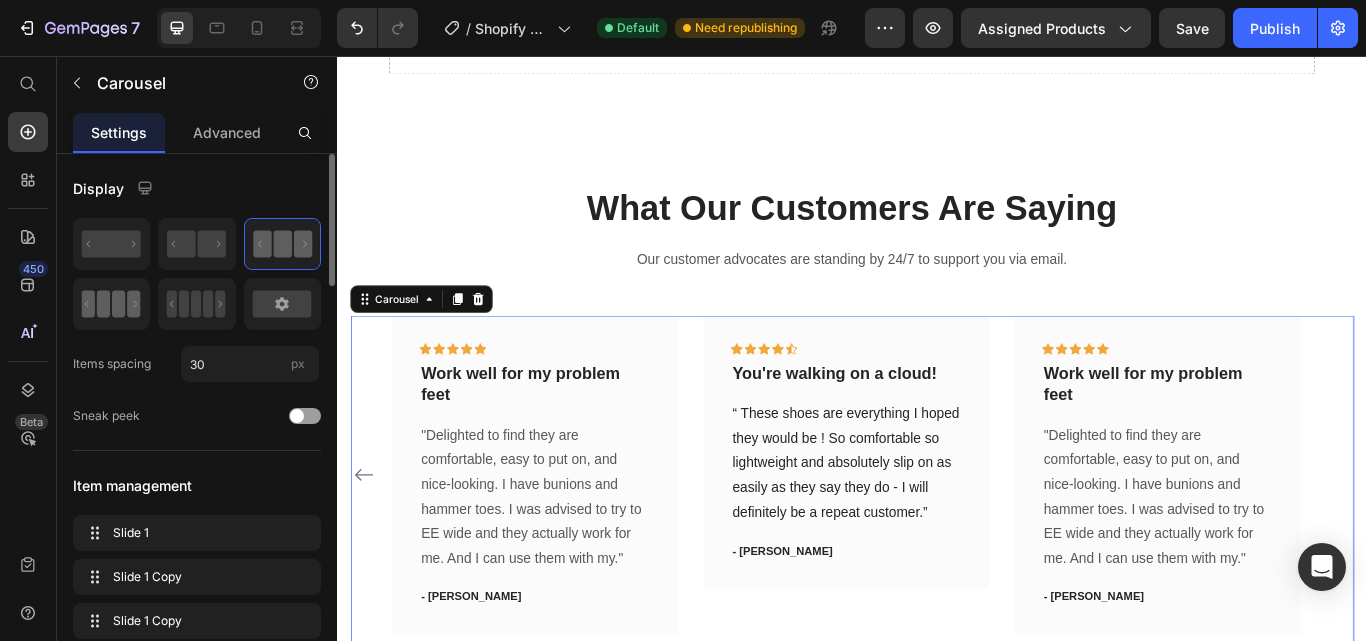 click 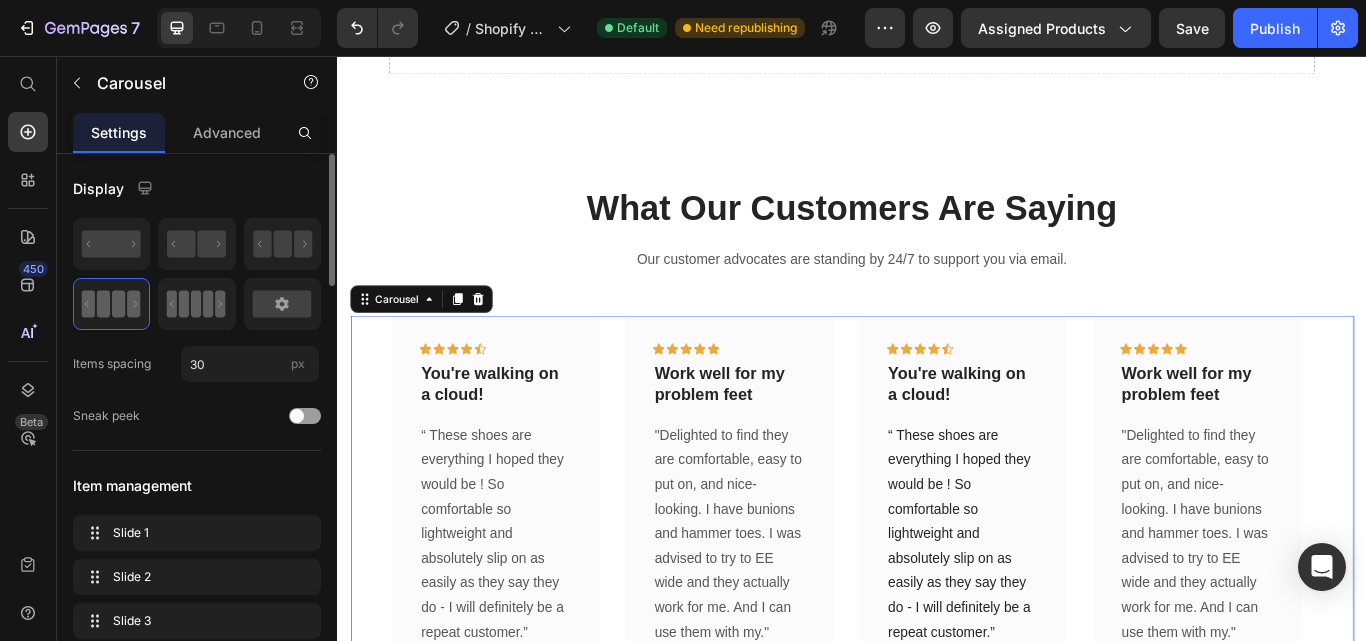 click 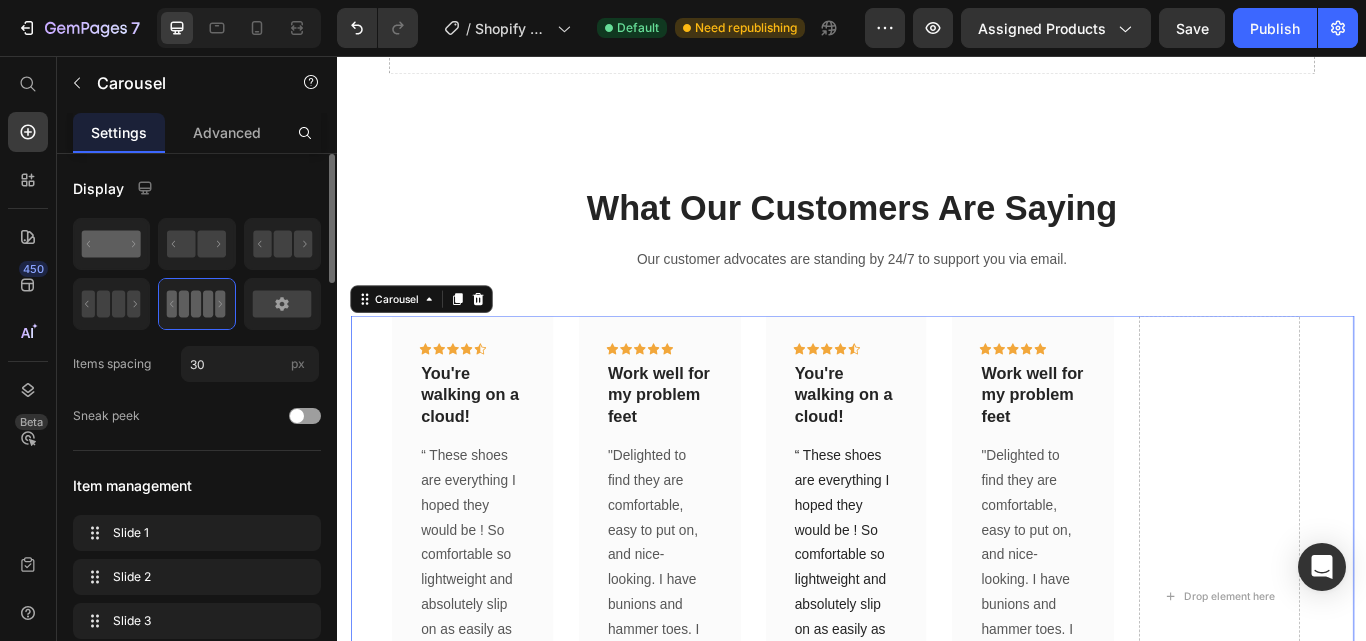 click 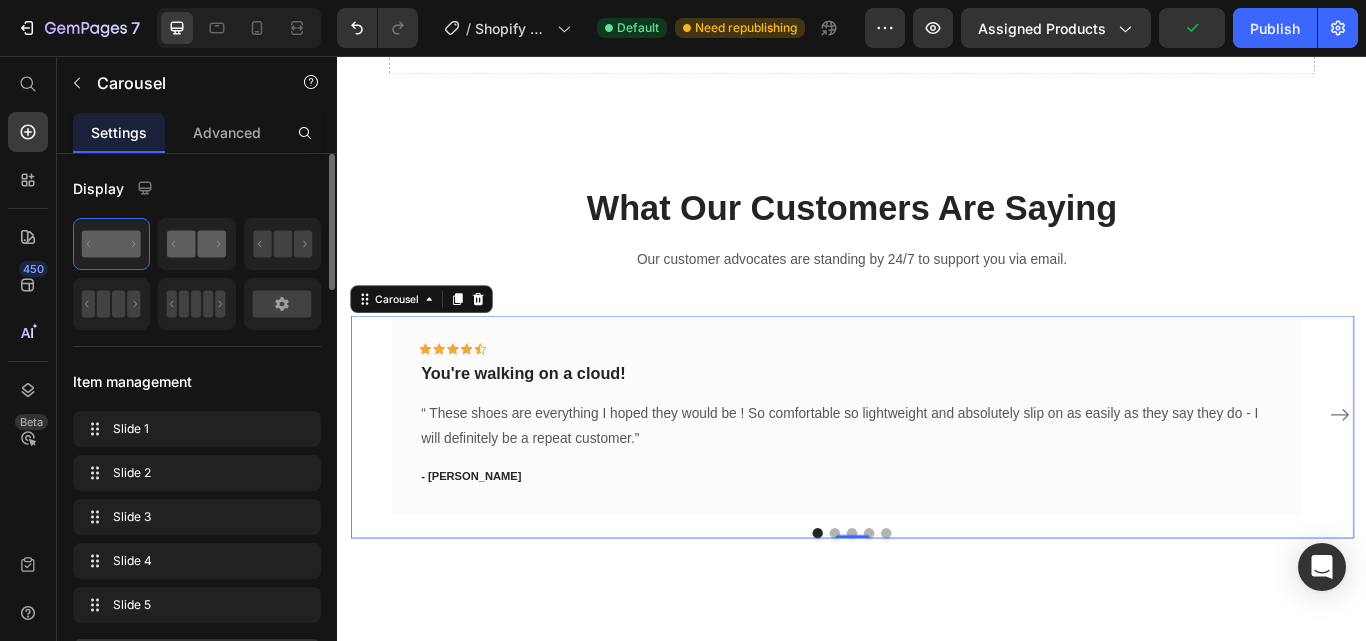click 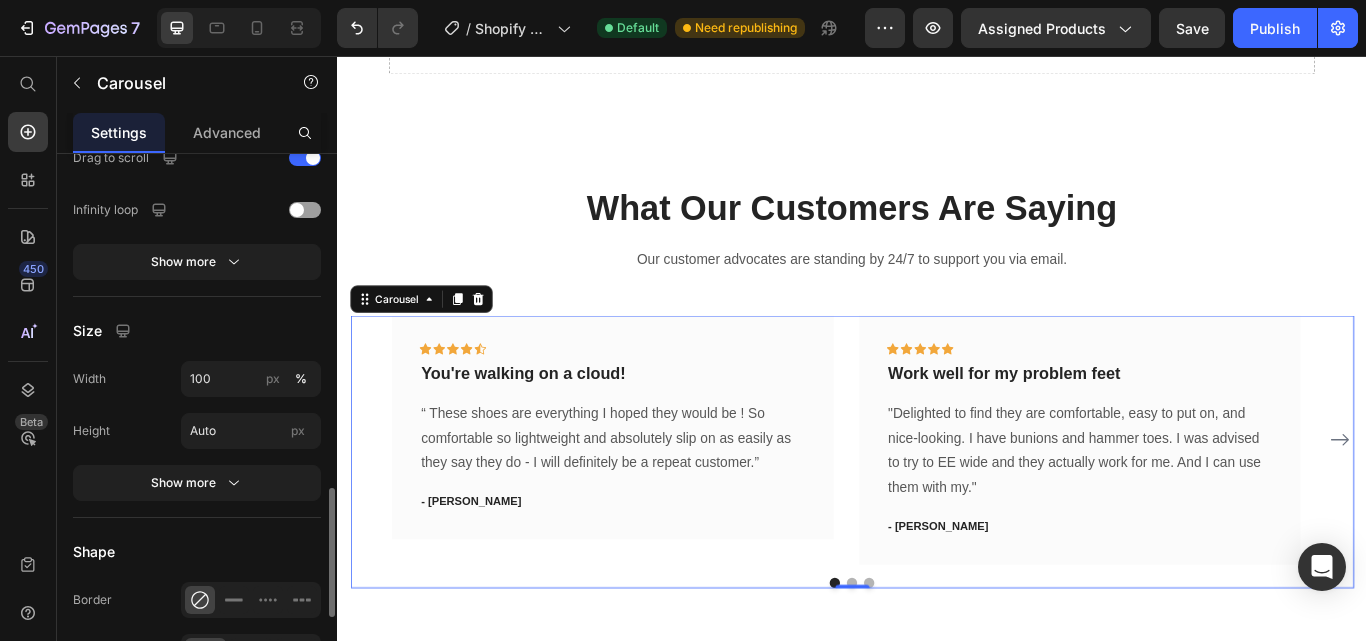 scroll, scrollTop: 233, scrollLeft: 0, axis: vertical 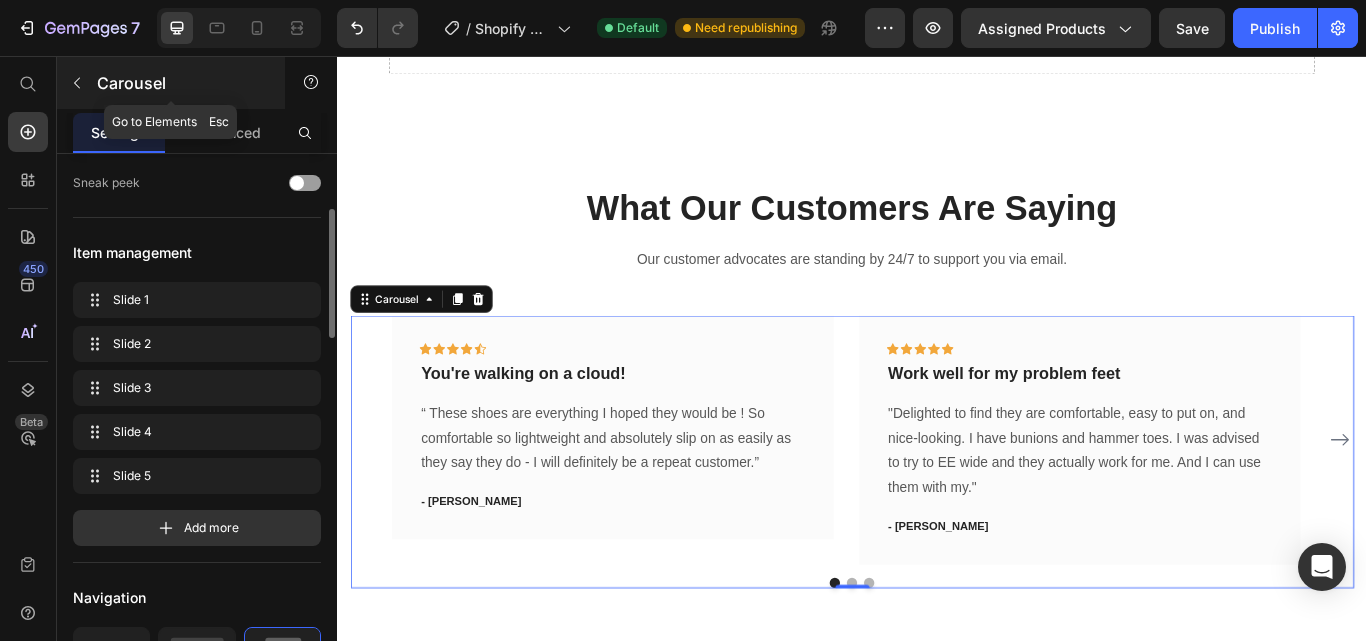 click at bounding box center (77, 83) 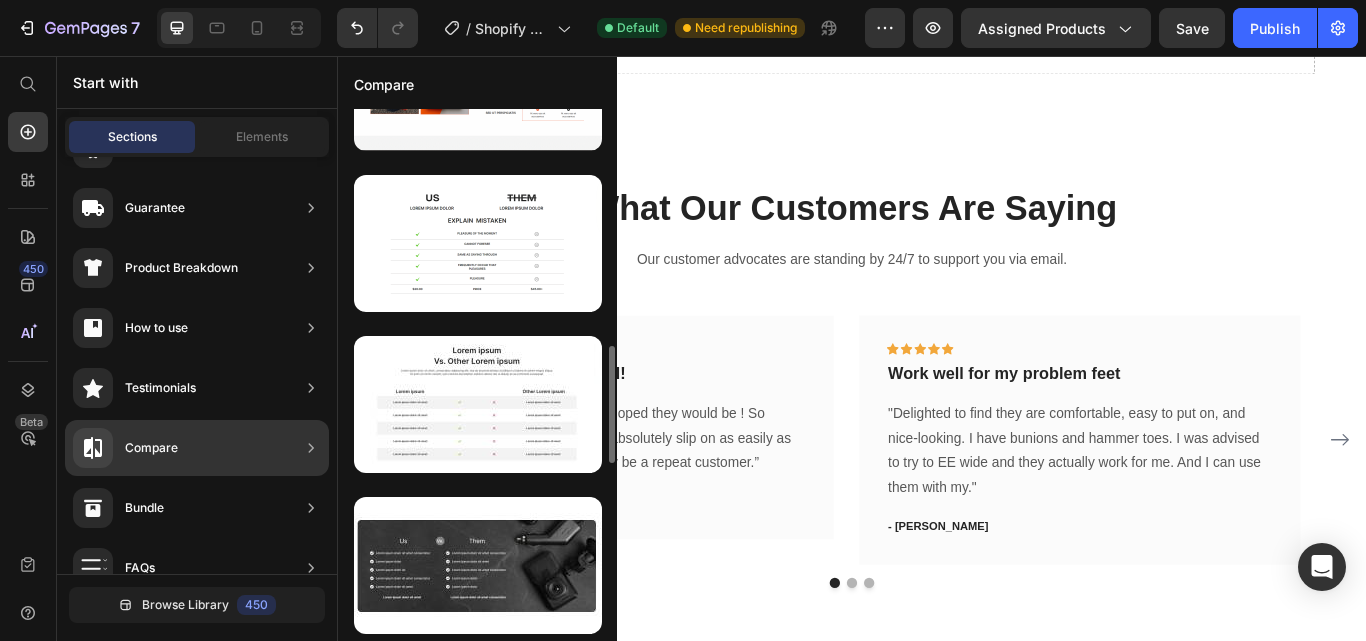 scroll, scrollTop: 2465, scrollLeft: 0, axis: vertical 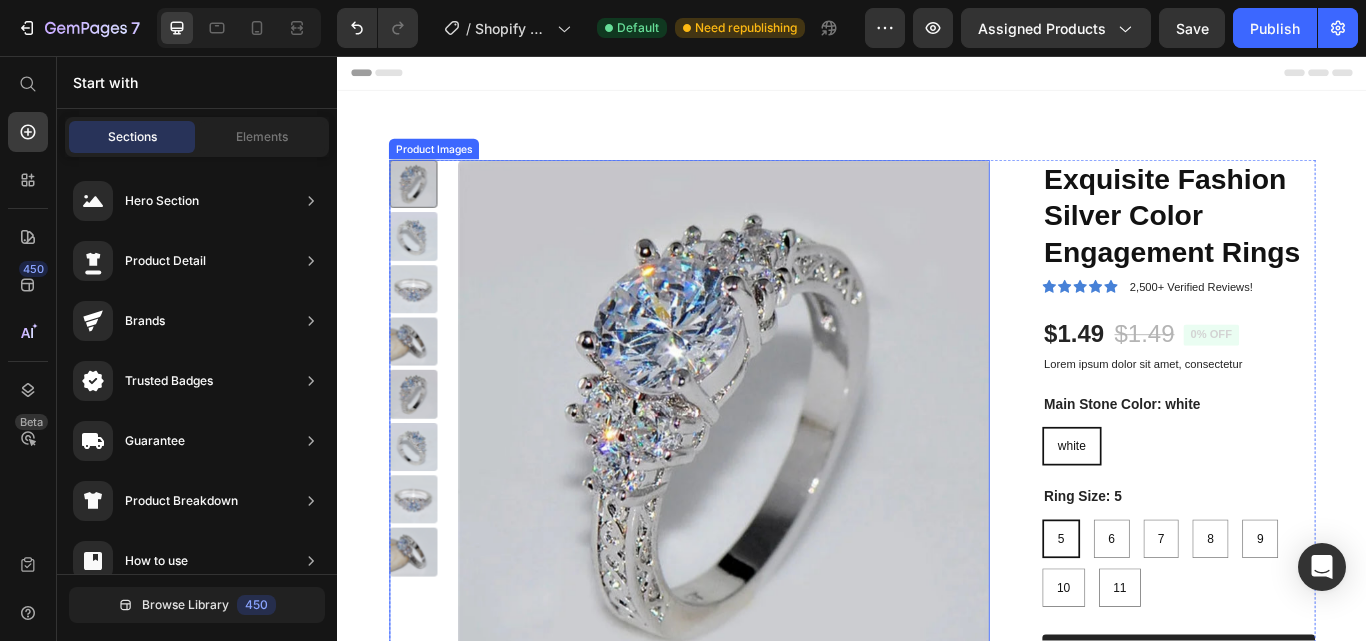 click at bounding box center (425, 205) 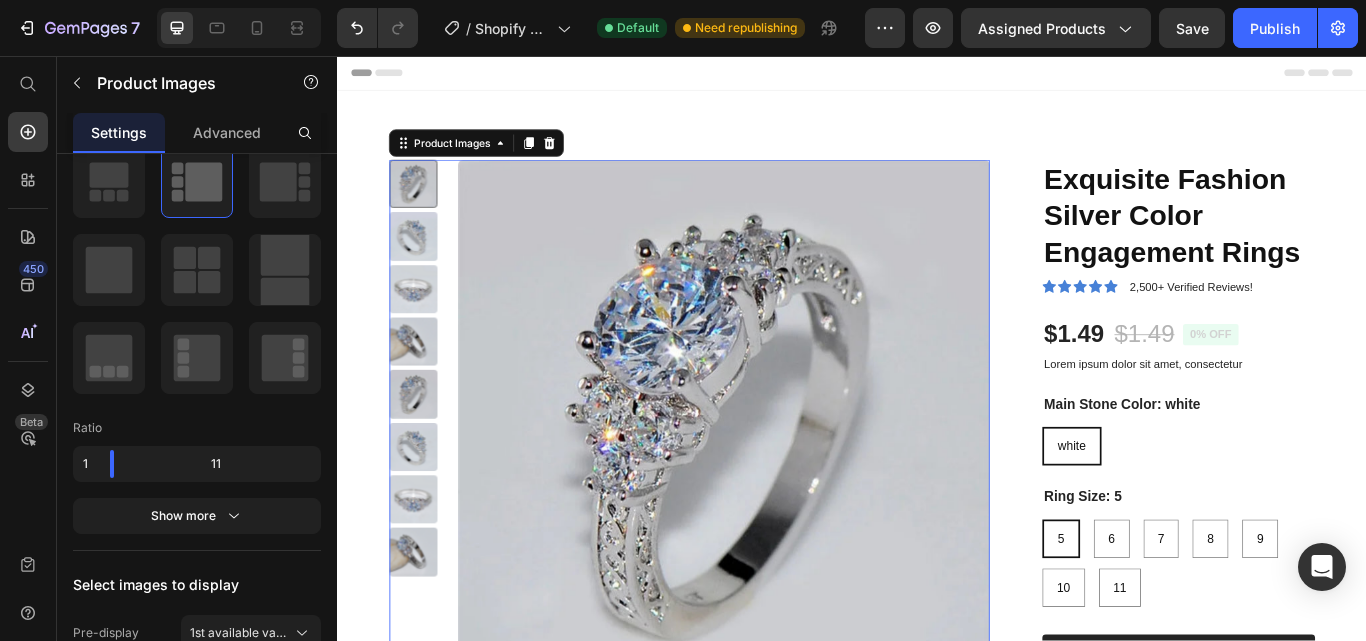 scroll, scrollTop: 0, scrollLeft: 0, axis: both 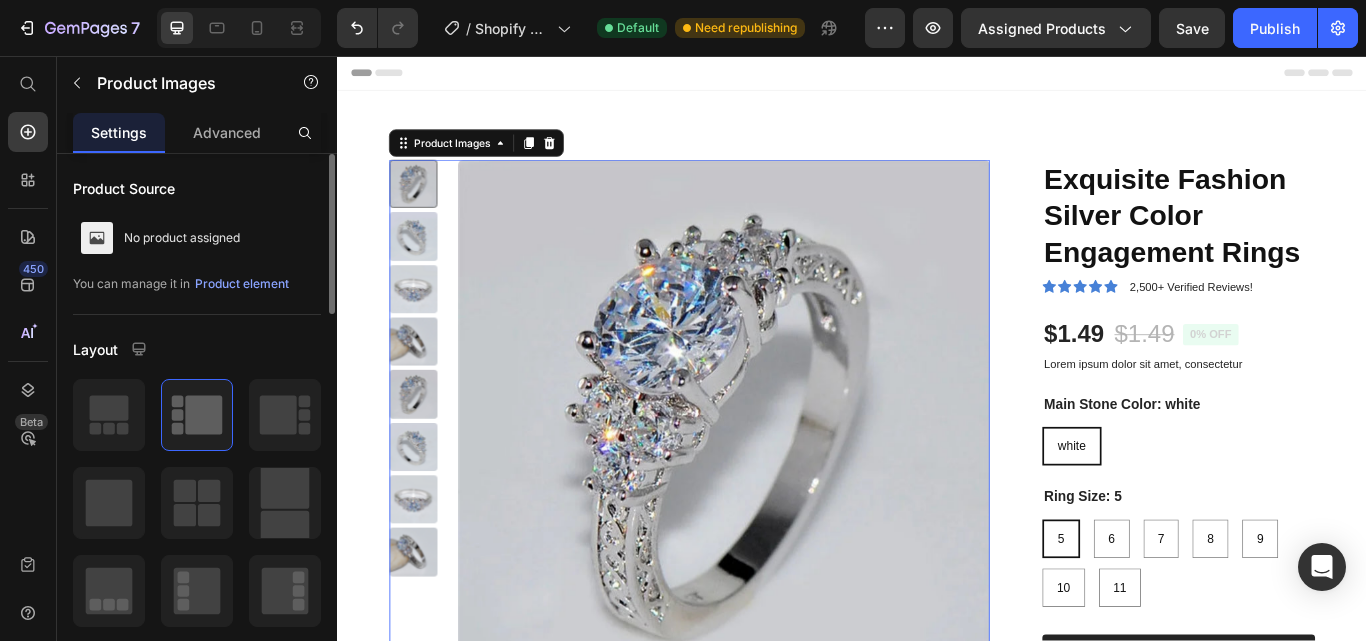 click at bounding box center (425, 266) 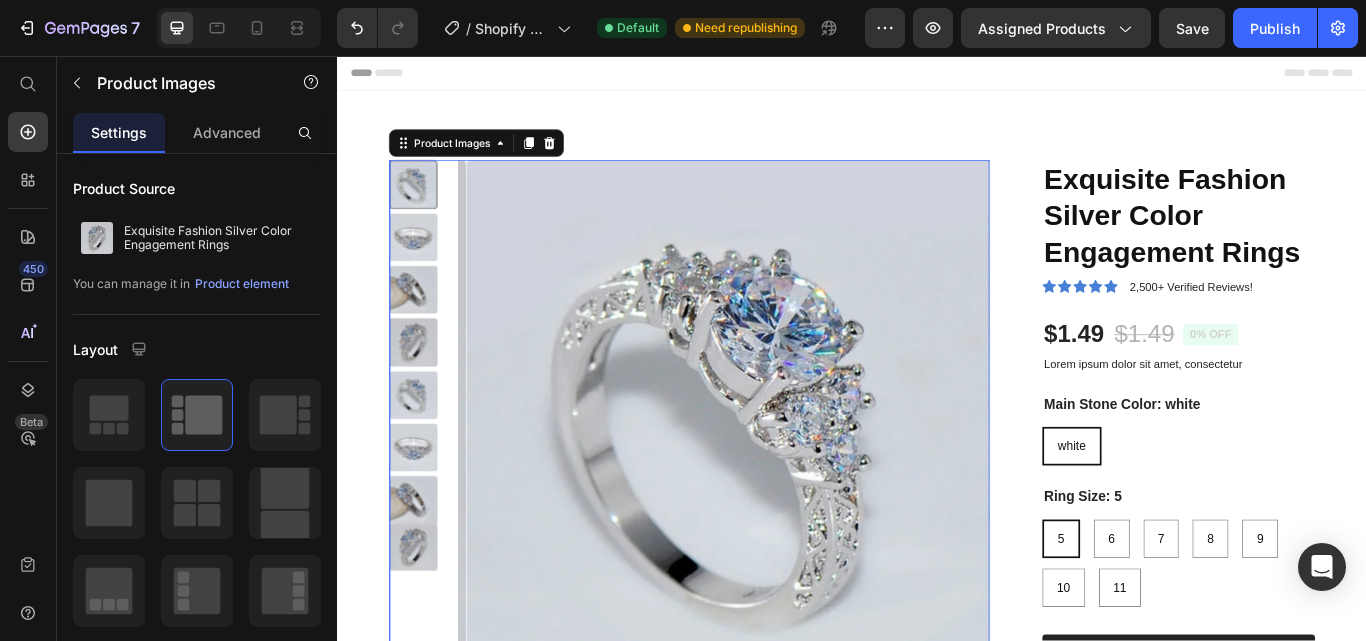 click at bounding box center (425, 328) 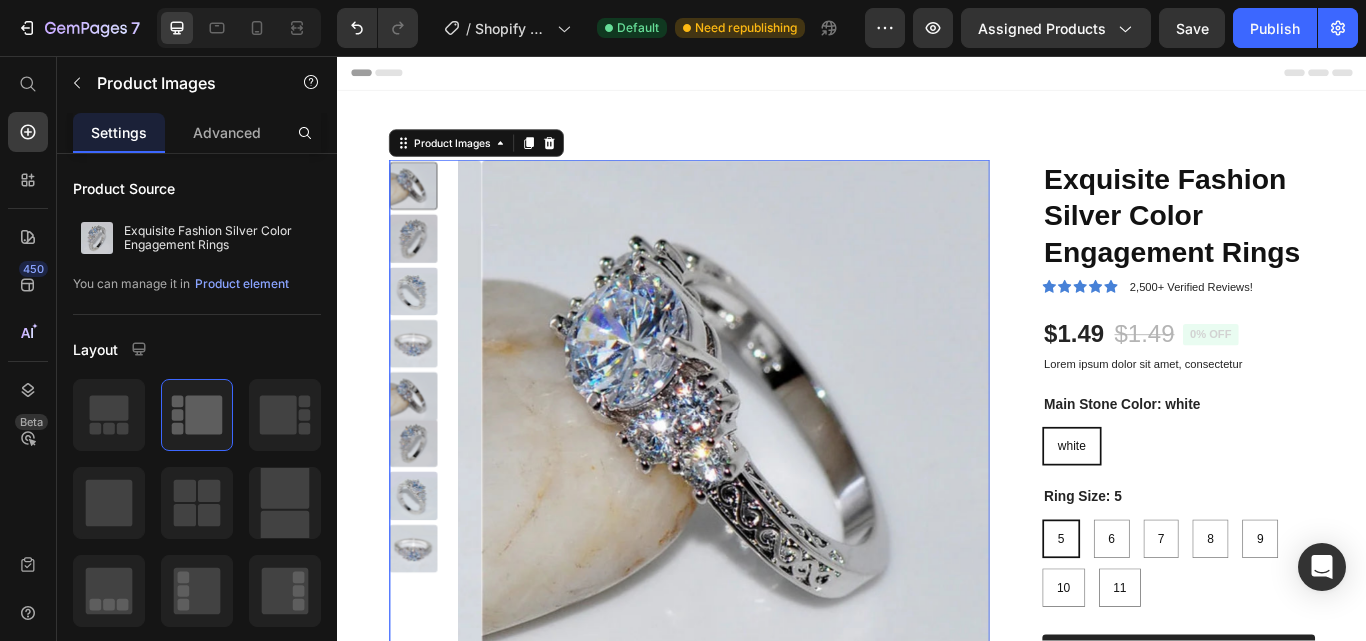 click at bounding box center [425, 391] 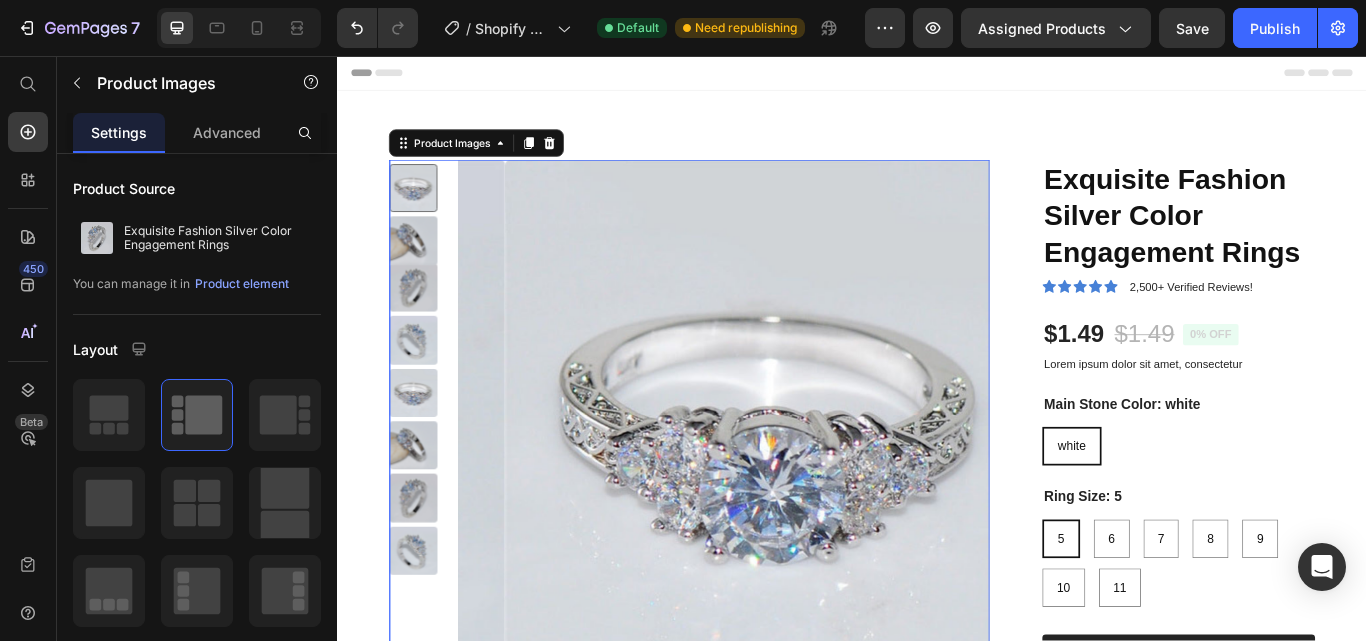 click at bounding box center (425, 449) 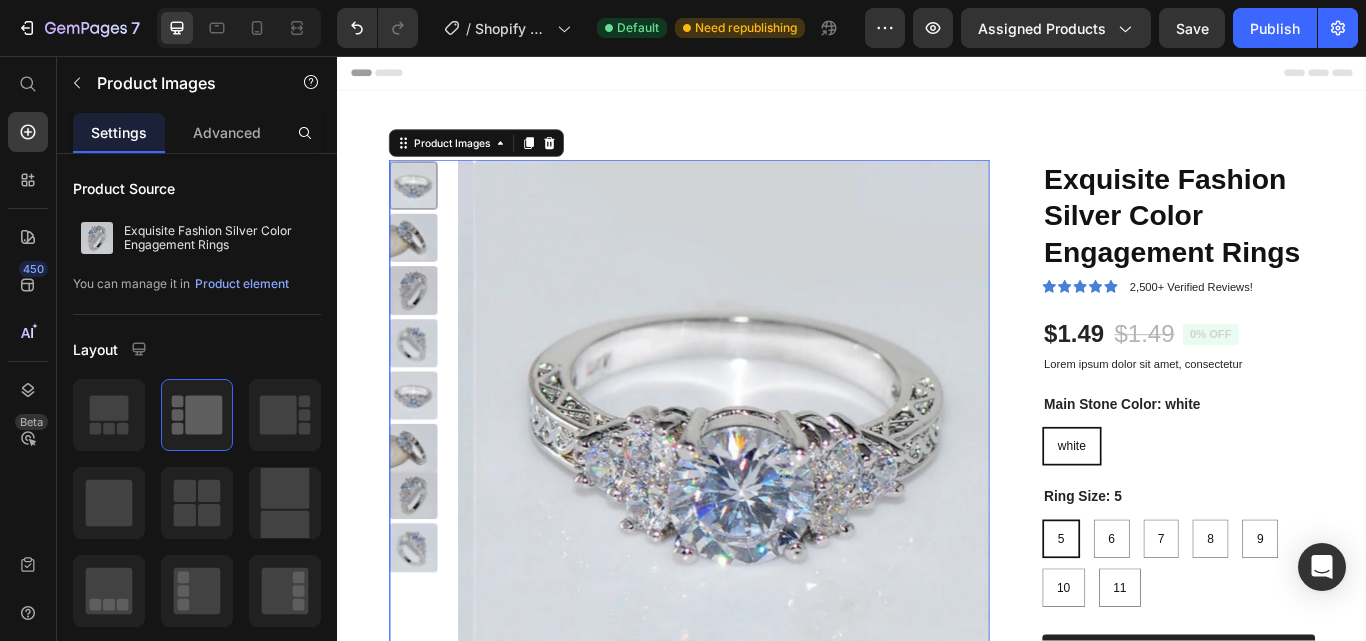 click at bounding box center (425, 513) 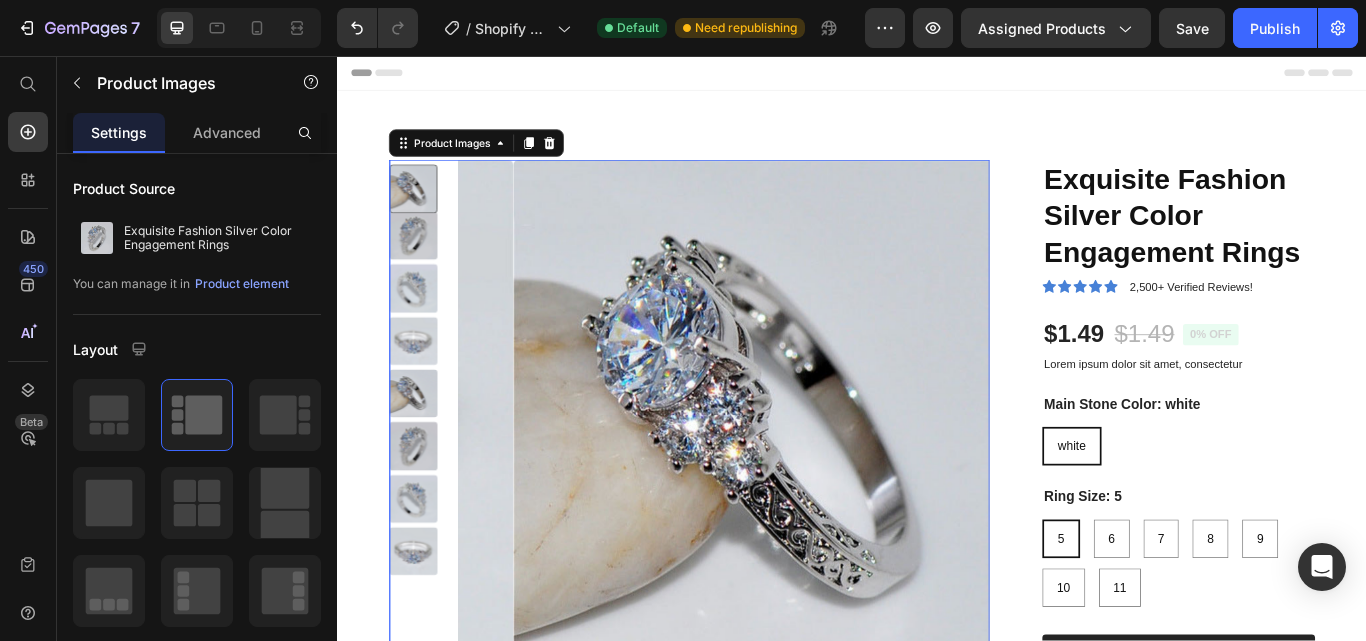 click at bounding box center [425, 572] 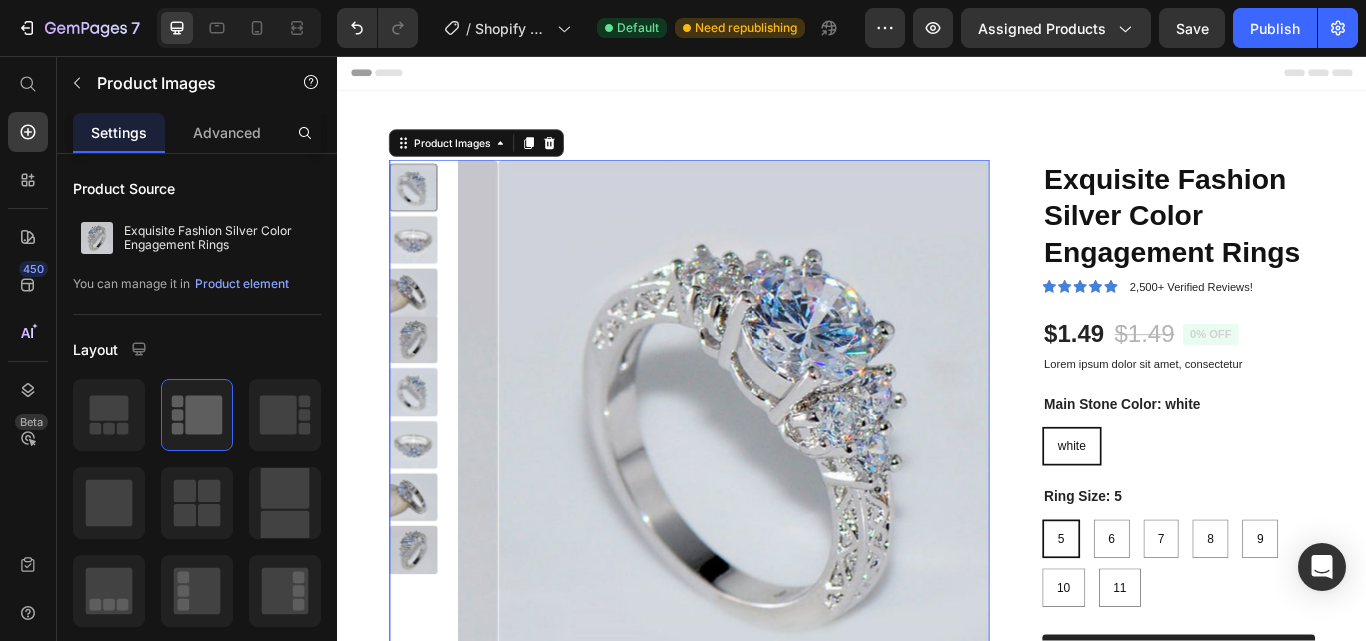 click at bounding box center [425, 632] 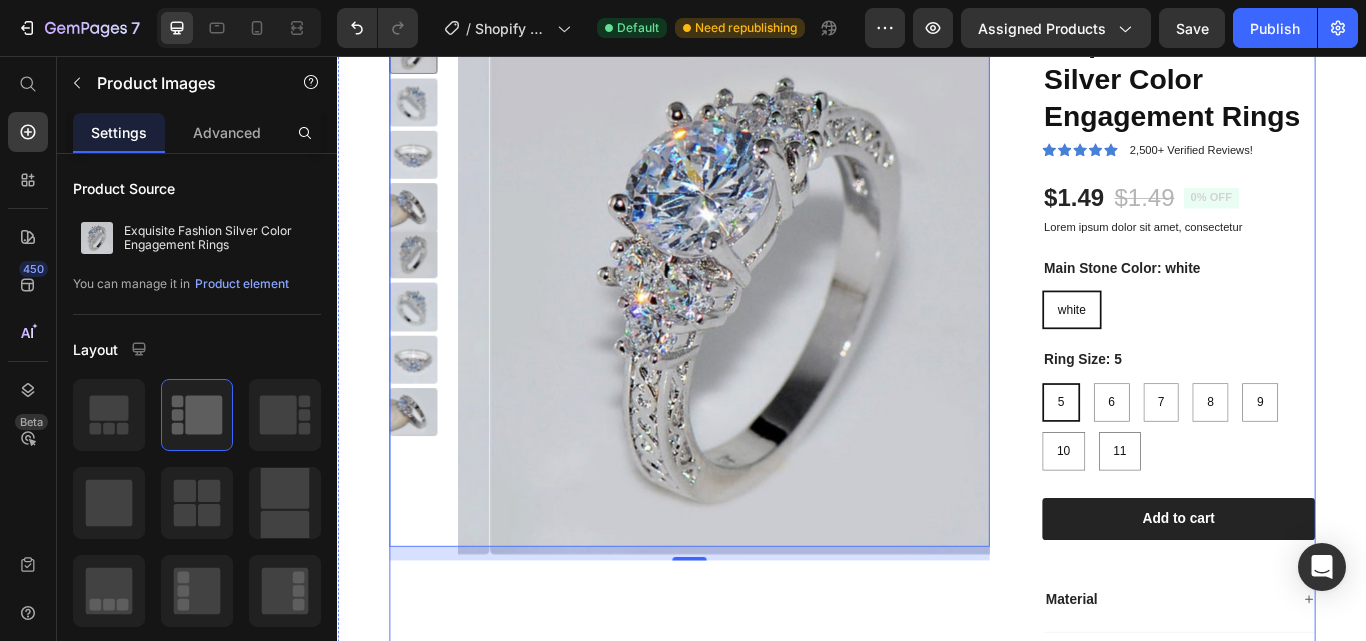scroll, scrollTop: 0, scrollLeft: 0, axis: both 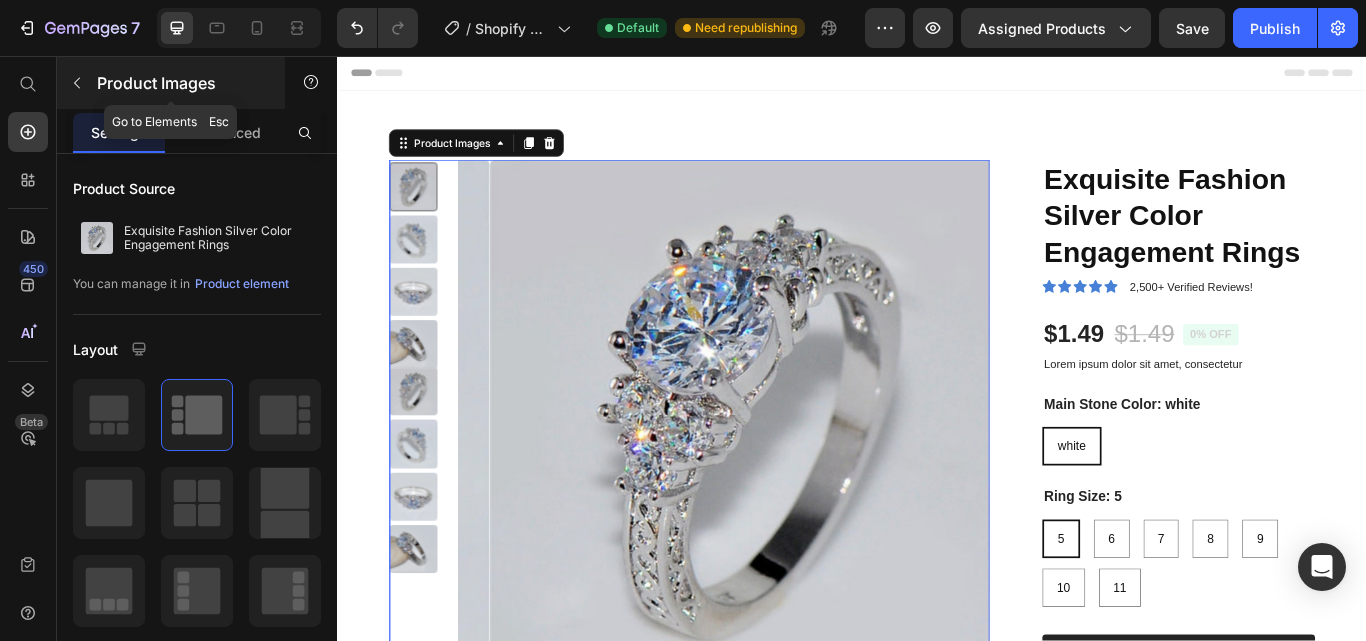 click 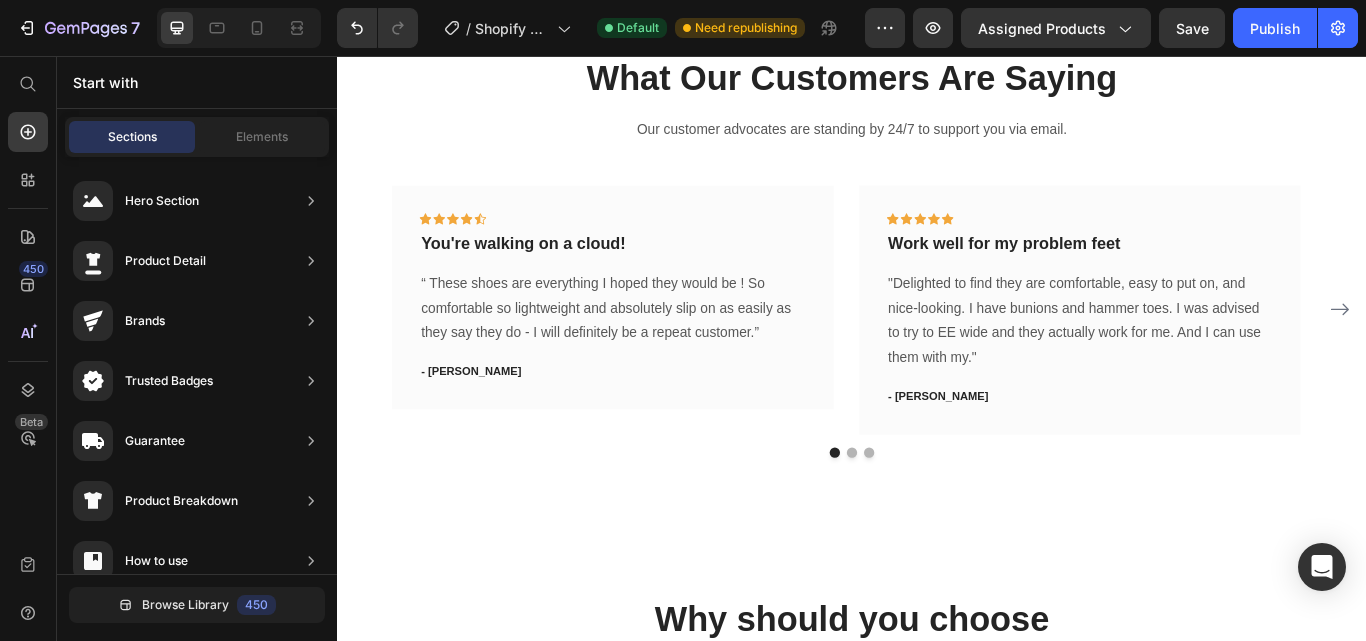 scroll, scrollTop: 1400, scrollLeft: 0, axis: vertical 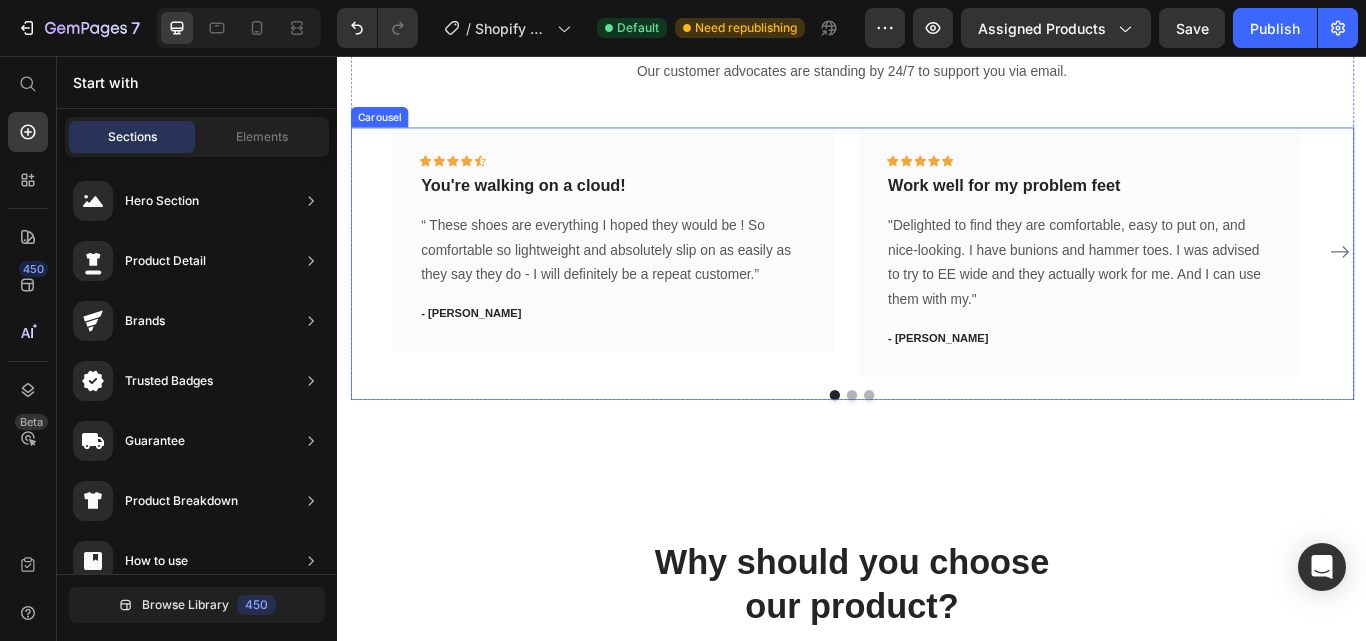 click at bounding box center [937, 452] 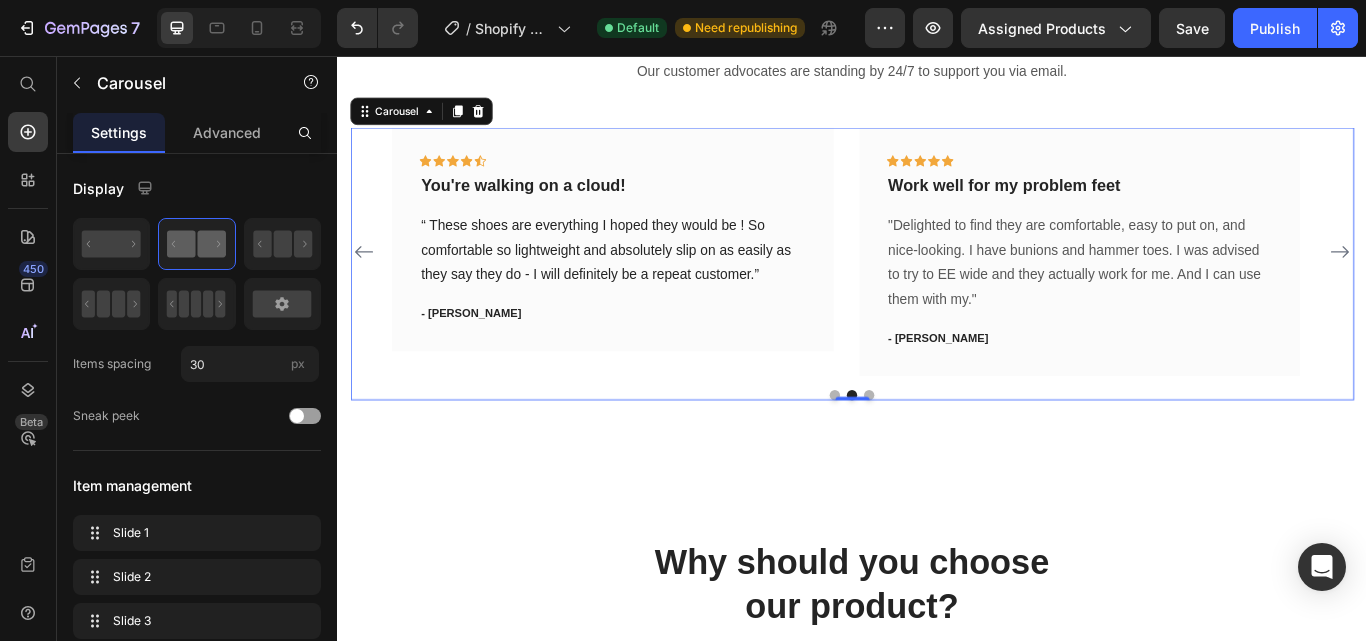 click at bounding box center [957, 452] 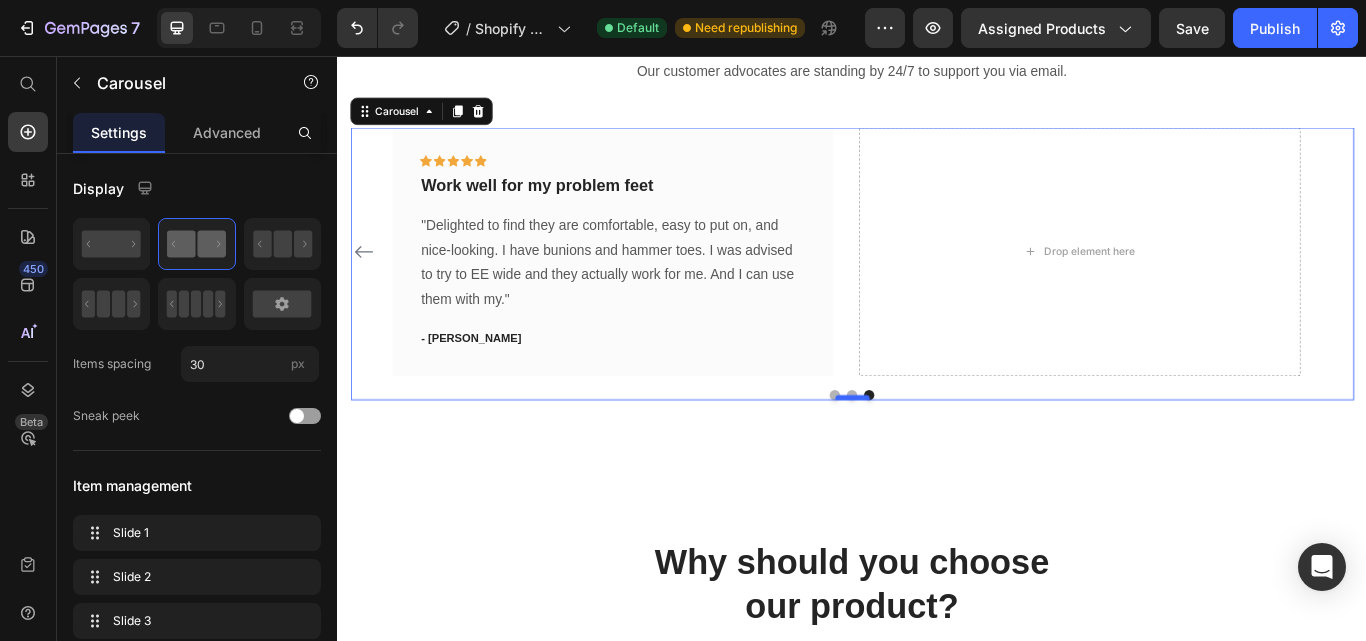 click at bounding box center (937, 455) 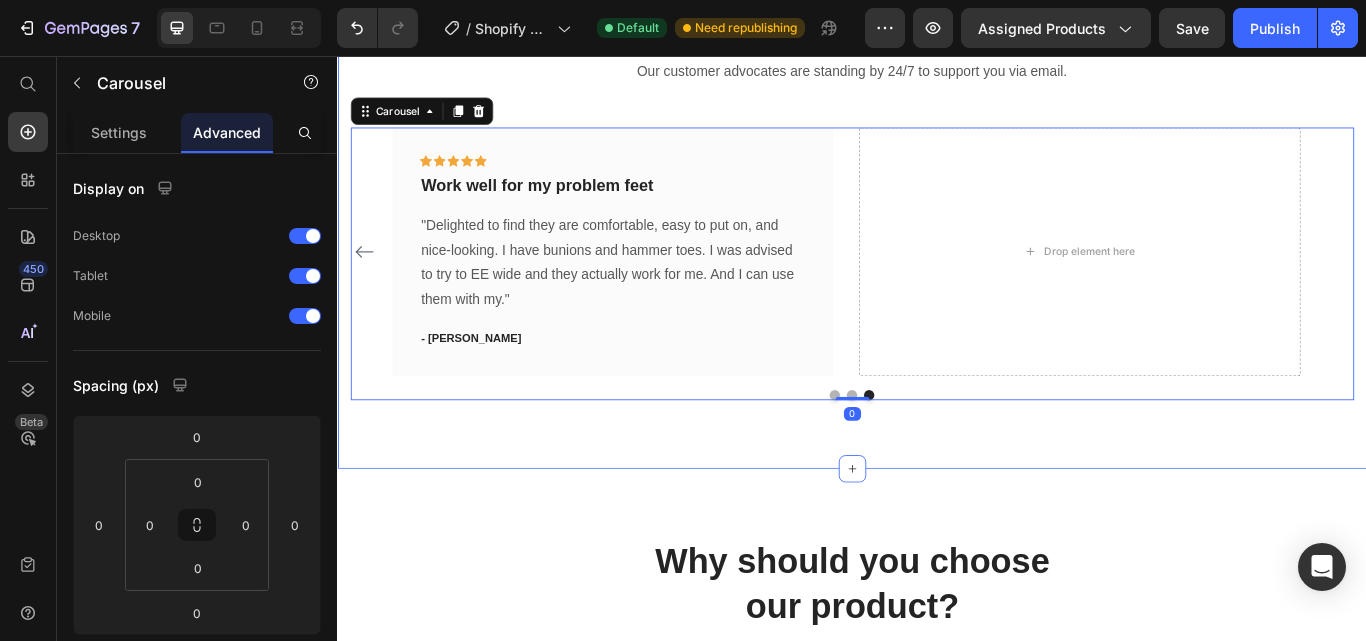 click on "What Our Customers Are Saying Heading Our customer advocates are standing by 24/7 to support you via email. Text block
Icon
Icon
Icon
Icon
Icon Row You're walking on a cloud! Text block “ These shoes are everything I hoped they would be ! So comfortable so lightweight and absolutely slip on as easily as they say they do - I will definitely be a repeat customer.” Text block - [PERSON_NAME] Text block Row
Icon
Icon
Icon
Icon
Icon Row Work well for my problem feet Text block "Delighted to find they are comfortable, easy to put on, and nice-looking. I have [MEDICAL_DATA] and hammer toes. I was advised to try to EE wide and they actually work for me. And I can use them with my." Text block - [PERSON_NAME] Text block Row
Icon
Icon
Icon
Icon
Icon Row You're walking on a cloud!" at bounding box center [937, 222] 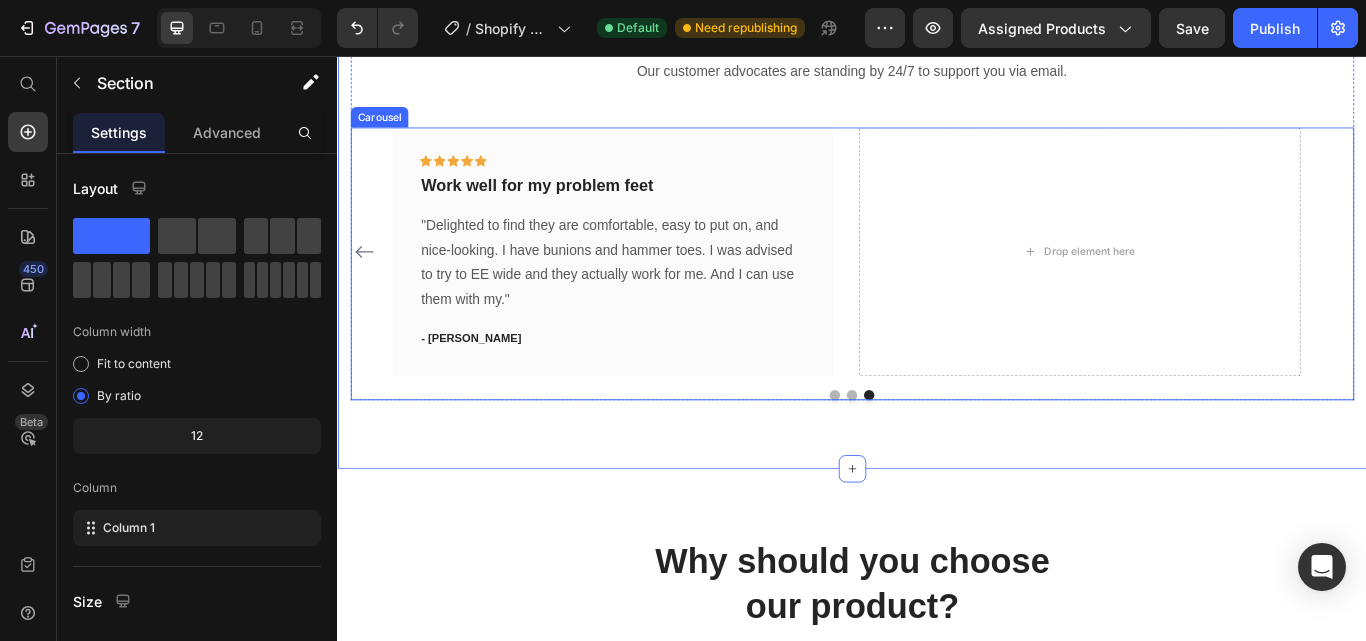 click on "Icon
Icon
Icon
Icon
Icon Row You're walking on a cloud! Text block “ These shoes are everything I hoped they would be ! So comfortable so lightweight and absolutely slip on as easily as they say they do - I will definitely be a repeat customer.” Text block - [PERSON_NAME] Text block Row
Icon
Icon
Icon
Icon
Icon Row Work well for my problem feet Text block "Delighted to find they are comfortable, easy to put on, and nice-looking. I have [MEDICAL_DATA] and hammer toes. I was advised to try to EE wide and they actually work for me. And I can use them with my." Text block - [PERSON_NAME] Text block Row
Icon
Icon
Icon
Icon
Icon Row You're walking on a cloud! Text block Text block - [PERSON_NAME] Text block Row
Icon
Icon
Icon Icon Icon" at bounding box center [937, 298] 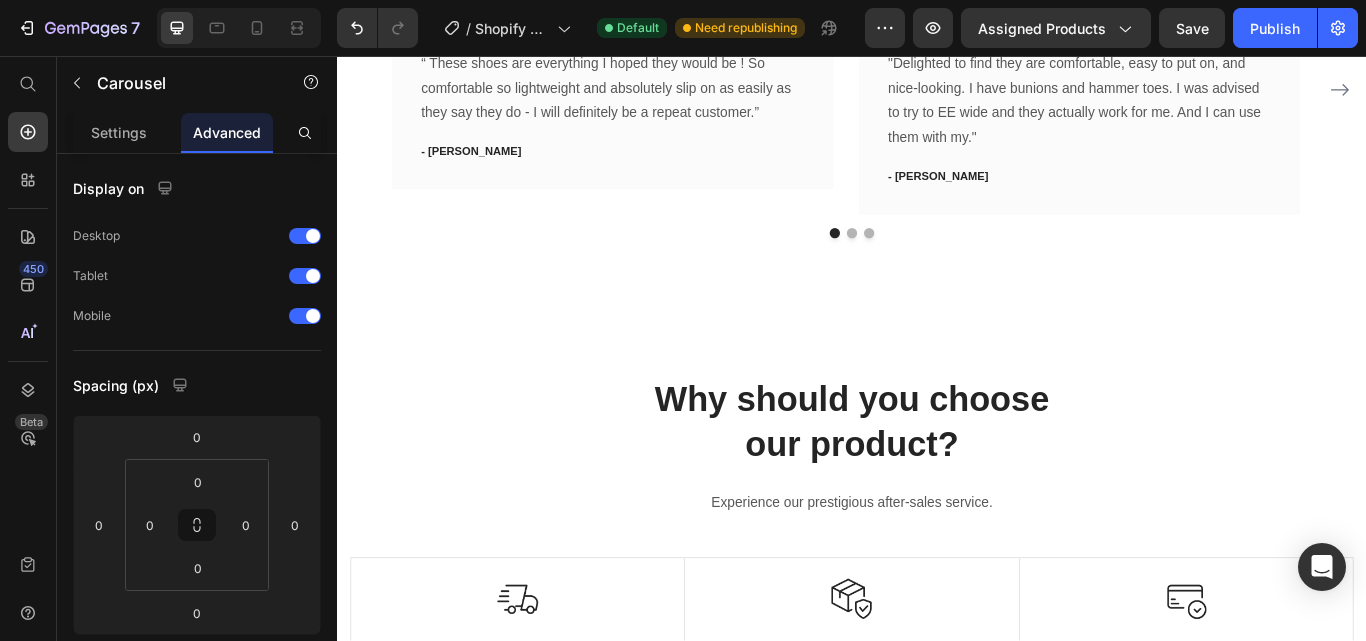 scroll, scrollTop: 1356, scrollLeft: 0, axis: vertical 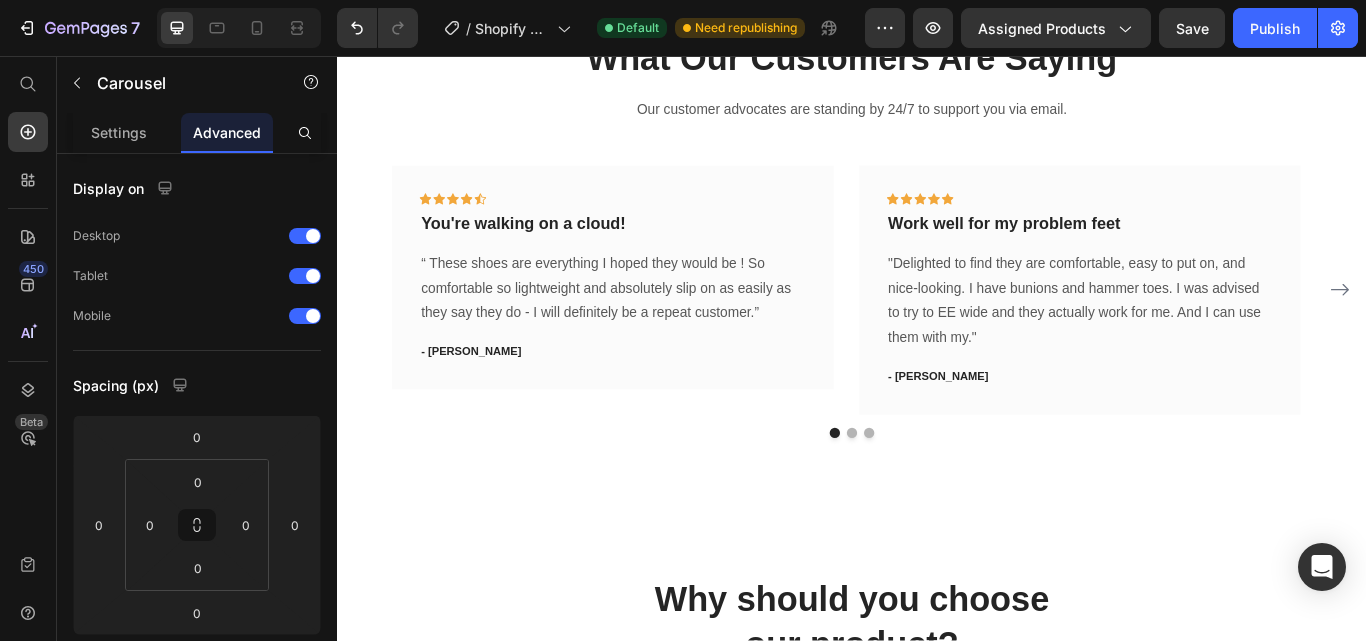 click 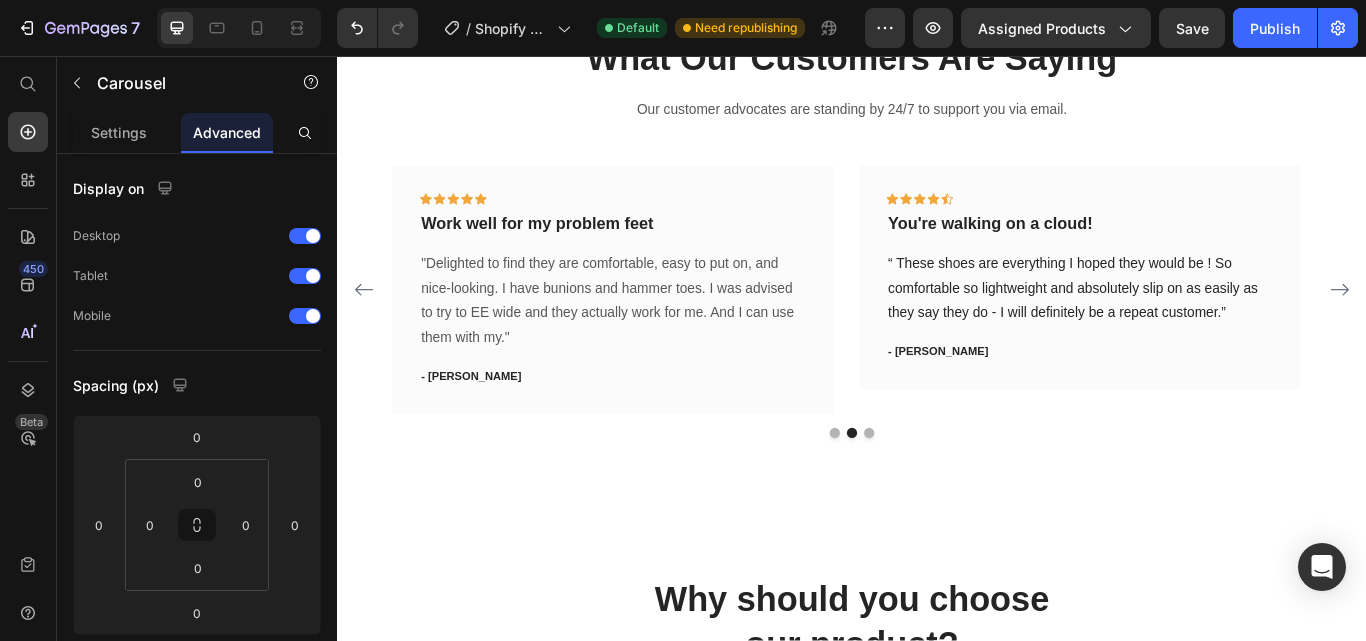 click 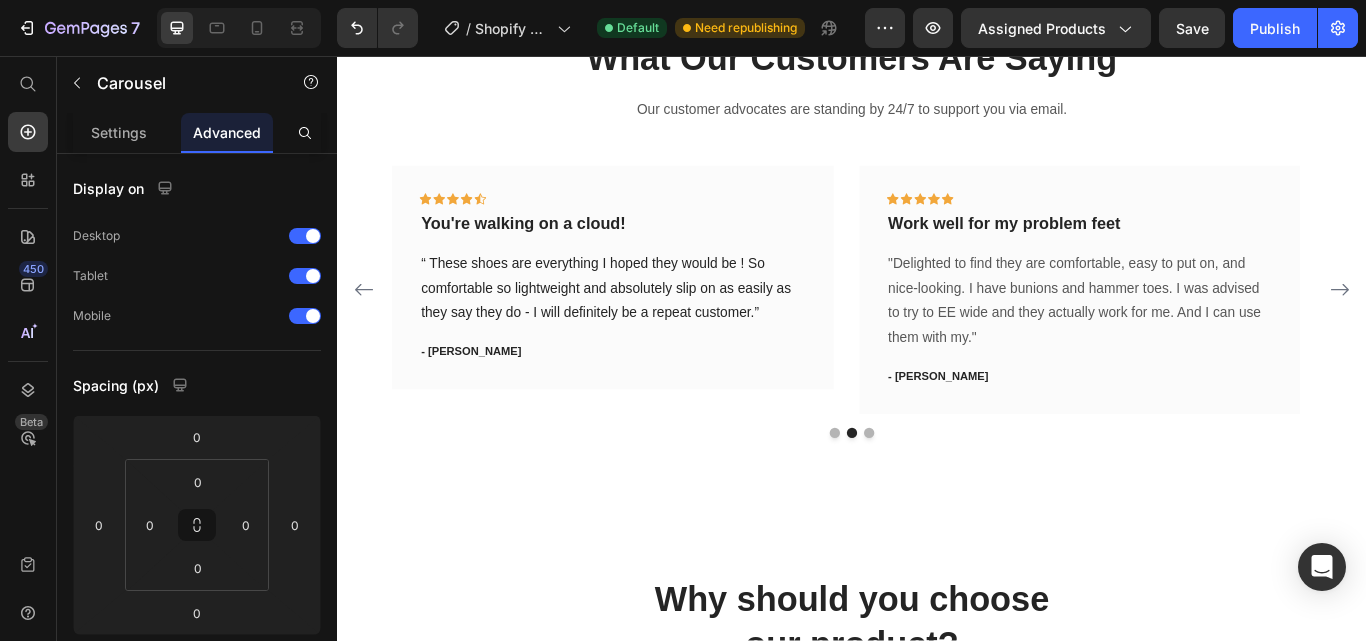 click 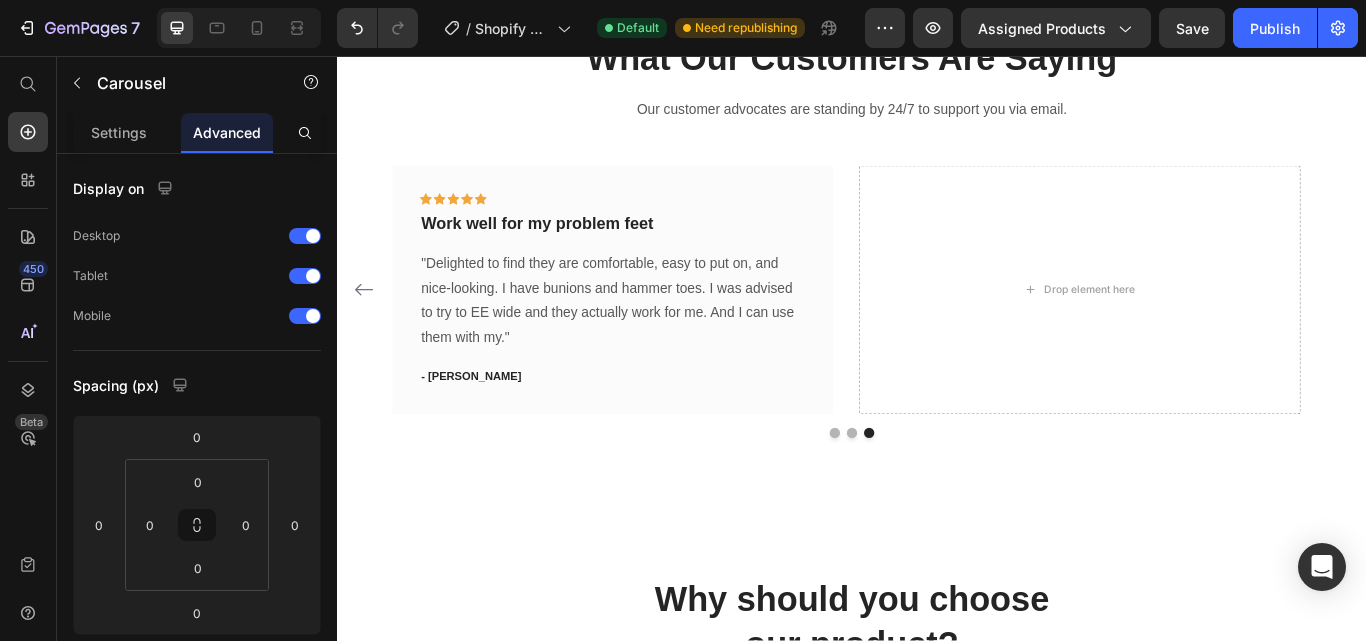 click at bounding box center [368, 329] 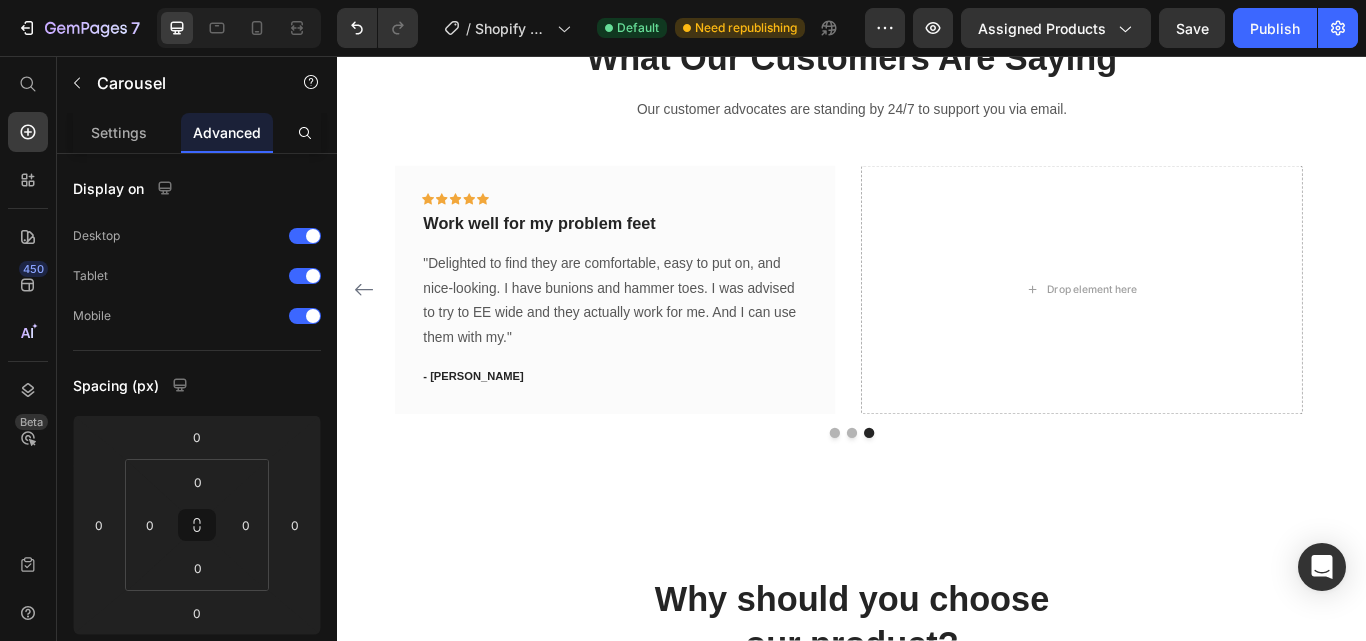 click at bounding box center (368, 329) 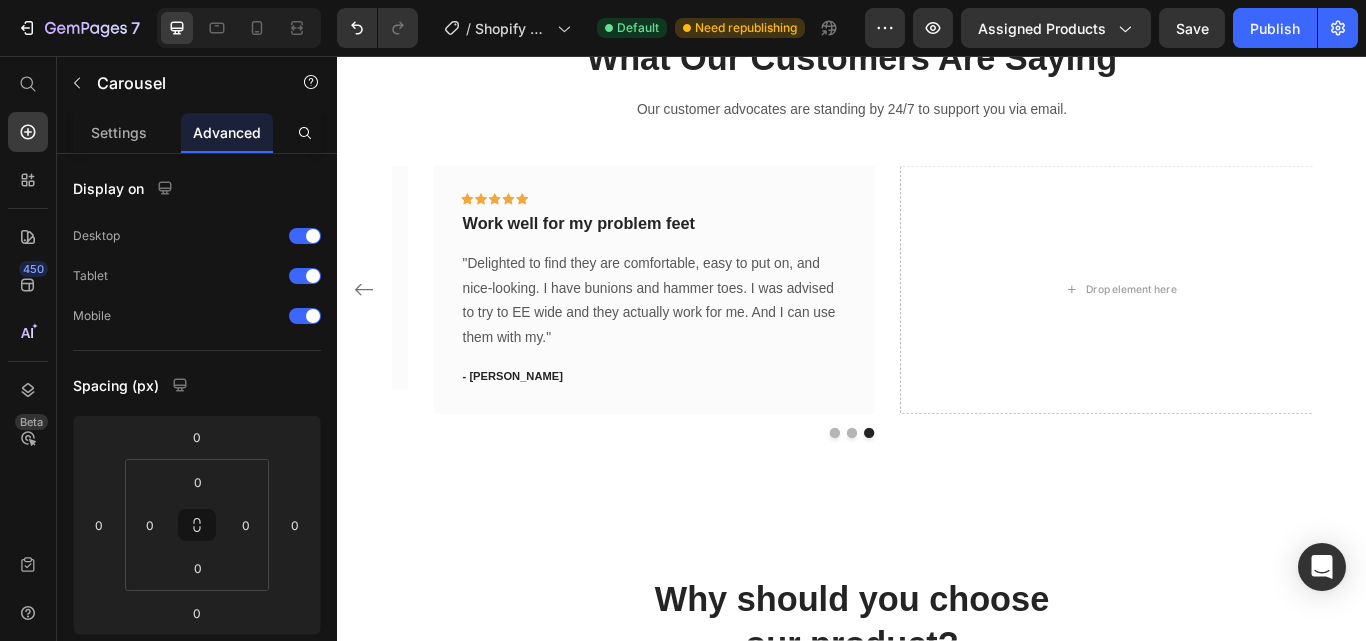 click at bounding box center (368, 329) 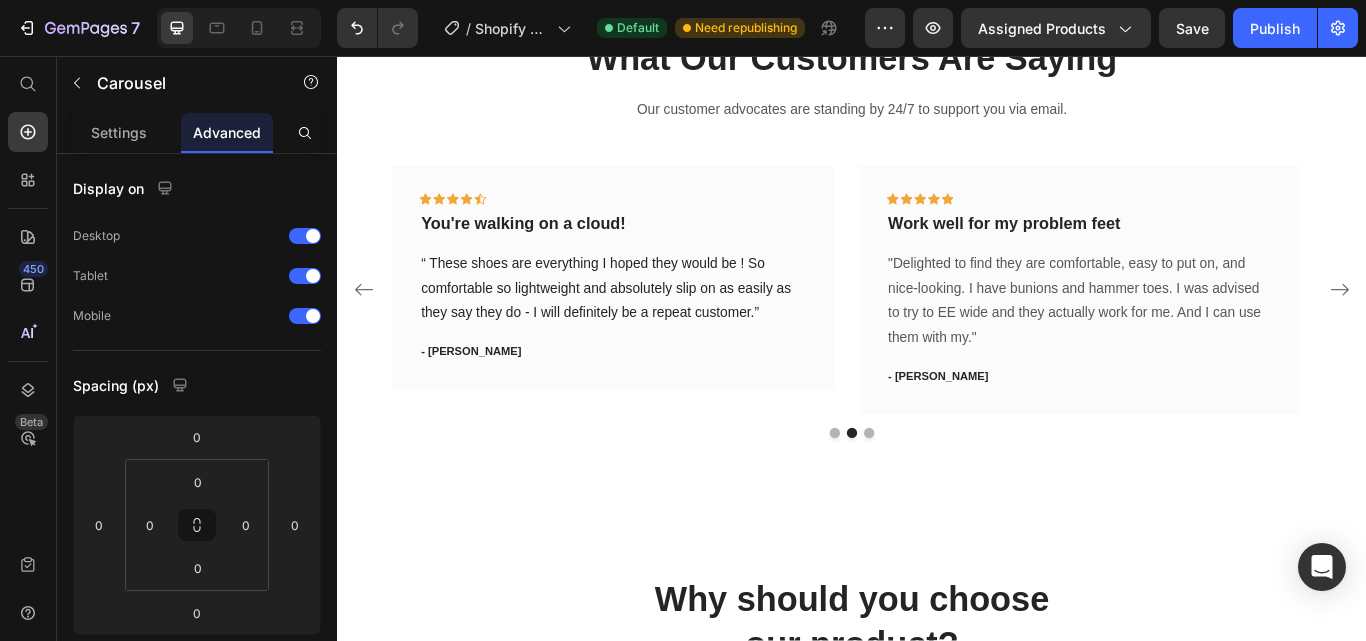 click 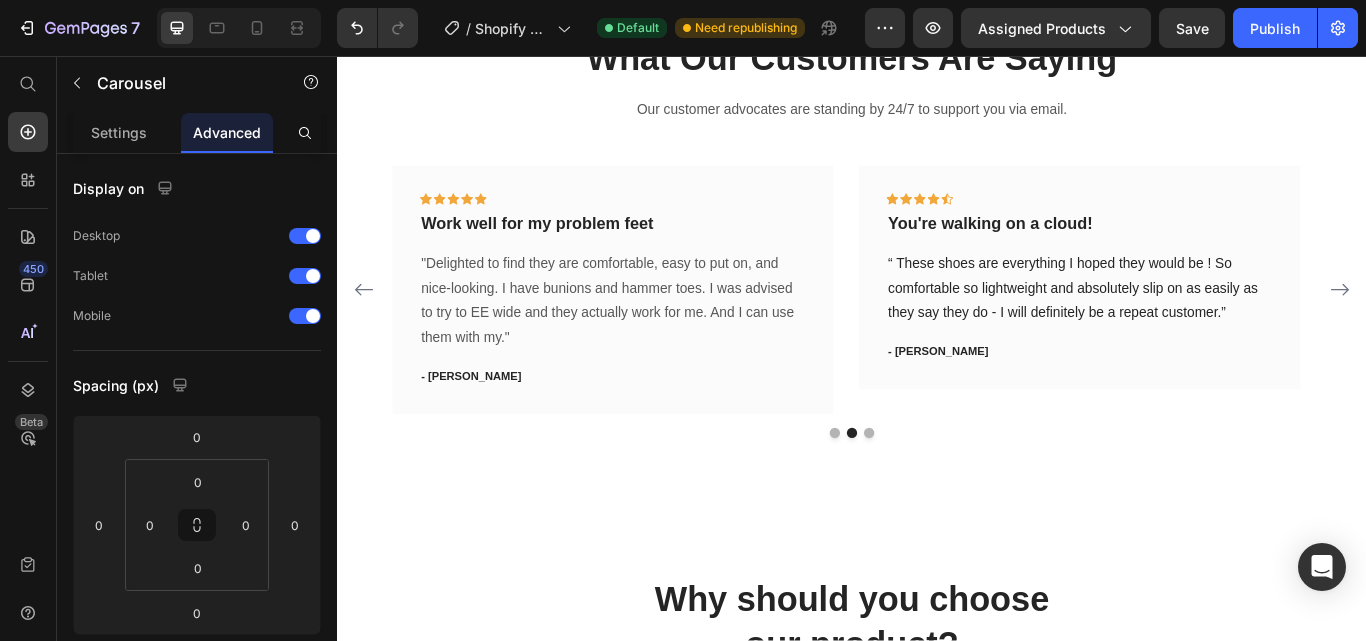 click 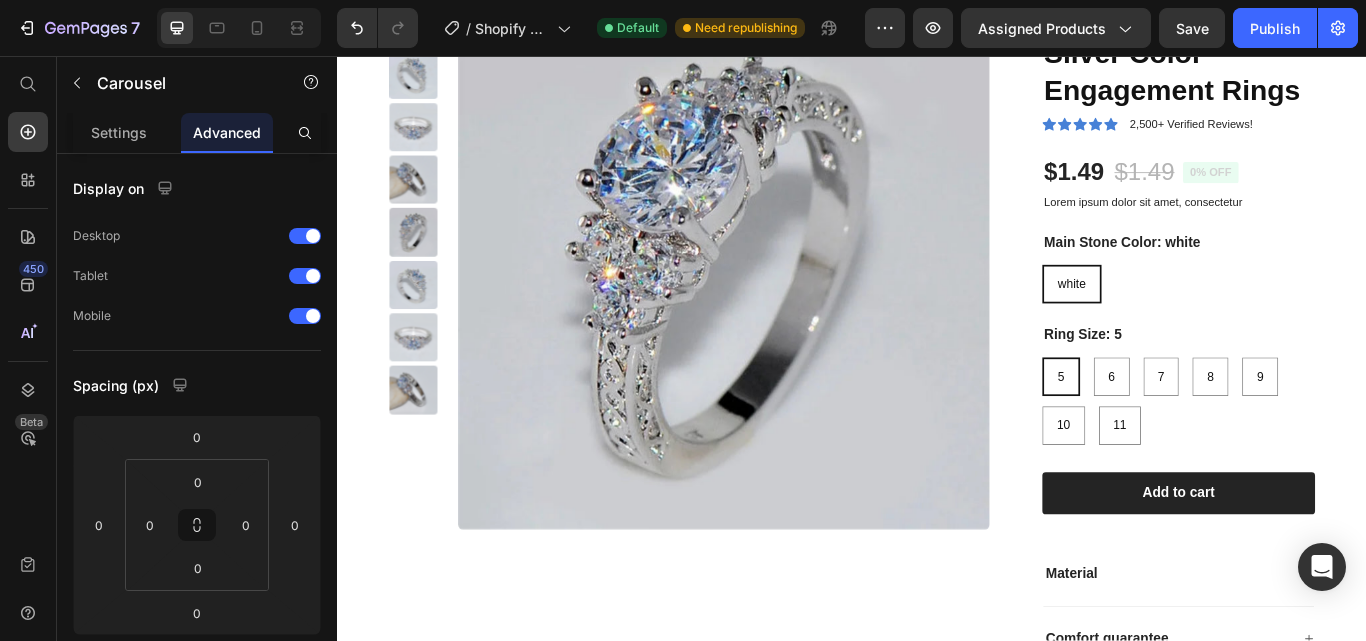 scroll, scrollTop: 0, scrollLeft: 0, axis: both 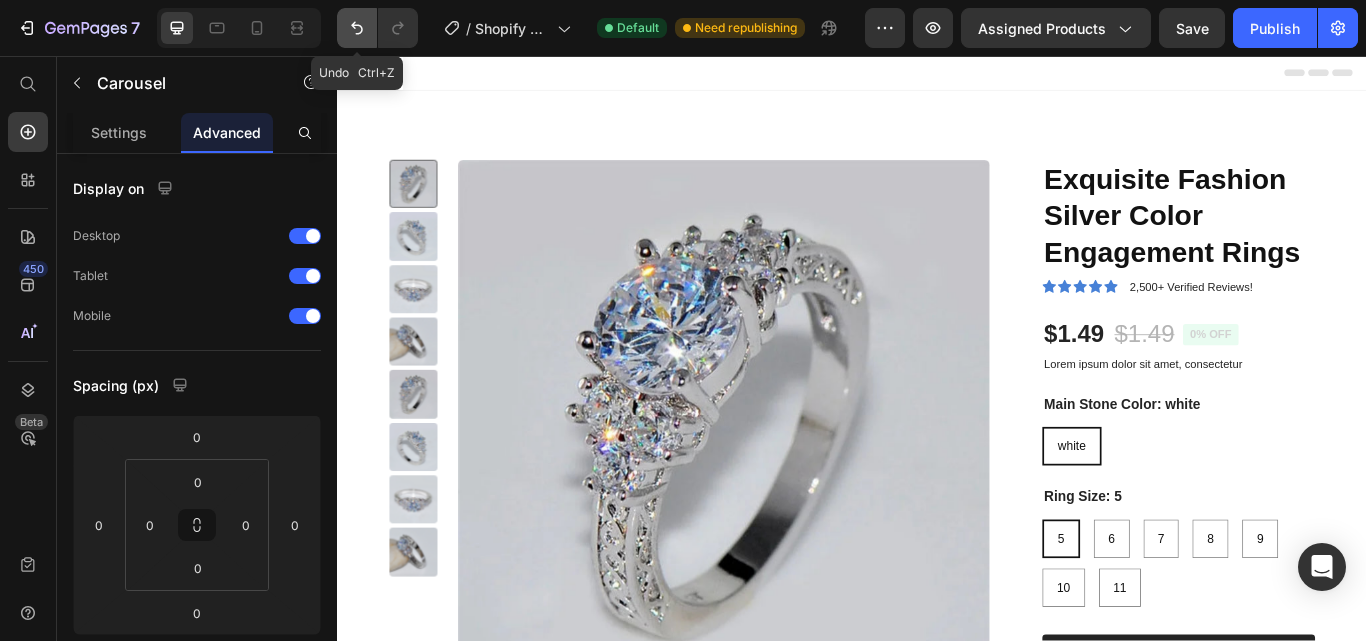 click 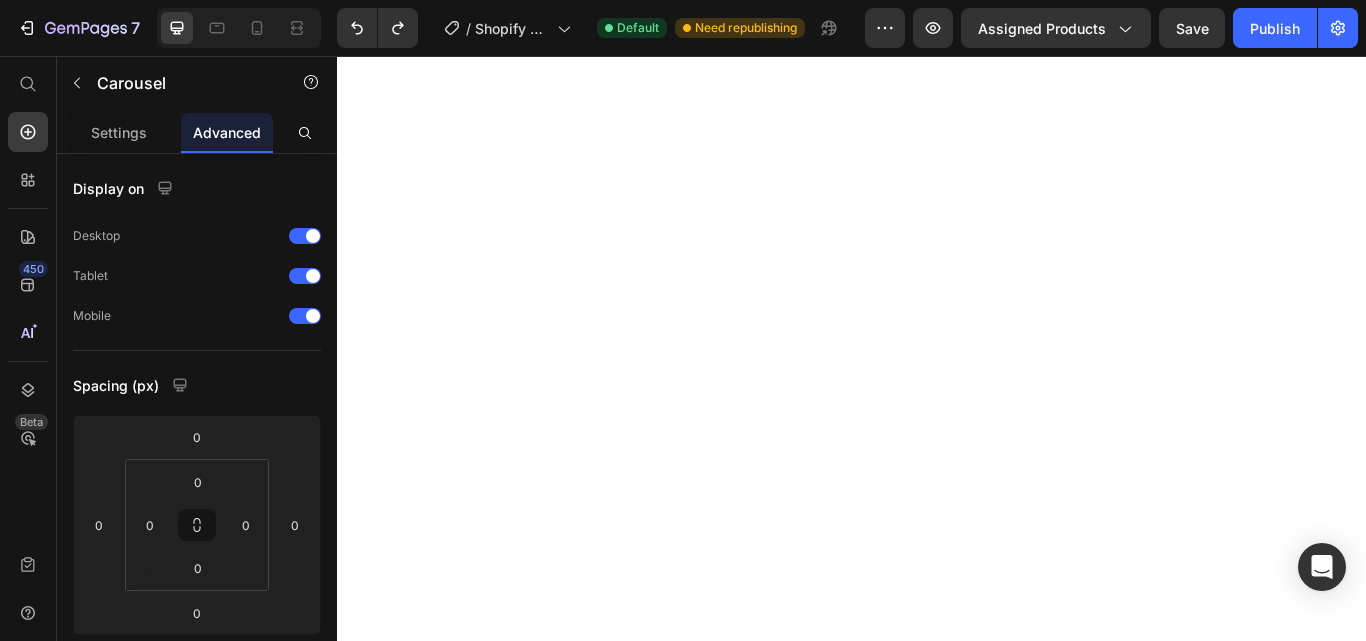 scroll, scrollTop: 0, scrollLeft: 0, axis: both 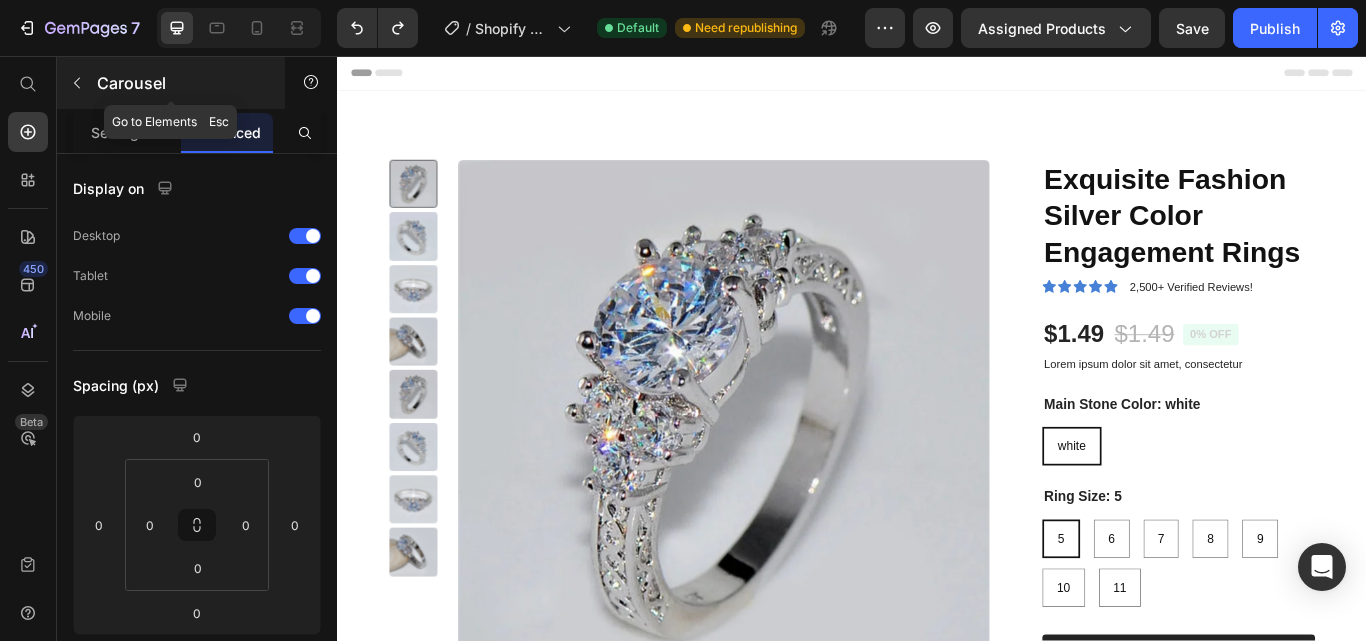 click 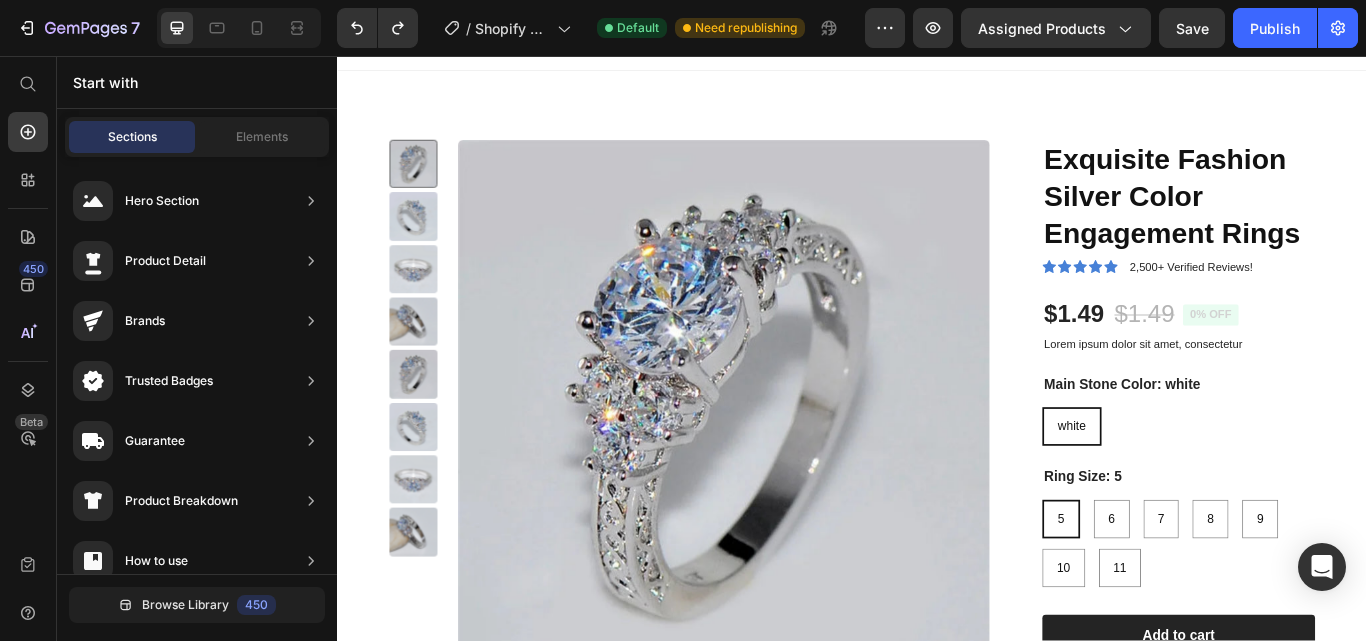 scroll, scrollTop: 0, scrollLeft: 0, axis: both 